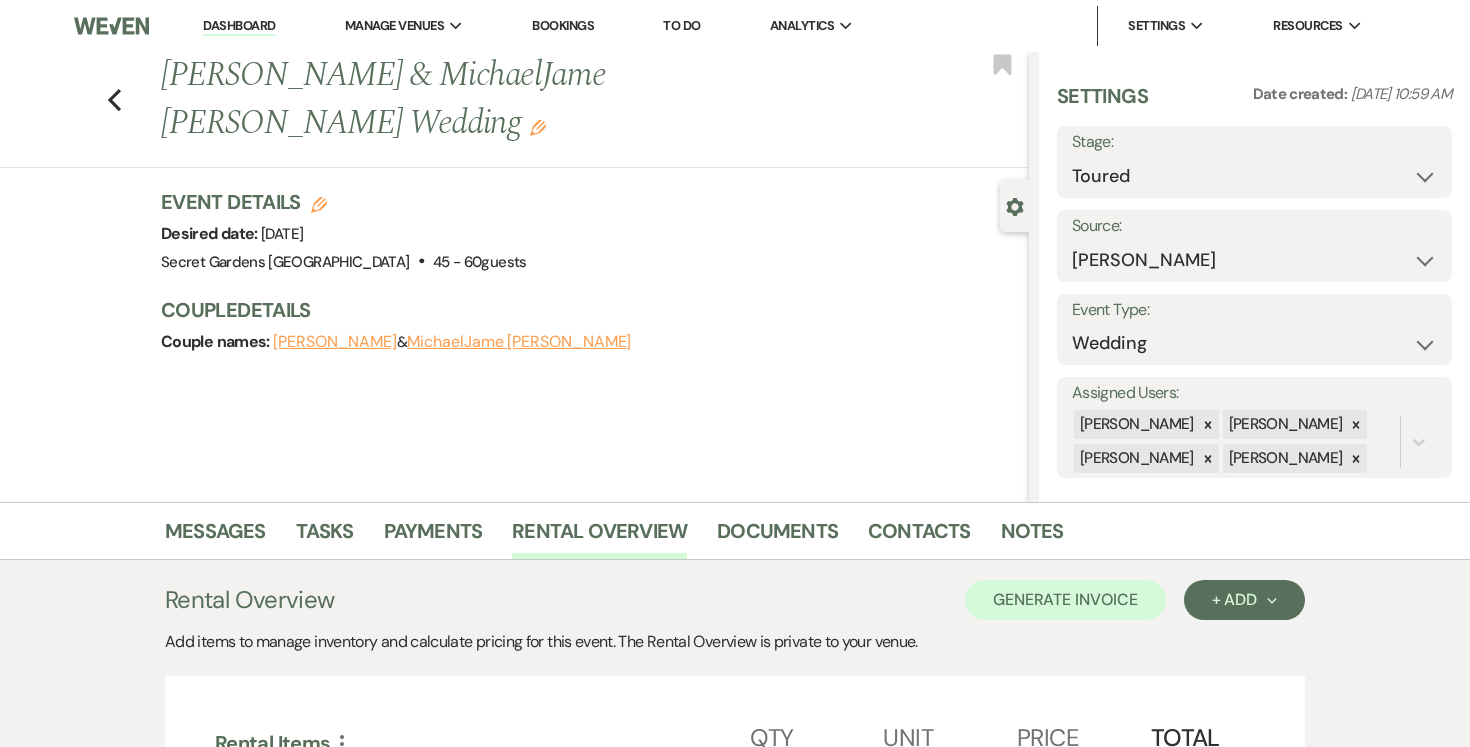 select on "5" 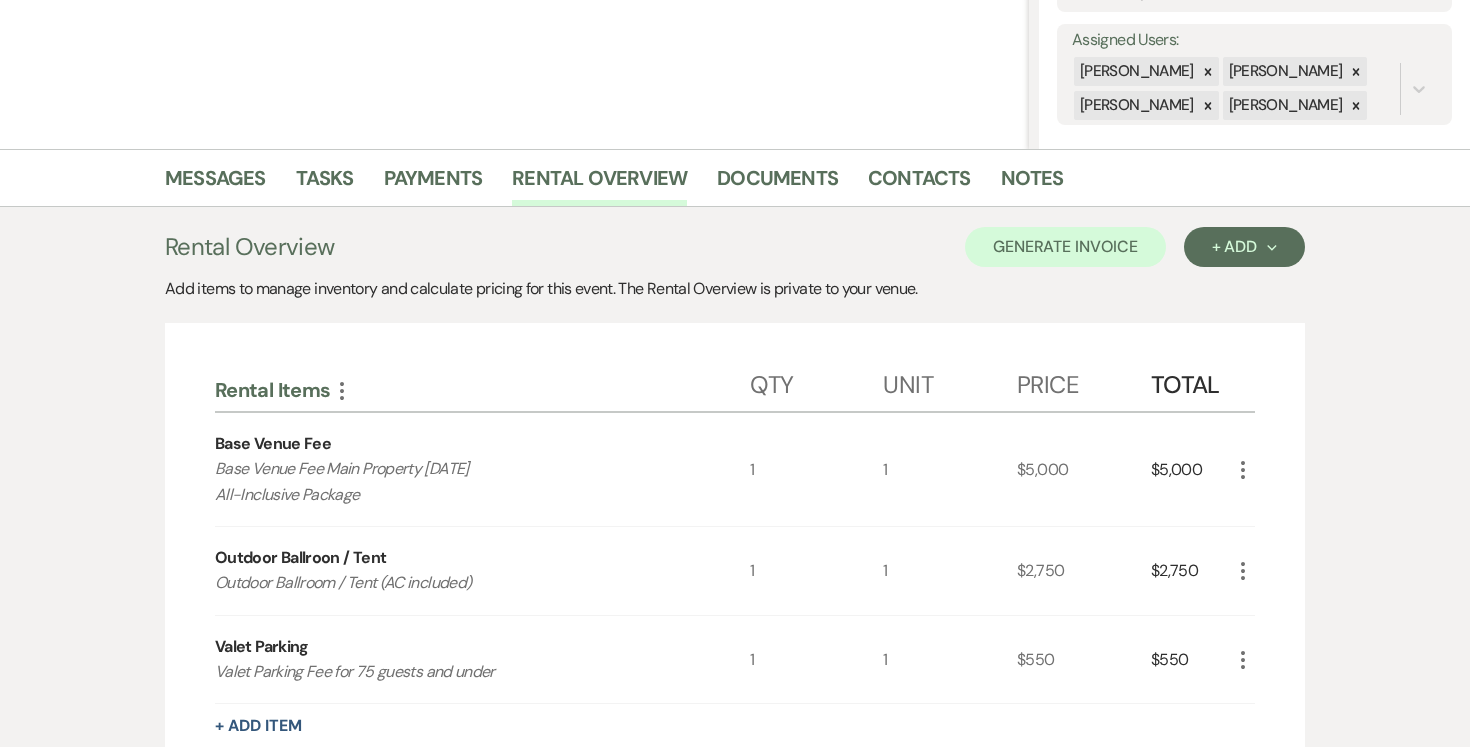 scroll, scrollTop: 0, scrollLeft: 0, axis: both 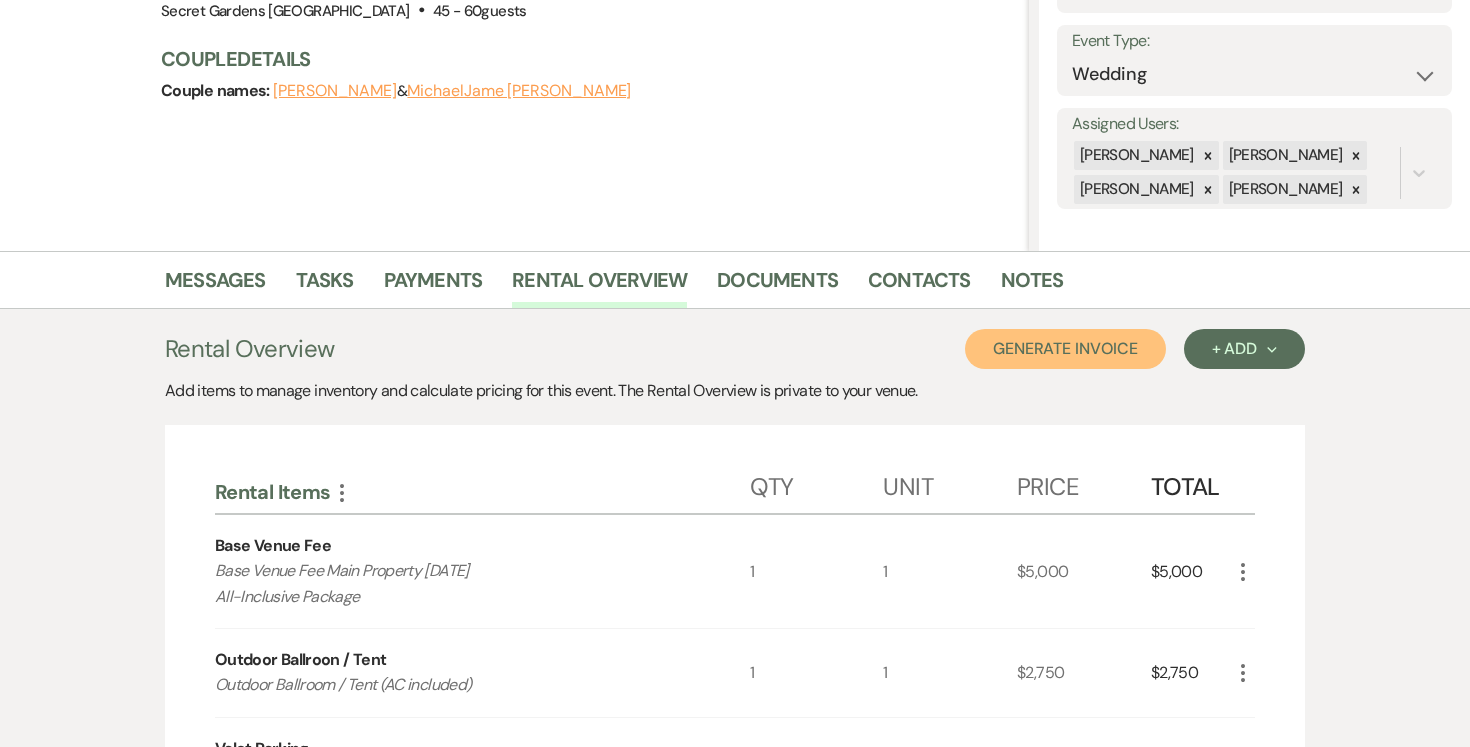 click on "Generate Invoice" at bounding box center [1065, 349] 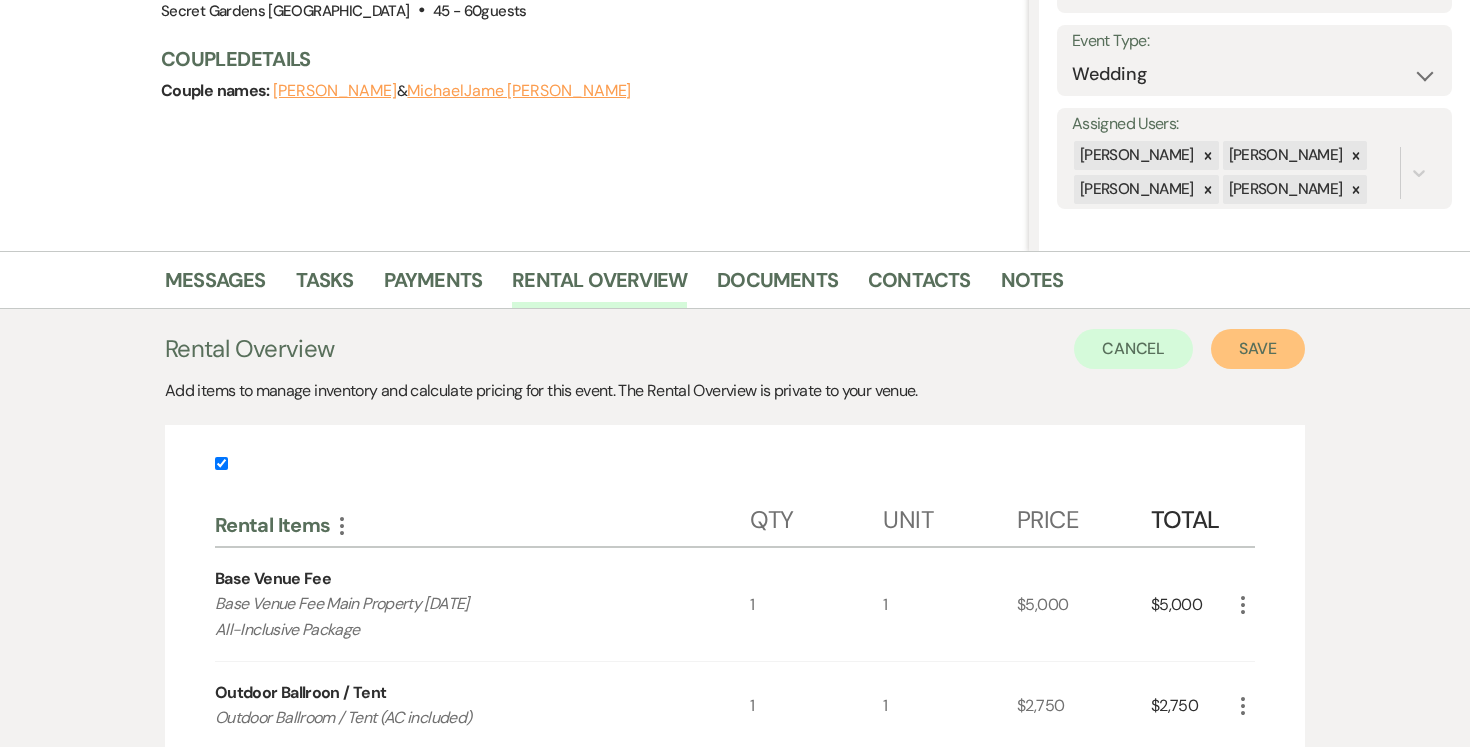 click on "Save" at bounding box center (1258, 349) 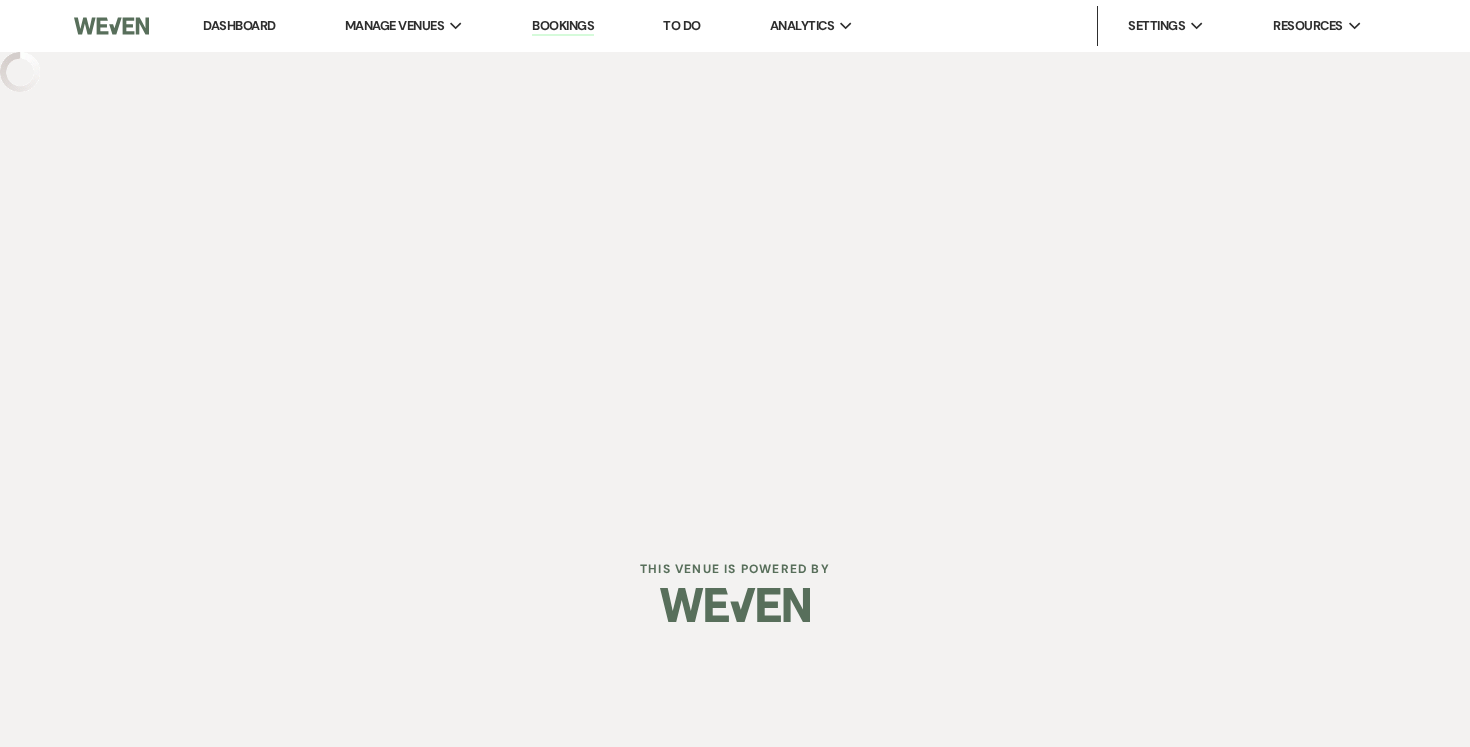 scroll, scrollTop: 0, scrollLeft: 0, axis: both 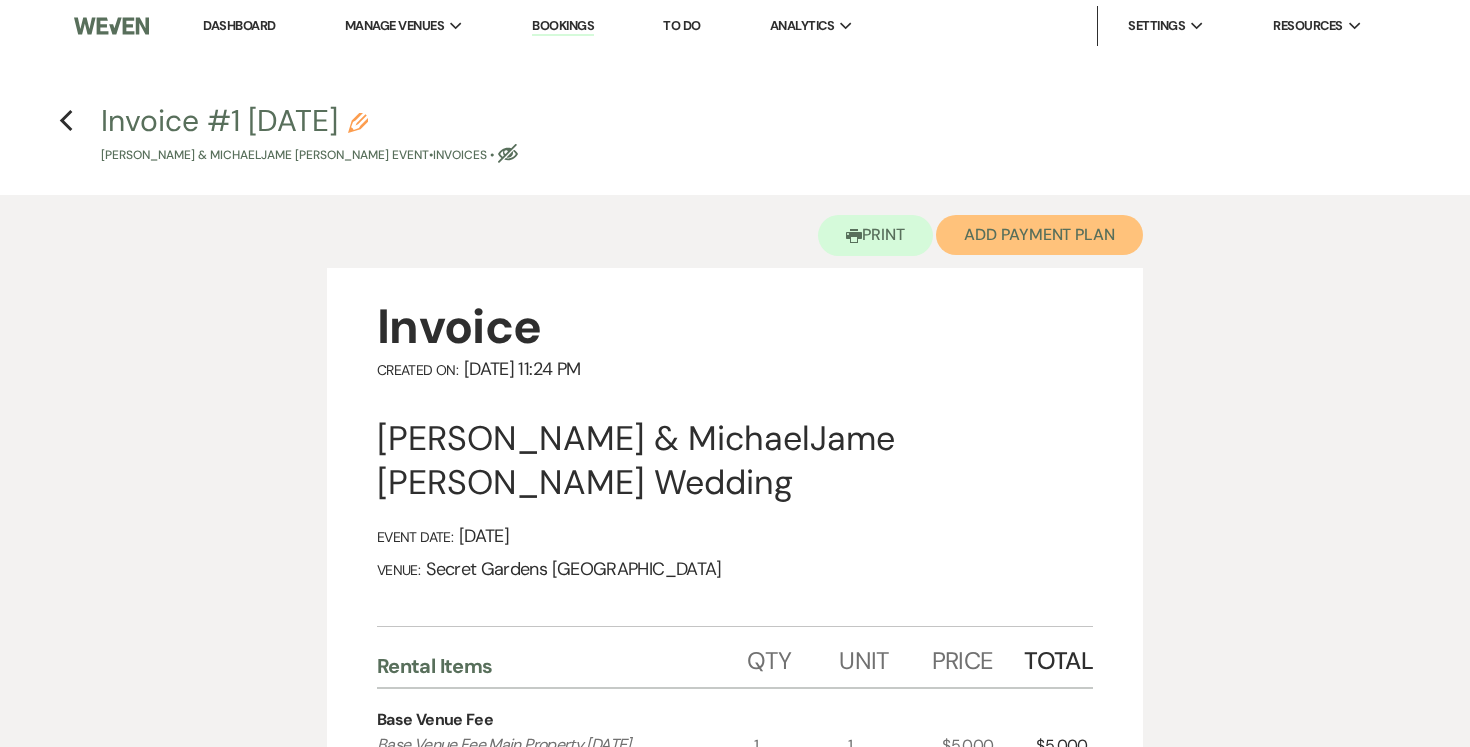 click on "Add Payment Plan" at bounding box center [1039, 235] 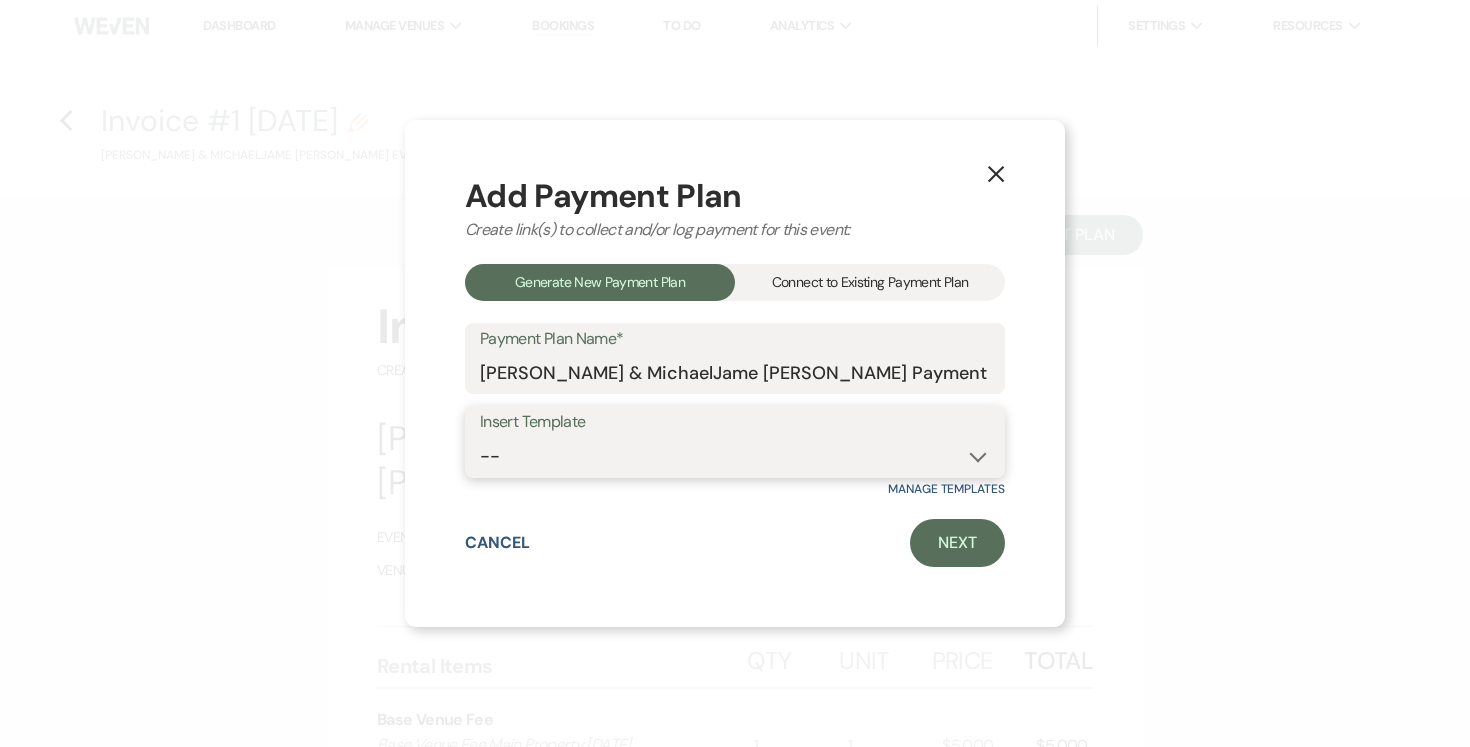 click on "-- Test Standard Payment Plan Balance Security Early Access Bridal Suite" at bounding box center [735, 456] 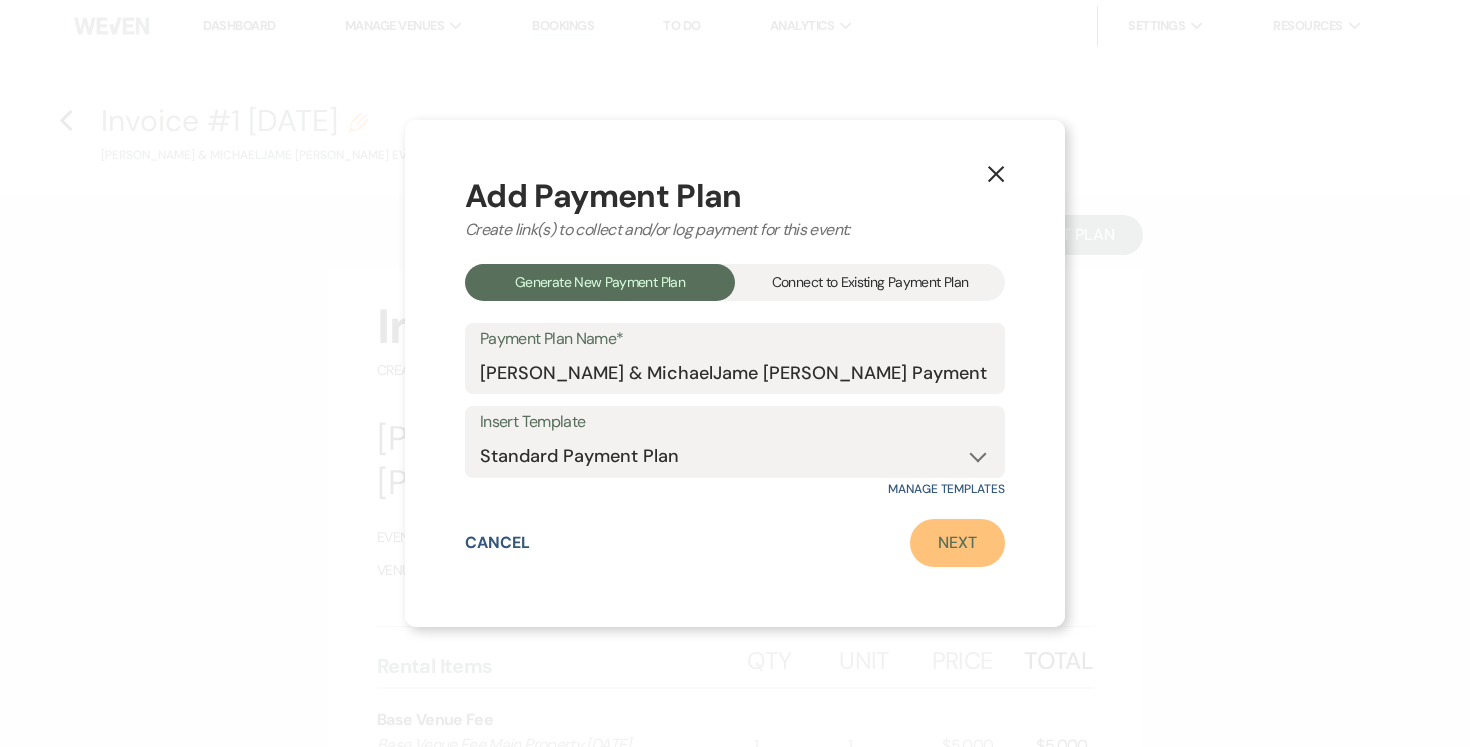 click on "Next" at bounding box center (957, 543) 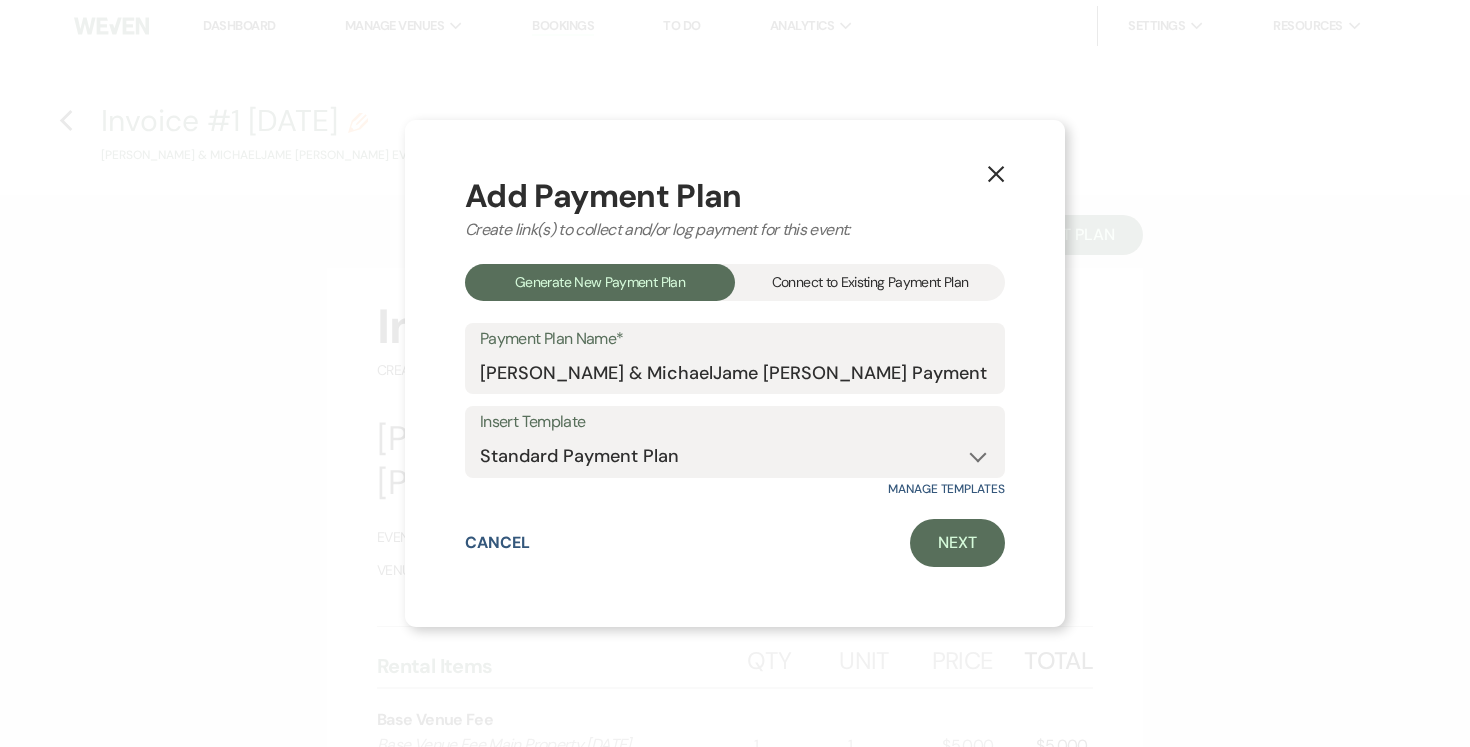 select on "26174" 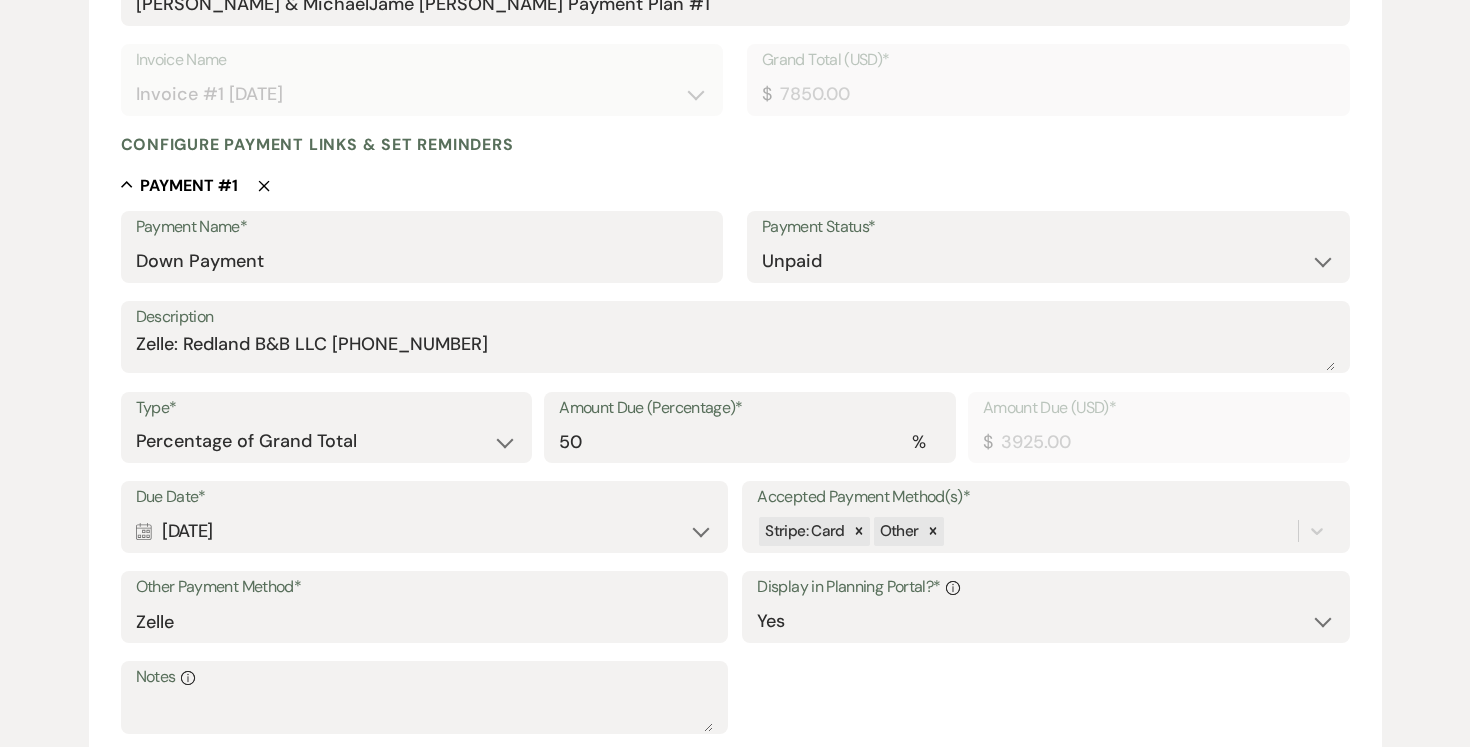scroll, scrollTop: 403, scrollLeft: 0, axis: vertical 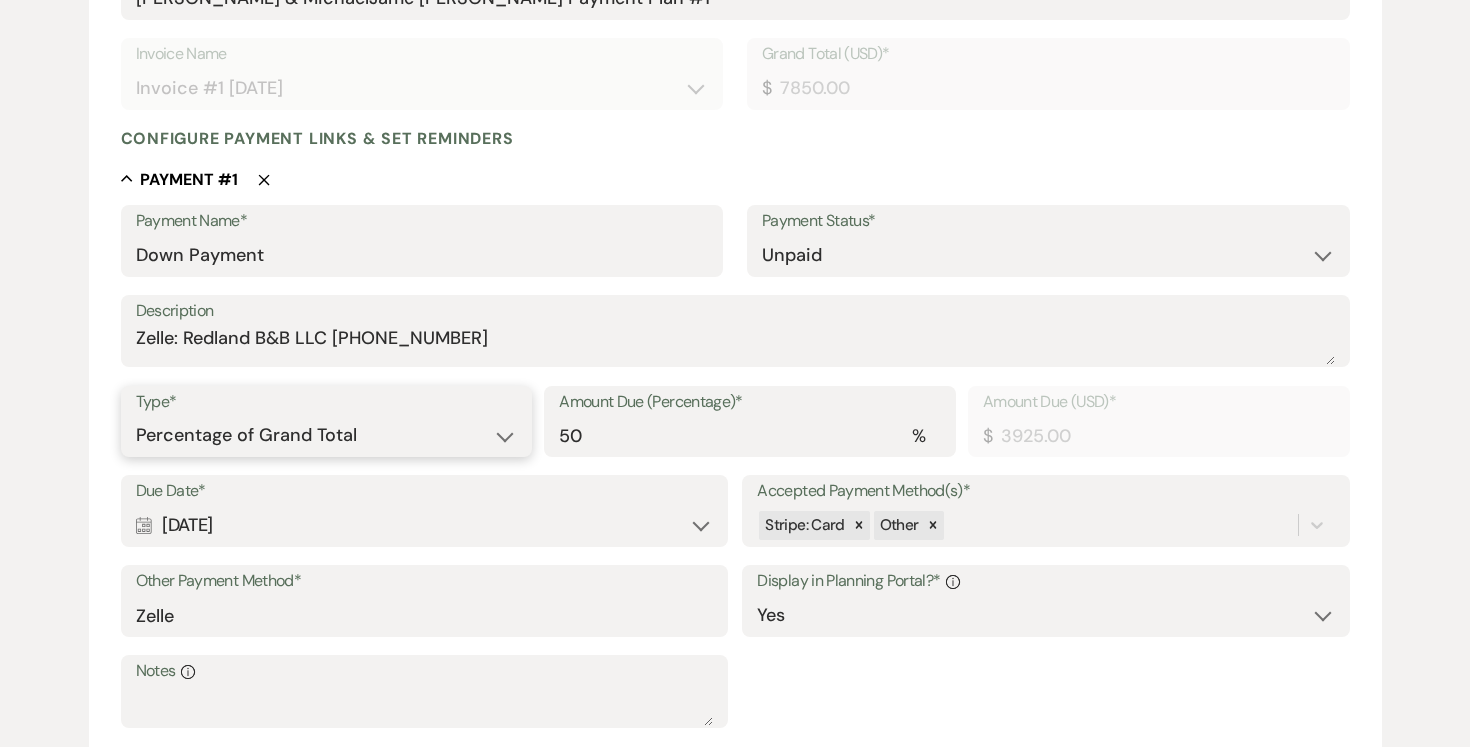 click on "Dollar Amount Percentage of Grand Total" at bounding box center (327, 435) 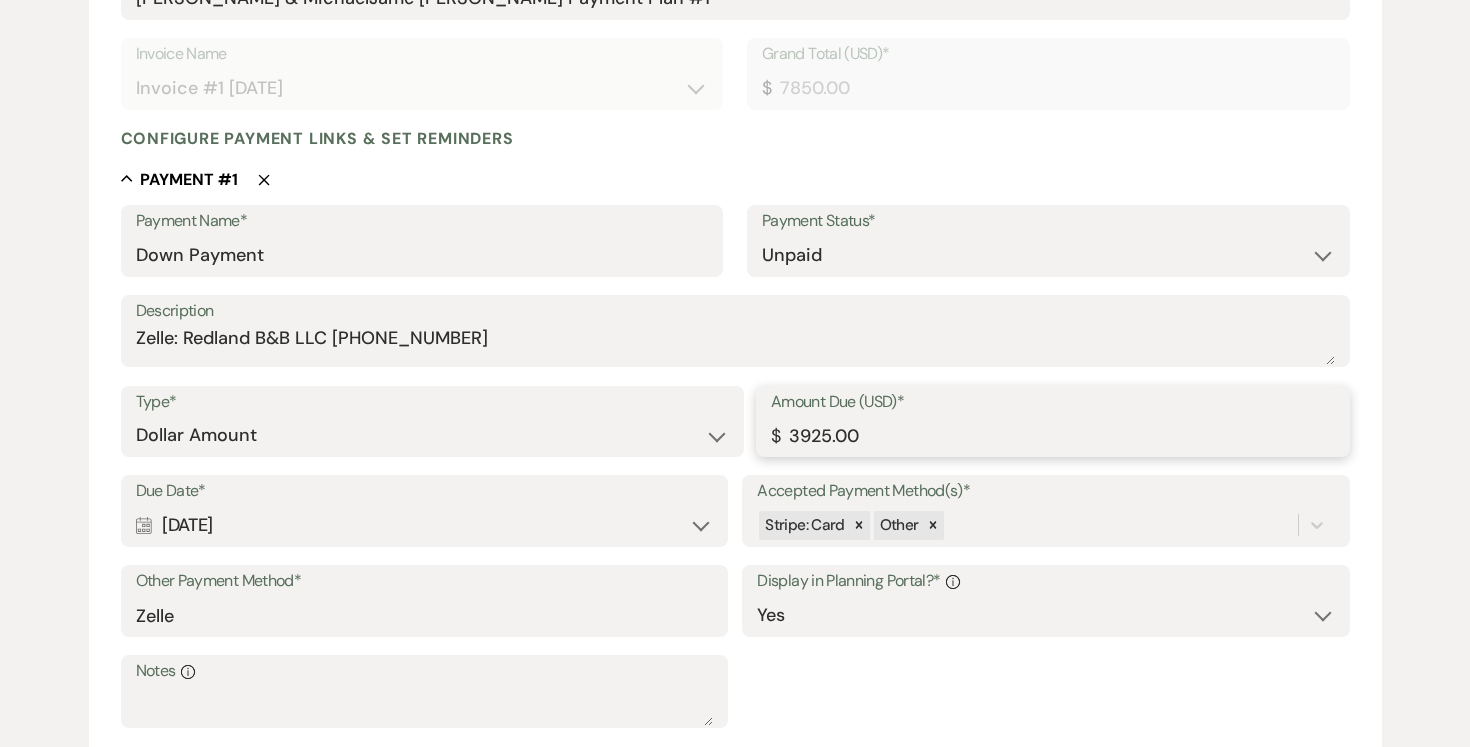 click on "3925.00" at bounding box center [1053, 435] 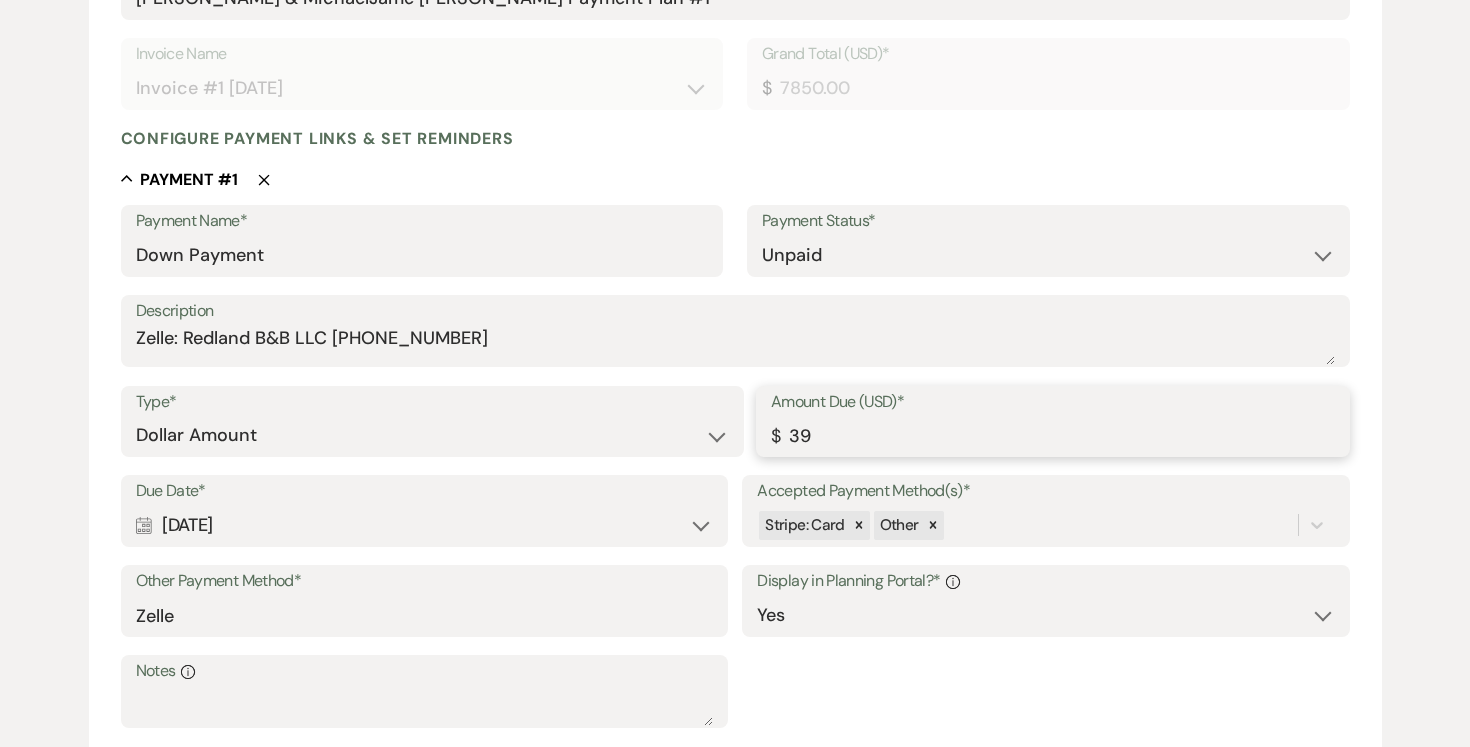 type on "3" 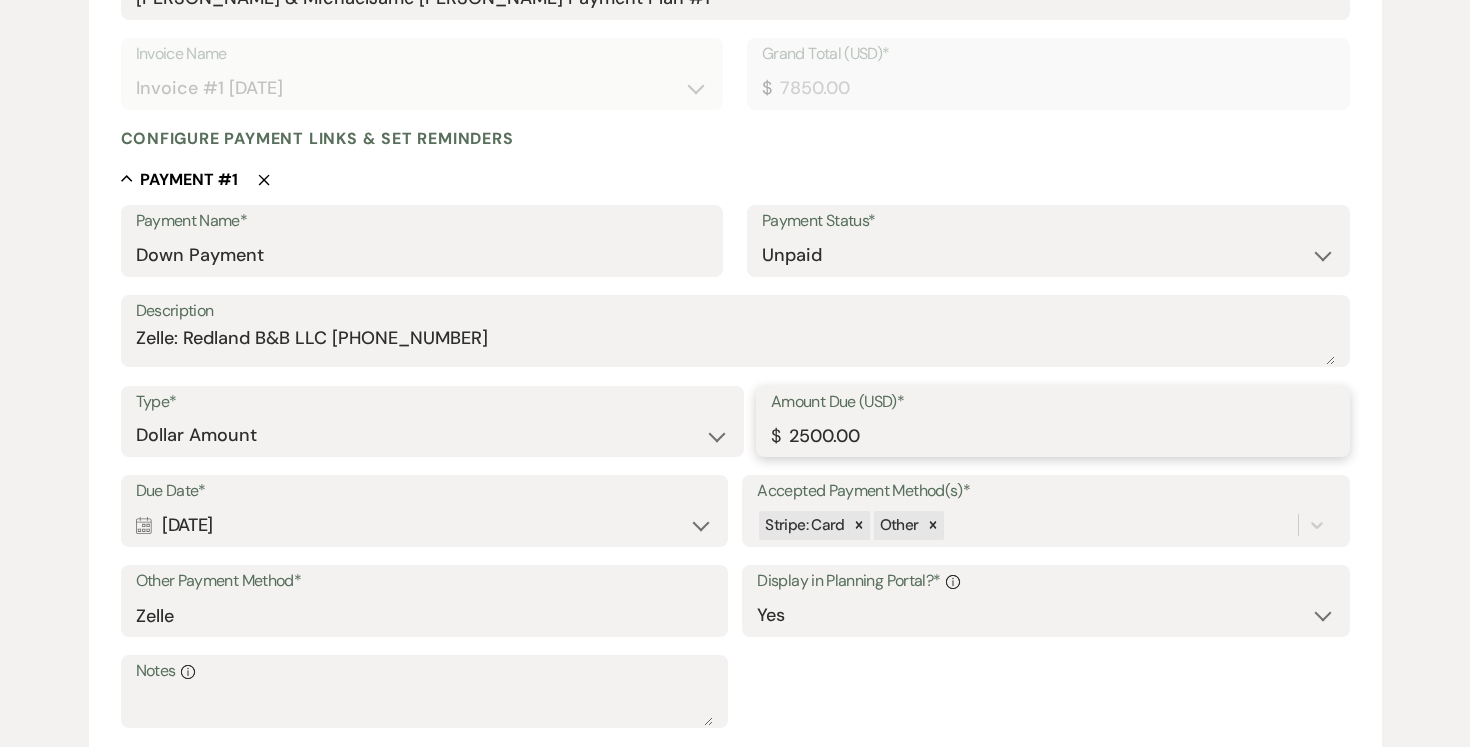 type on "2500.00" 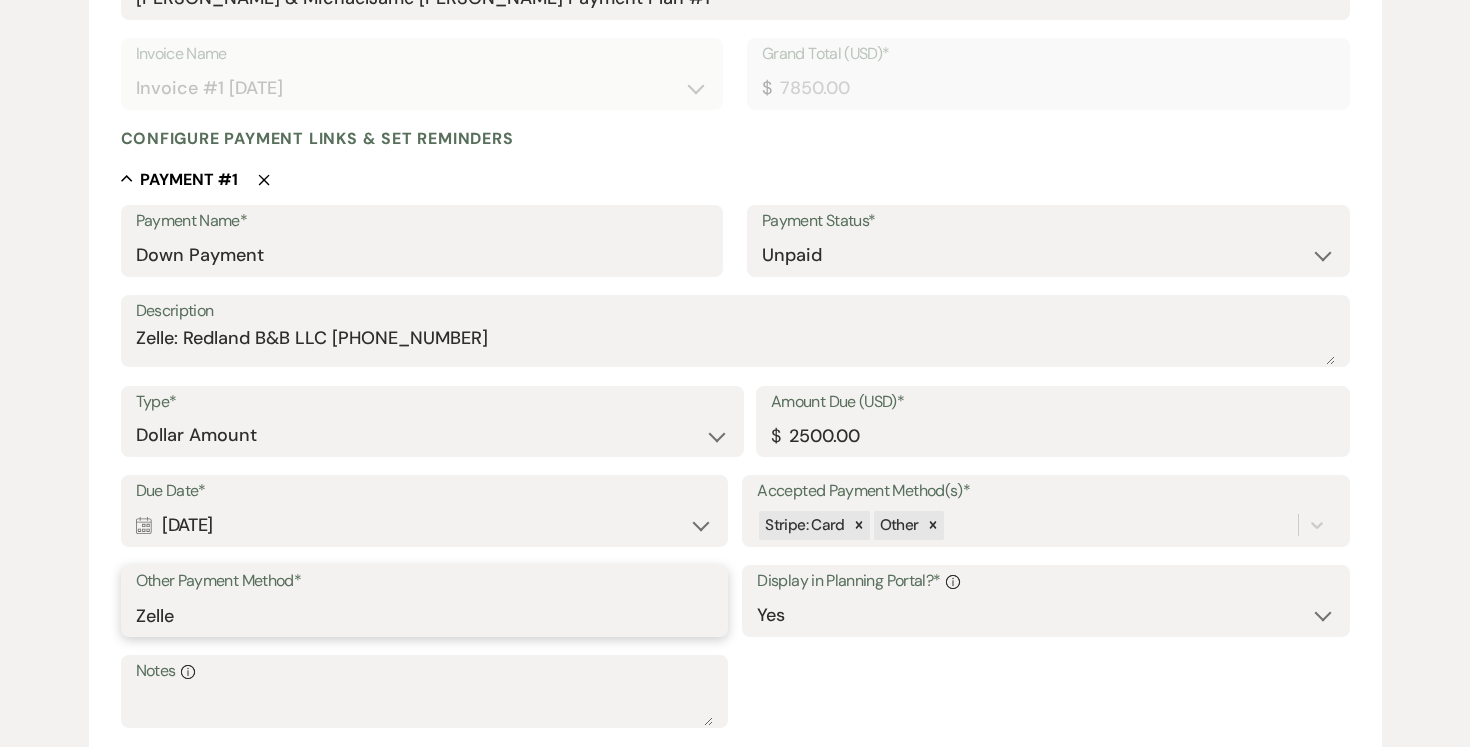 click on "Zelle" at bounding box center [424, 615] 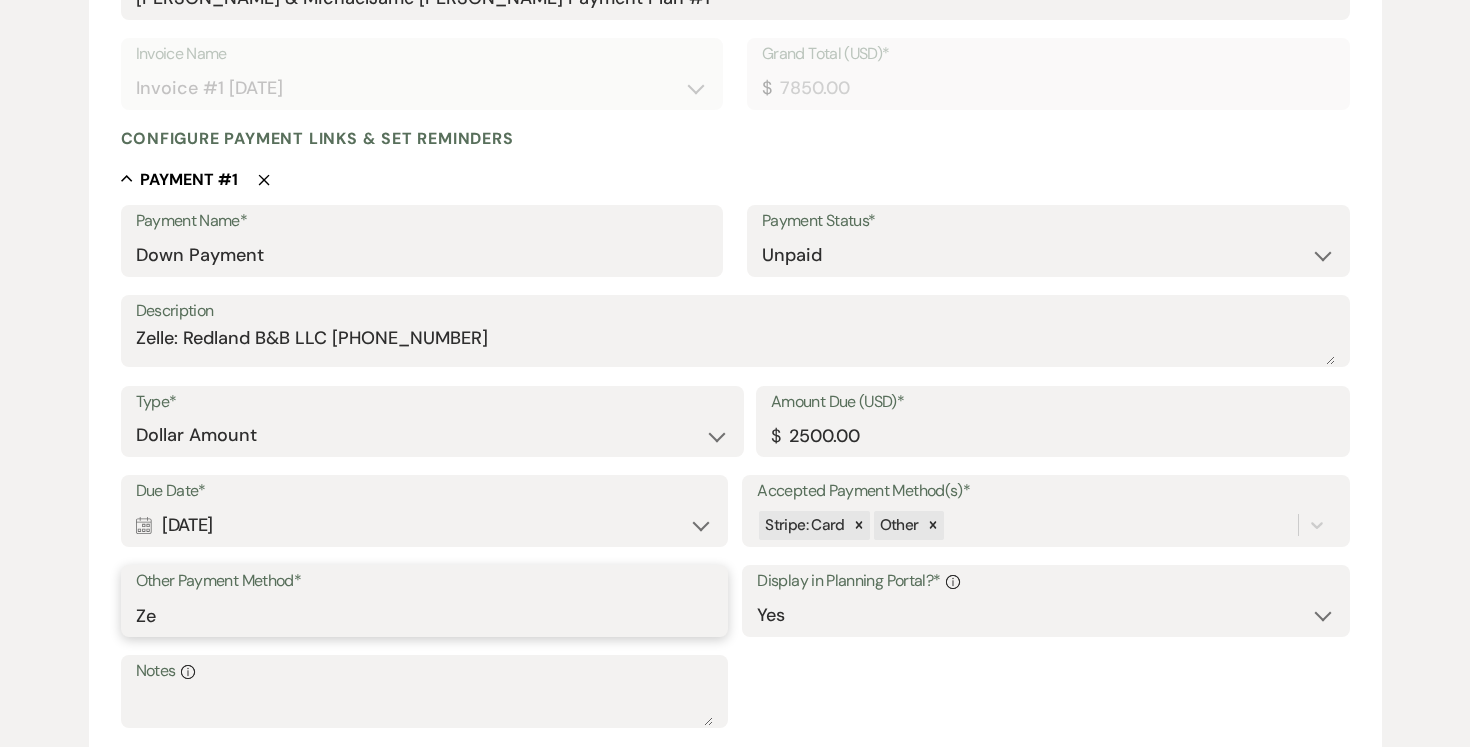 type on "Z" 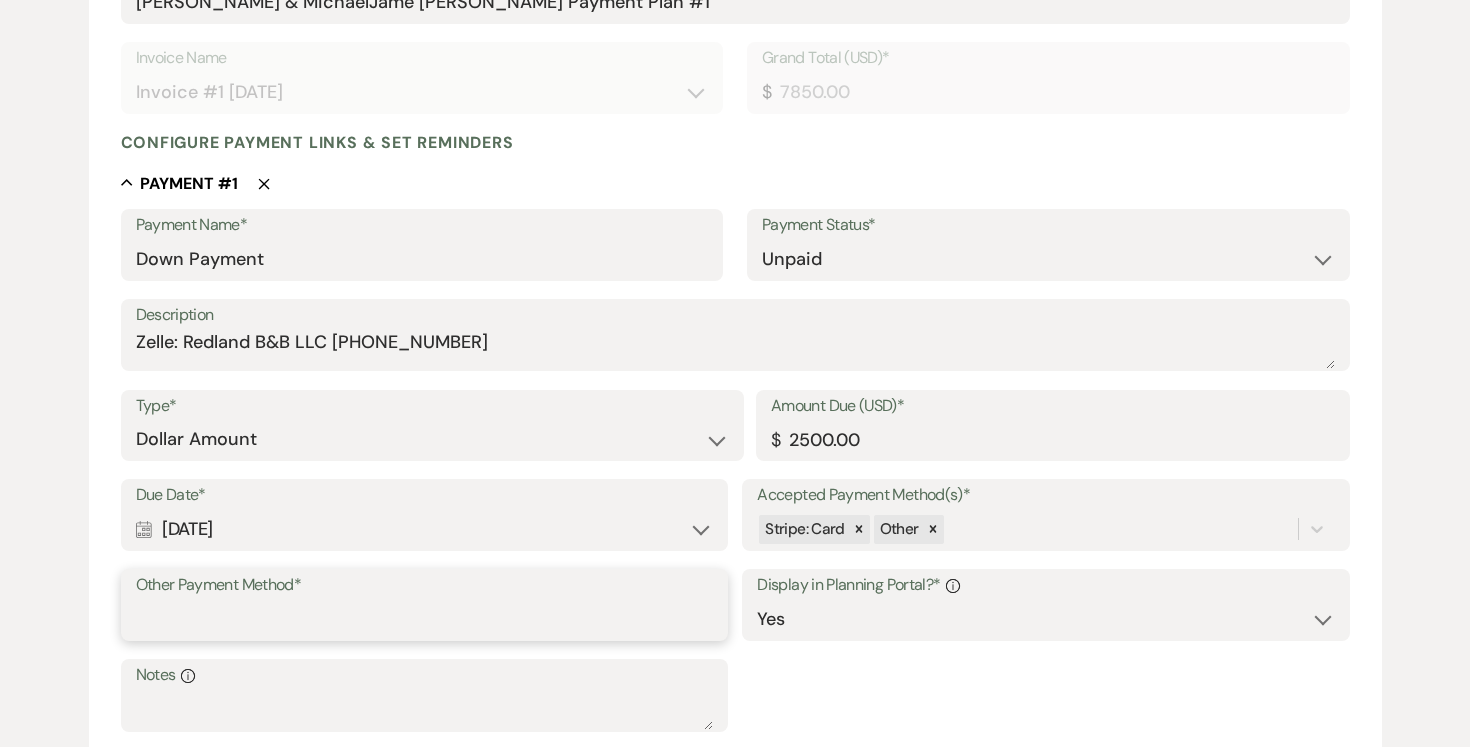 scroll, scrollTop: 400, scrollLeft: 0, axis: vertical 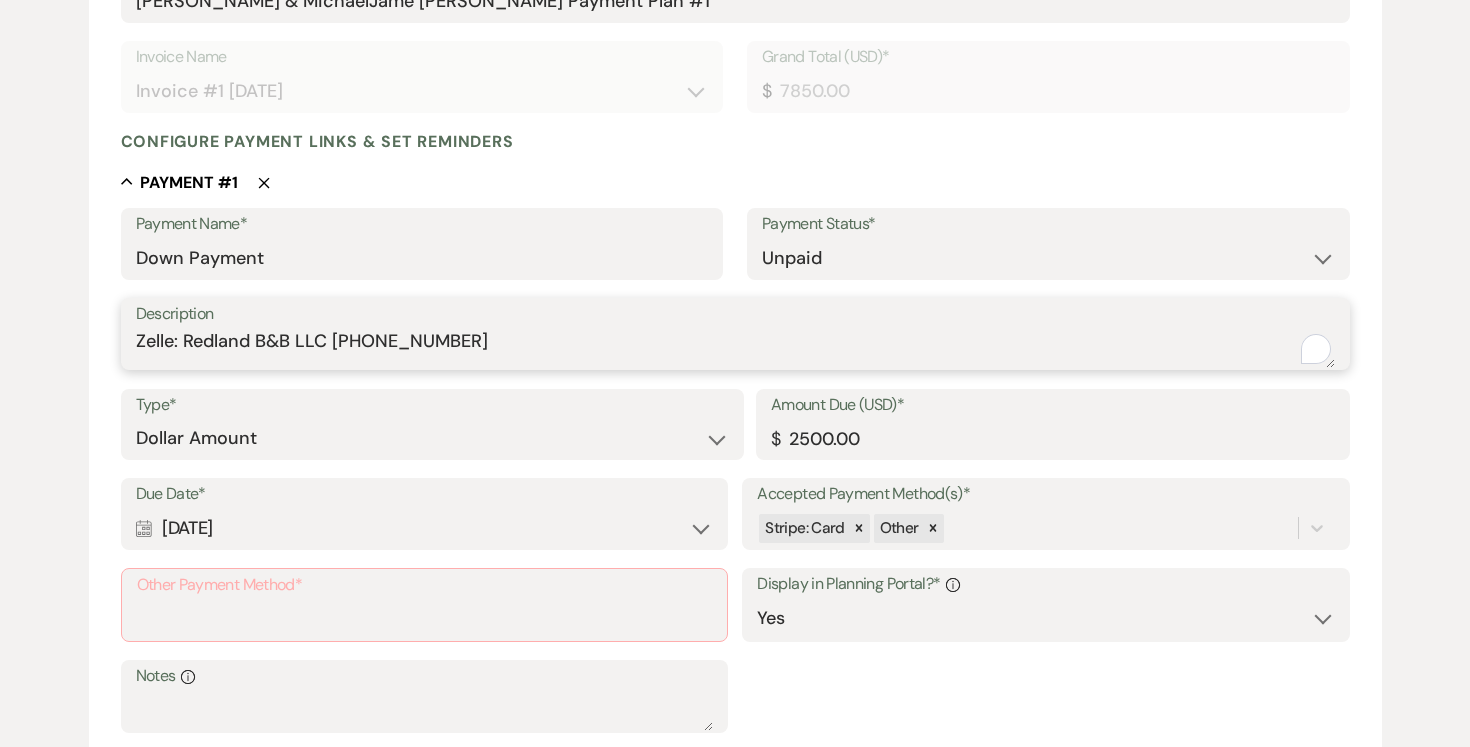 drag, startPoint x: 143, startPoint y: 340, endPoint x: 477, endPoint y: 345, distance: 334.0374 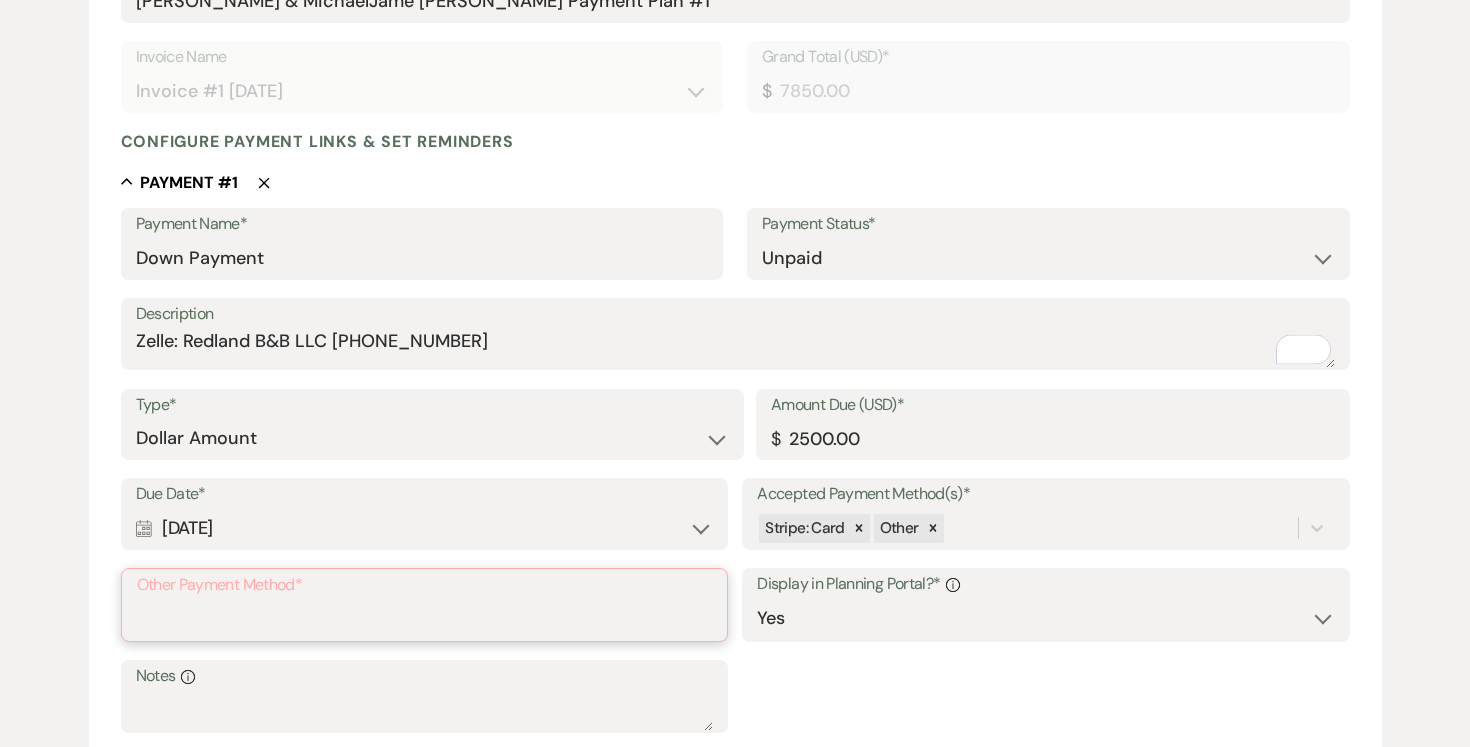 click on "Other Payment Method*" at bounding box center (424, 619) 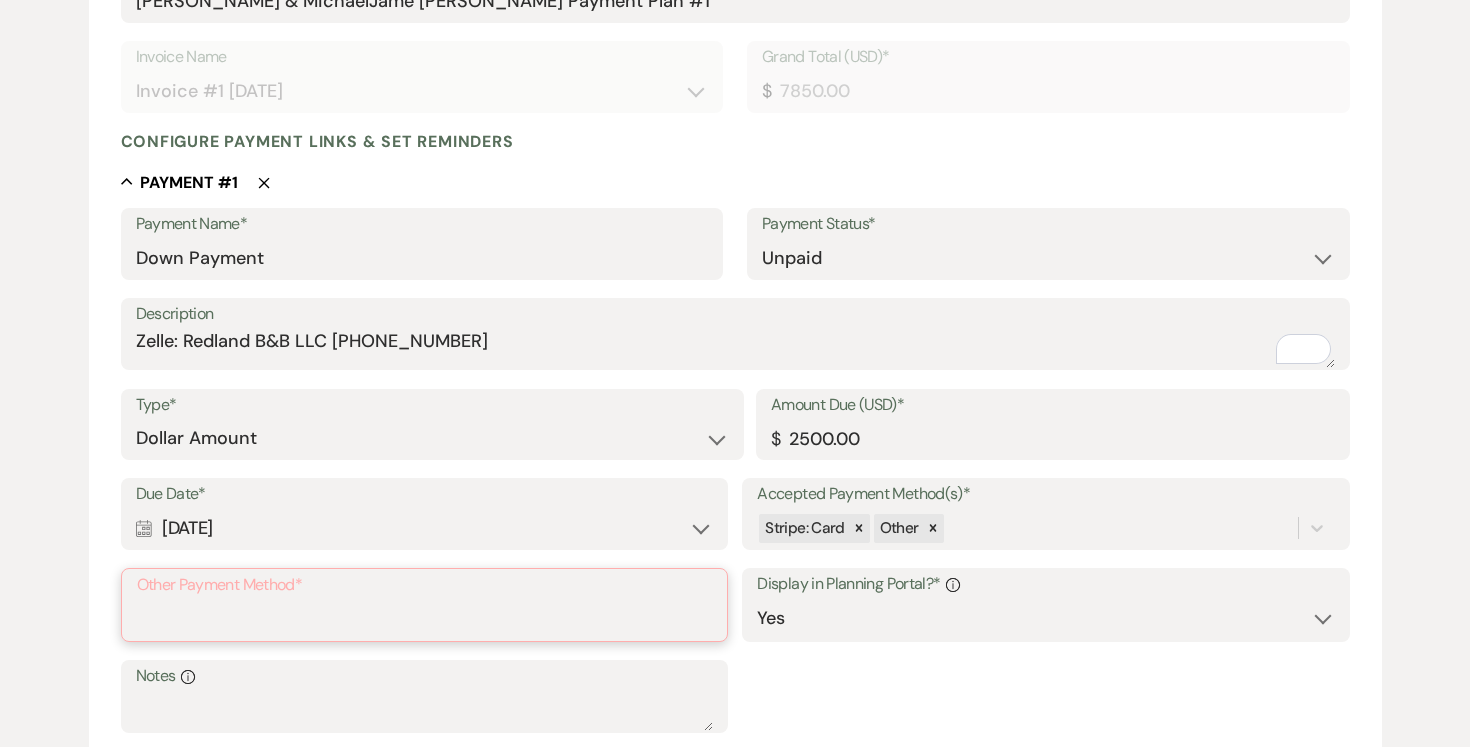 paste on "Zelle: Redland B&B LLC (305)458-0415" 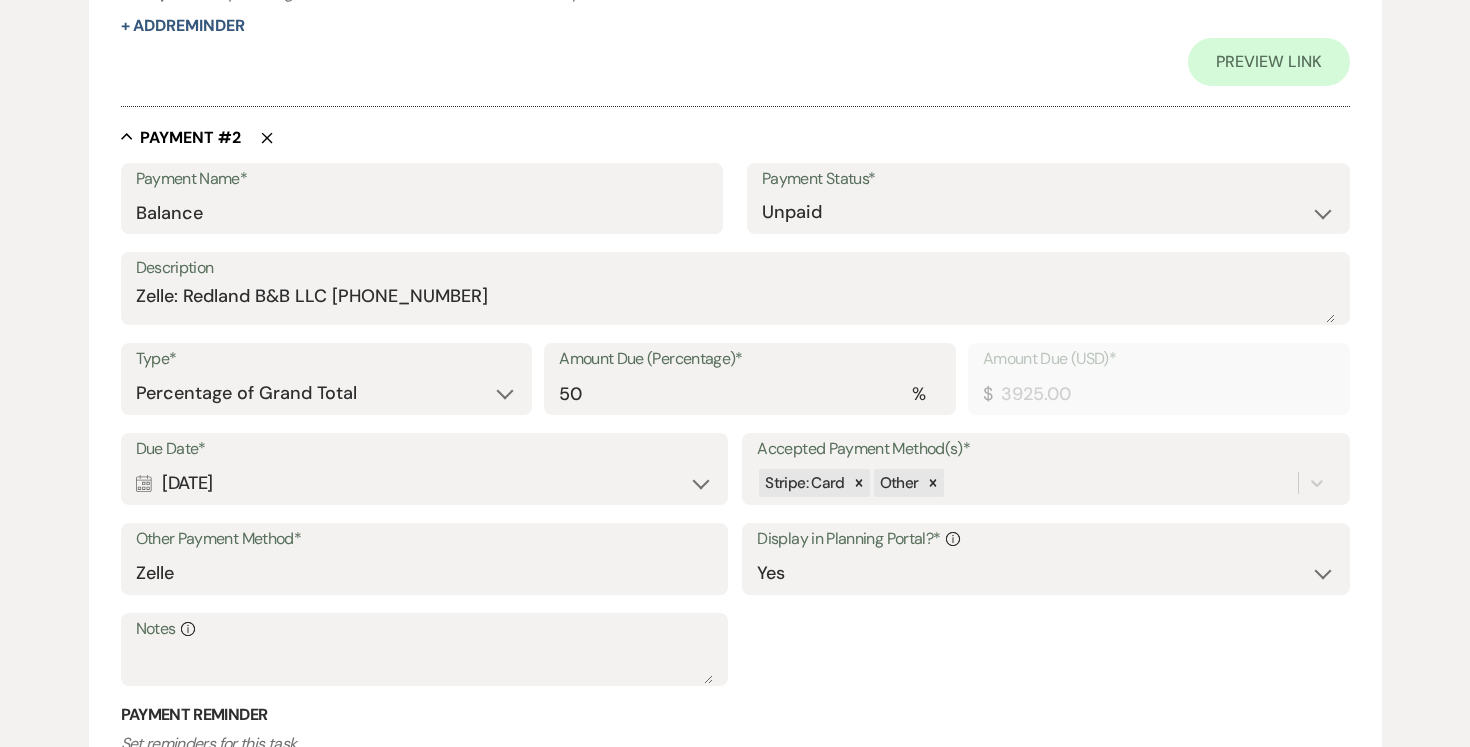 scroll, scrollTop: 1224, scrollLeft: 0, axis: vertical 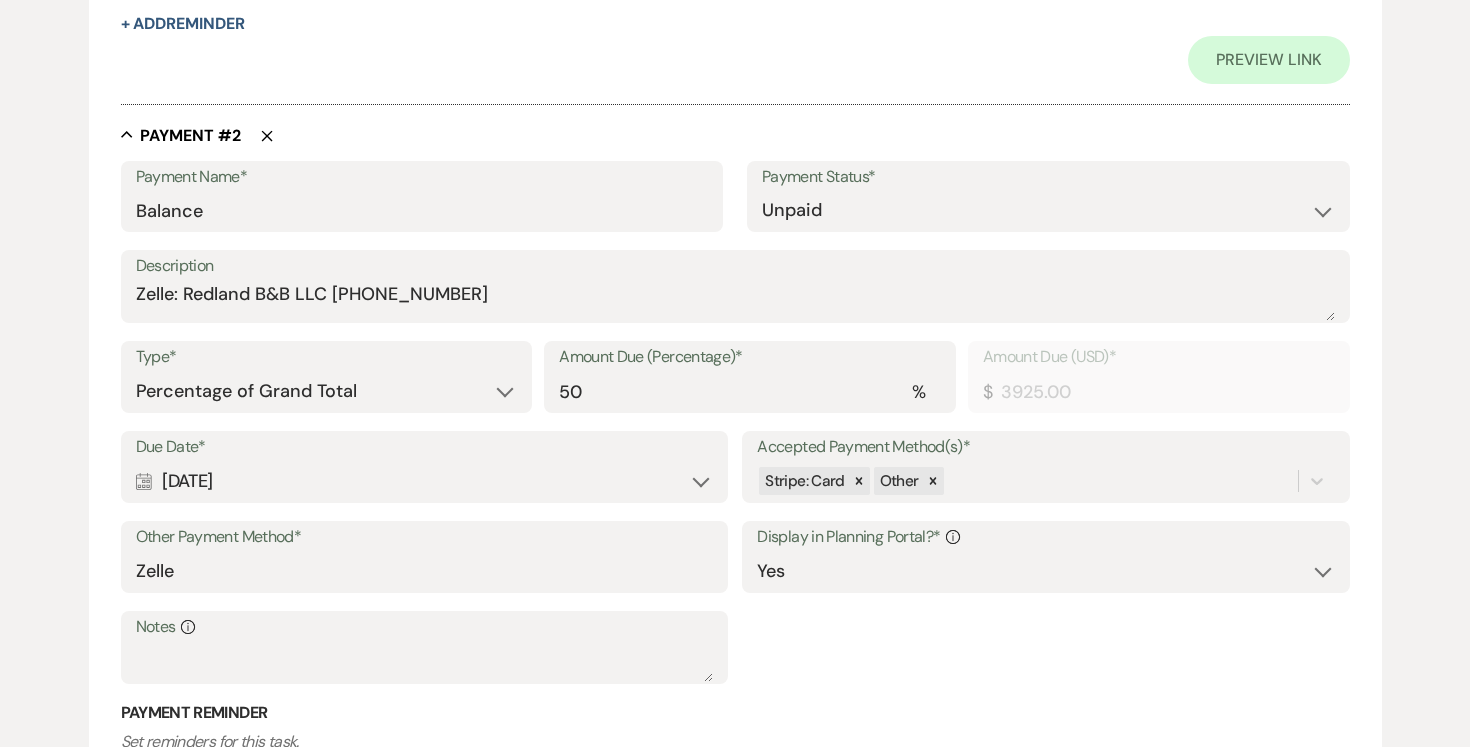 type on "Zelle: Redland B&B LLC (305)458-0415" 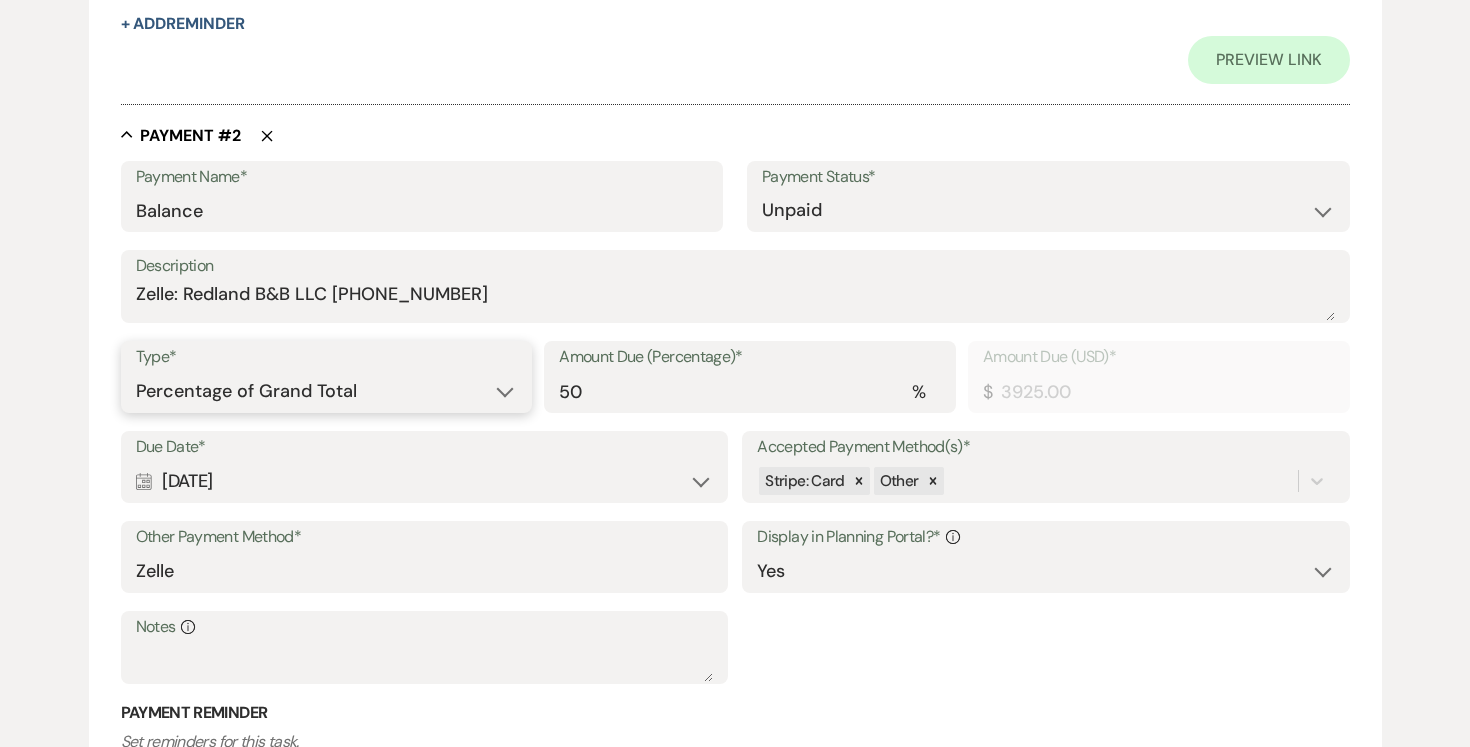 click on "Dollar Amount Percentage of Grand Total" at bounding box center [327, 391] 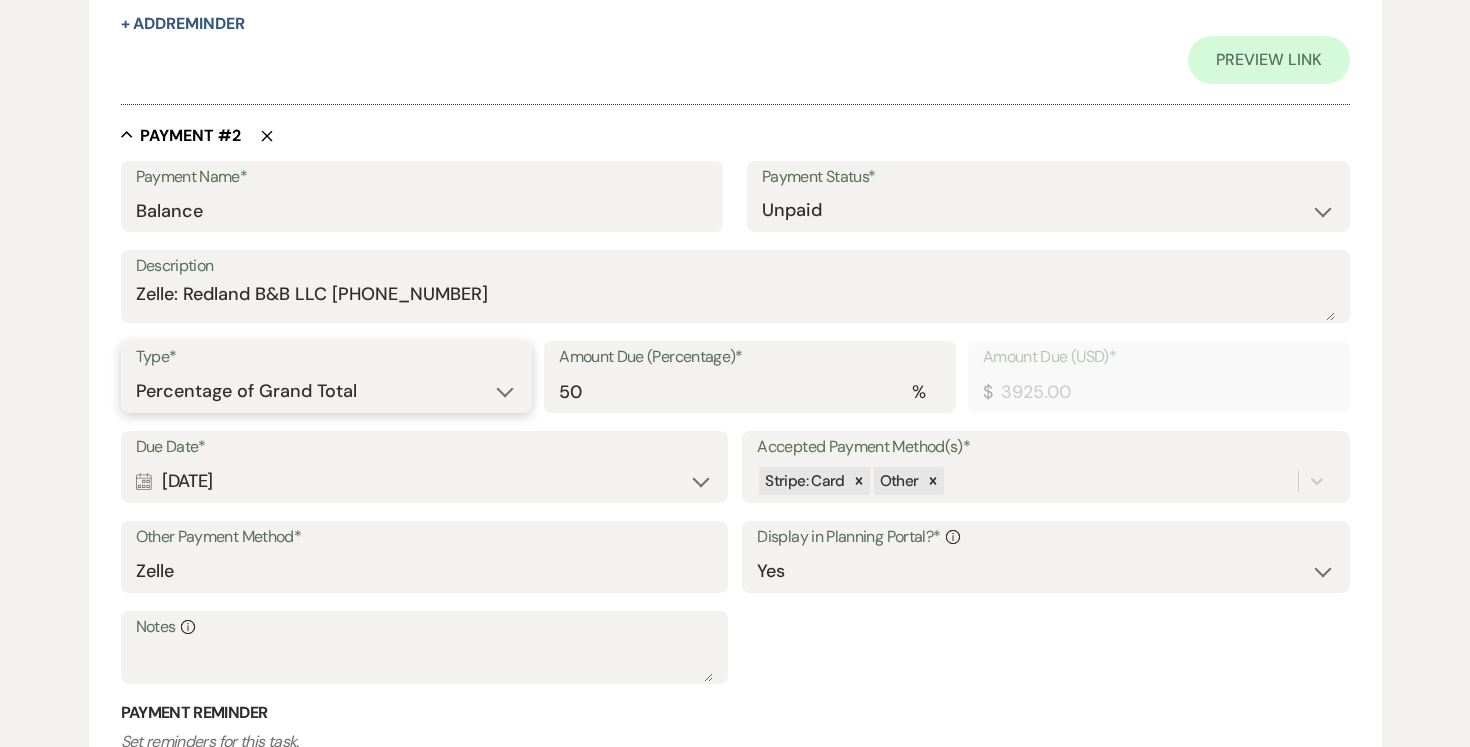 select on "flat" 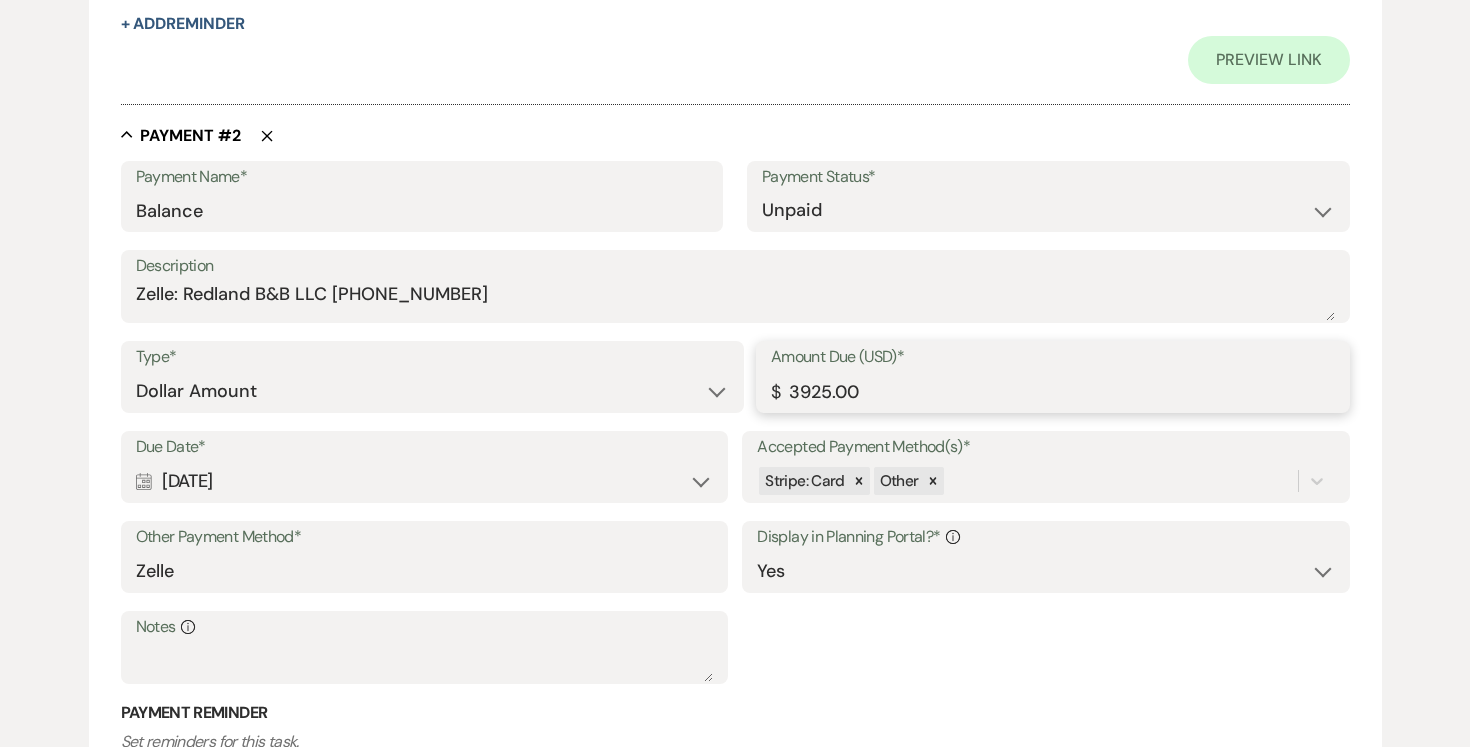 click on "3925.00" at bounding box center [1053, 391] 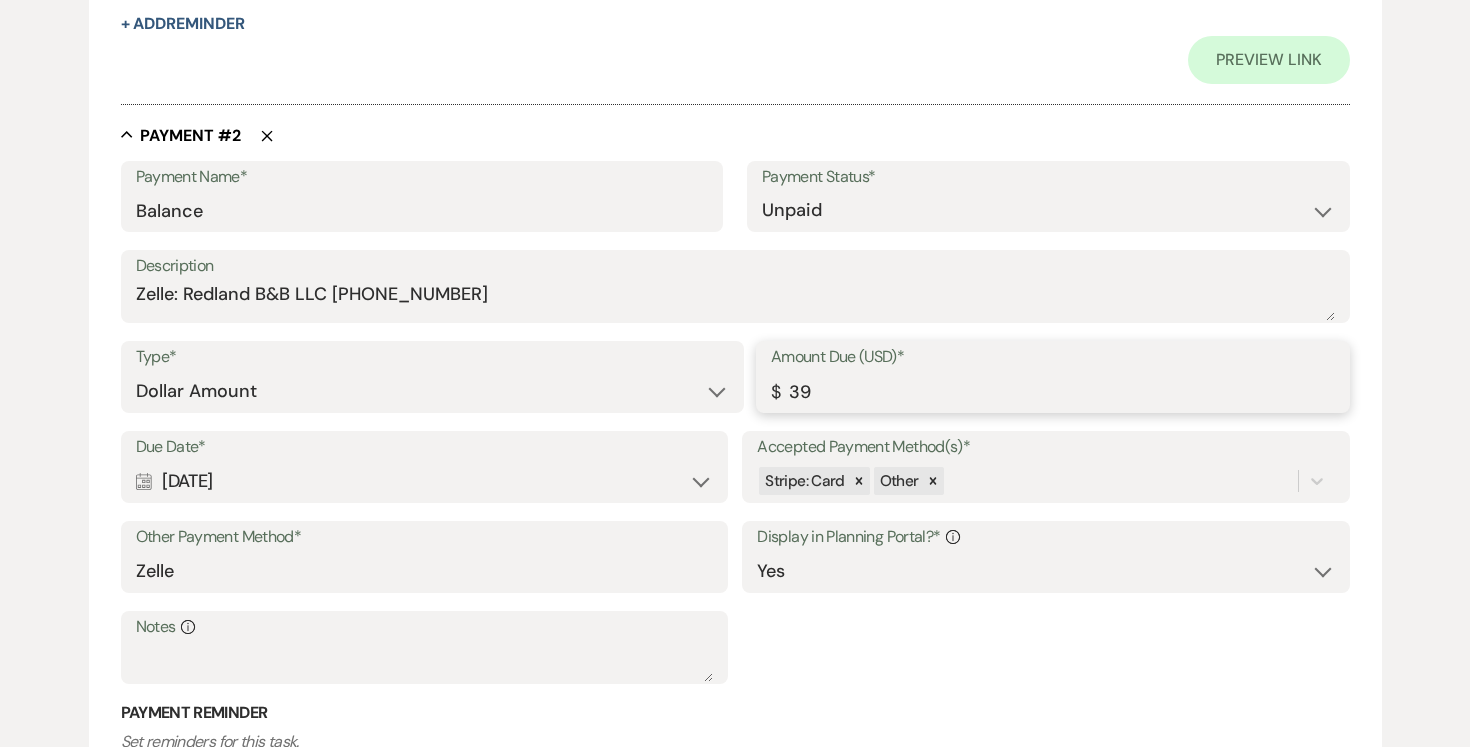 type on "3" 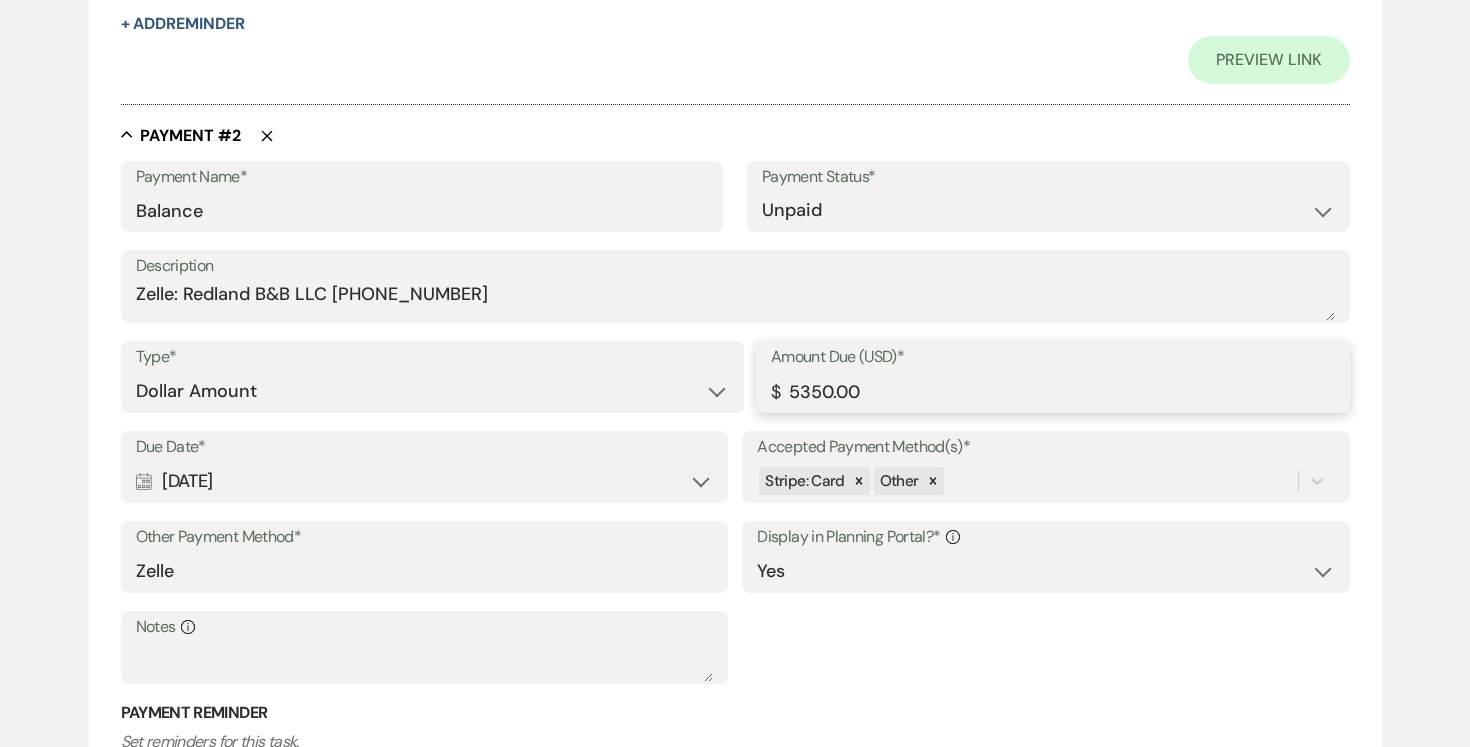 type on "5350.00" 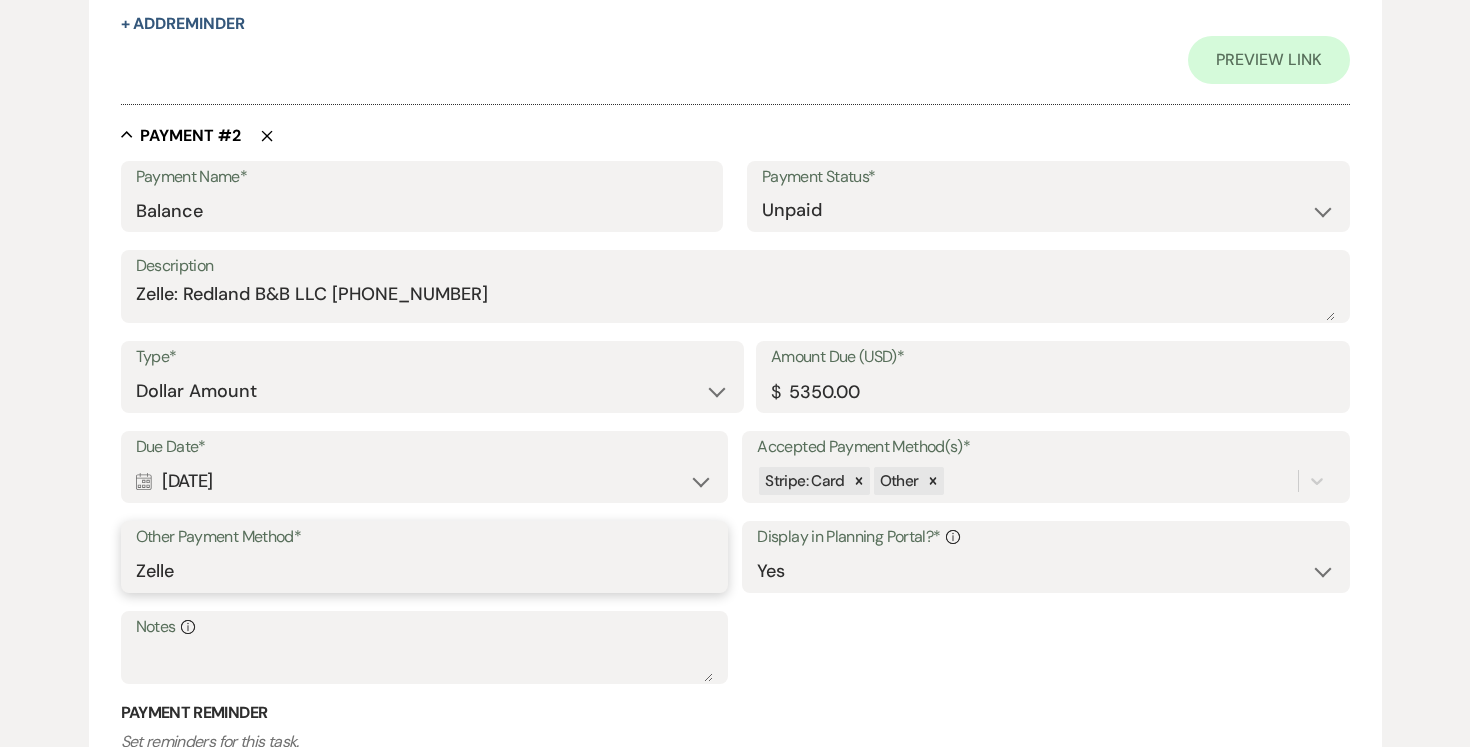 click on "Zelle" at bounding box center [424, 571] 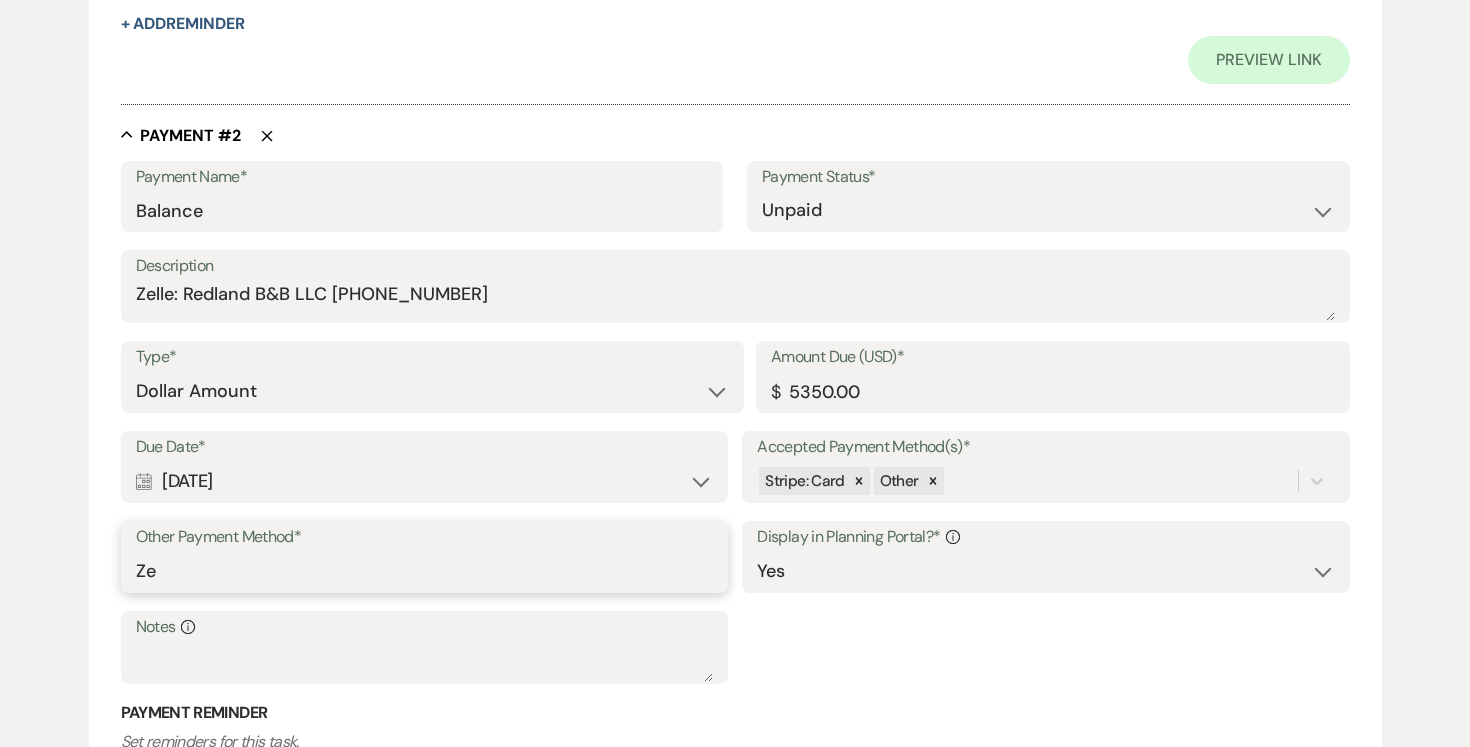 type on "Z" 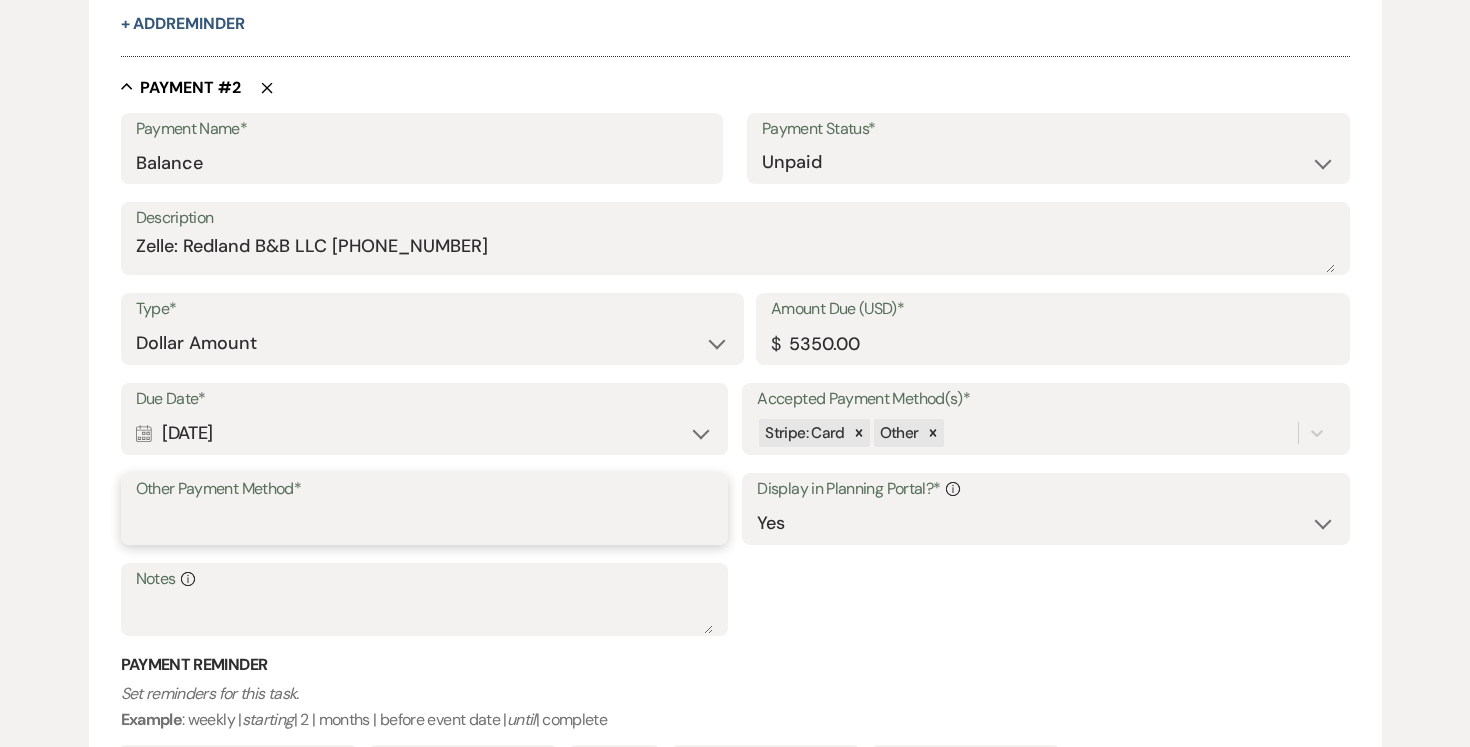 paste on "Zelle: Redland B&B LLC (305)458-0415" 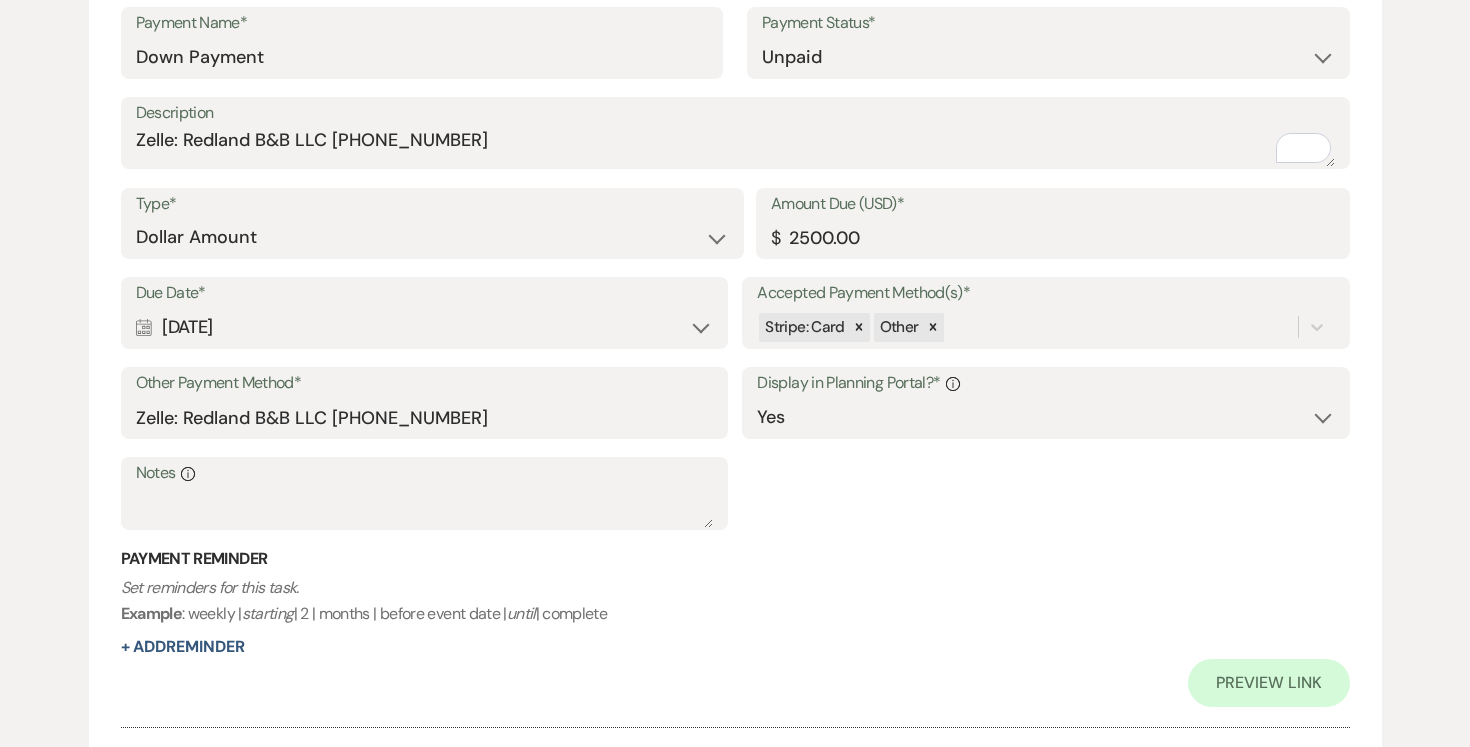 scroll, scrollTop: 635, scrollLeft: 0, axis: vertical 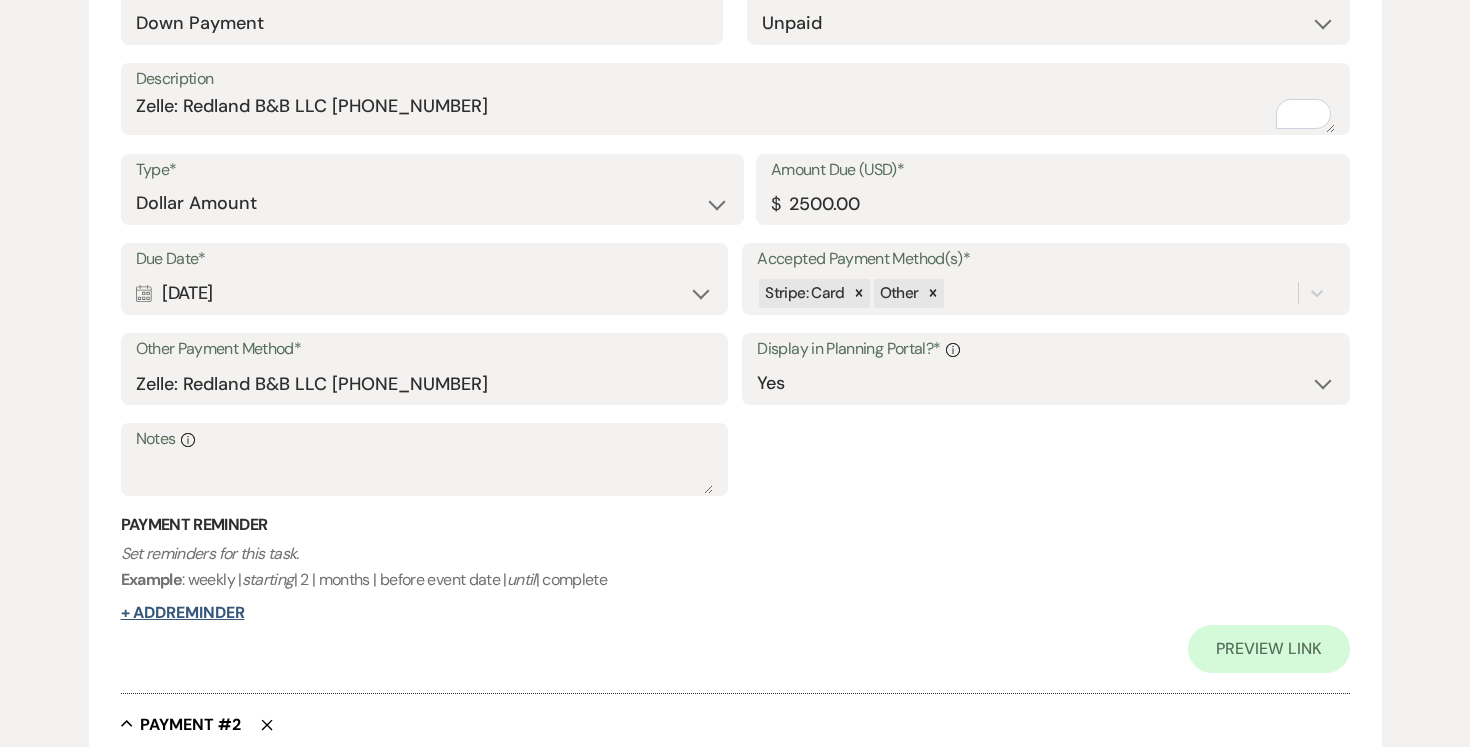 type on "Zelle: Redland B&B LLC (305)458-0415" 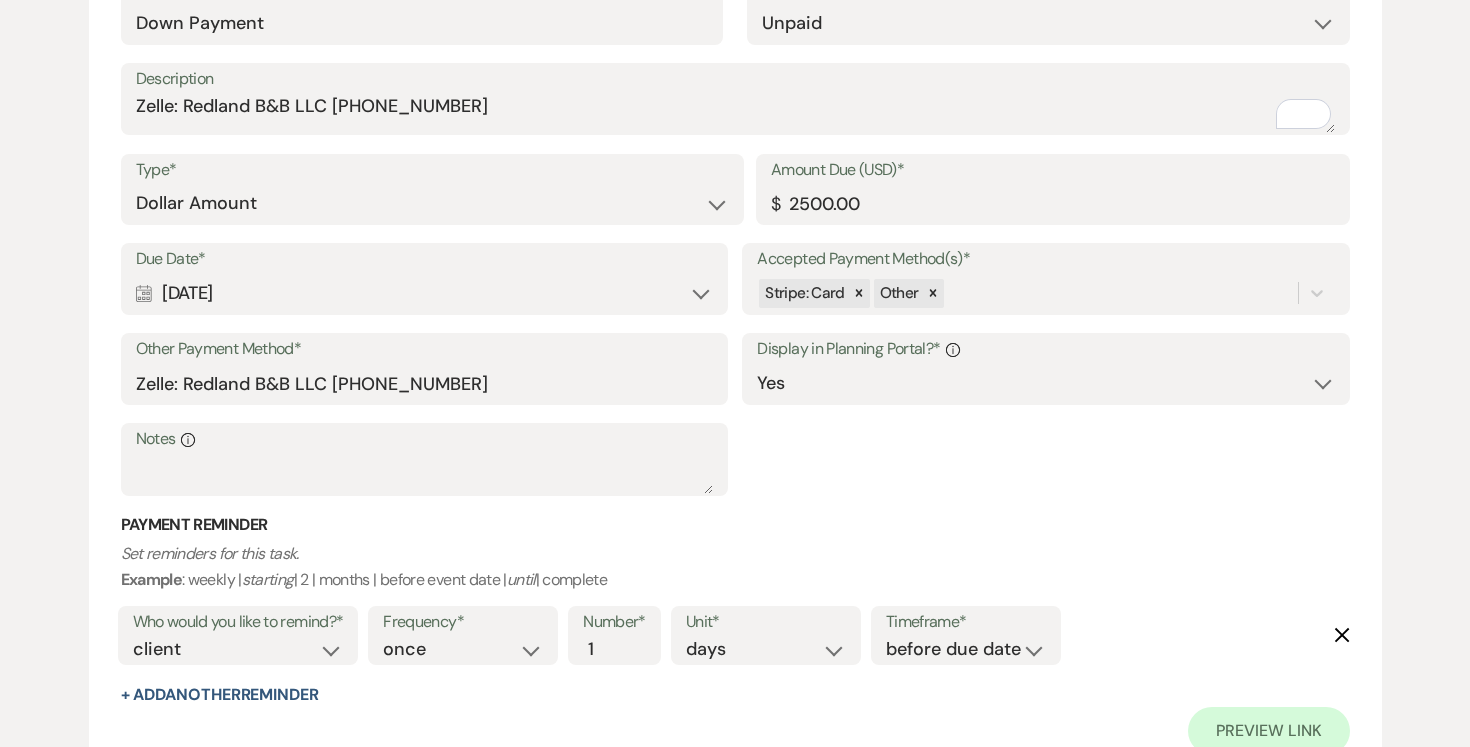 scroll, scrollTop: 636, scrollLeft: 0, axis: vertical 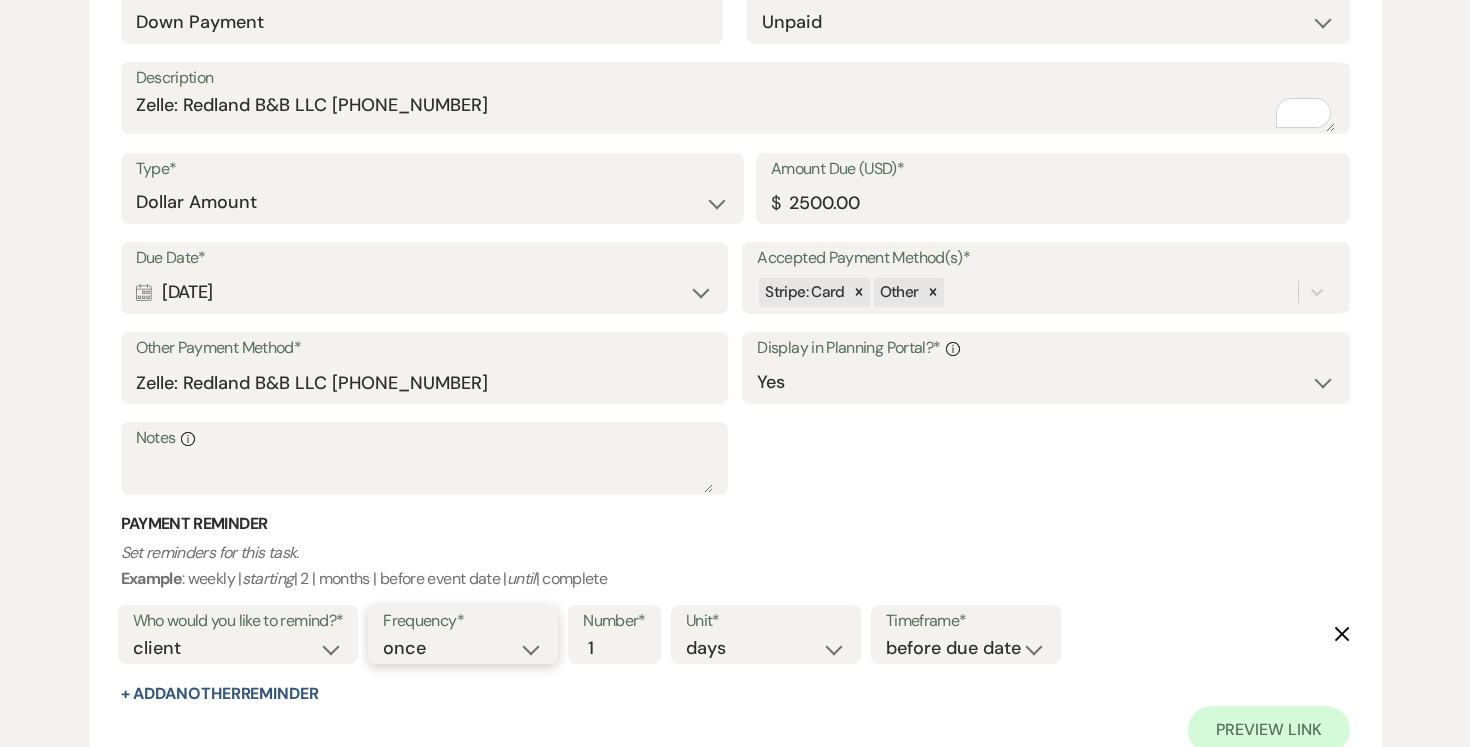 click on "once daily weekly monthly" at bounding box center [463, 648] 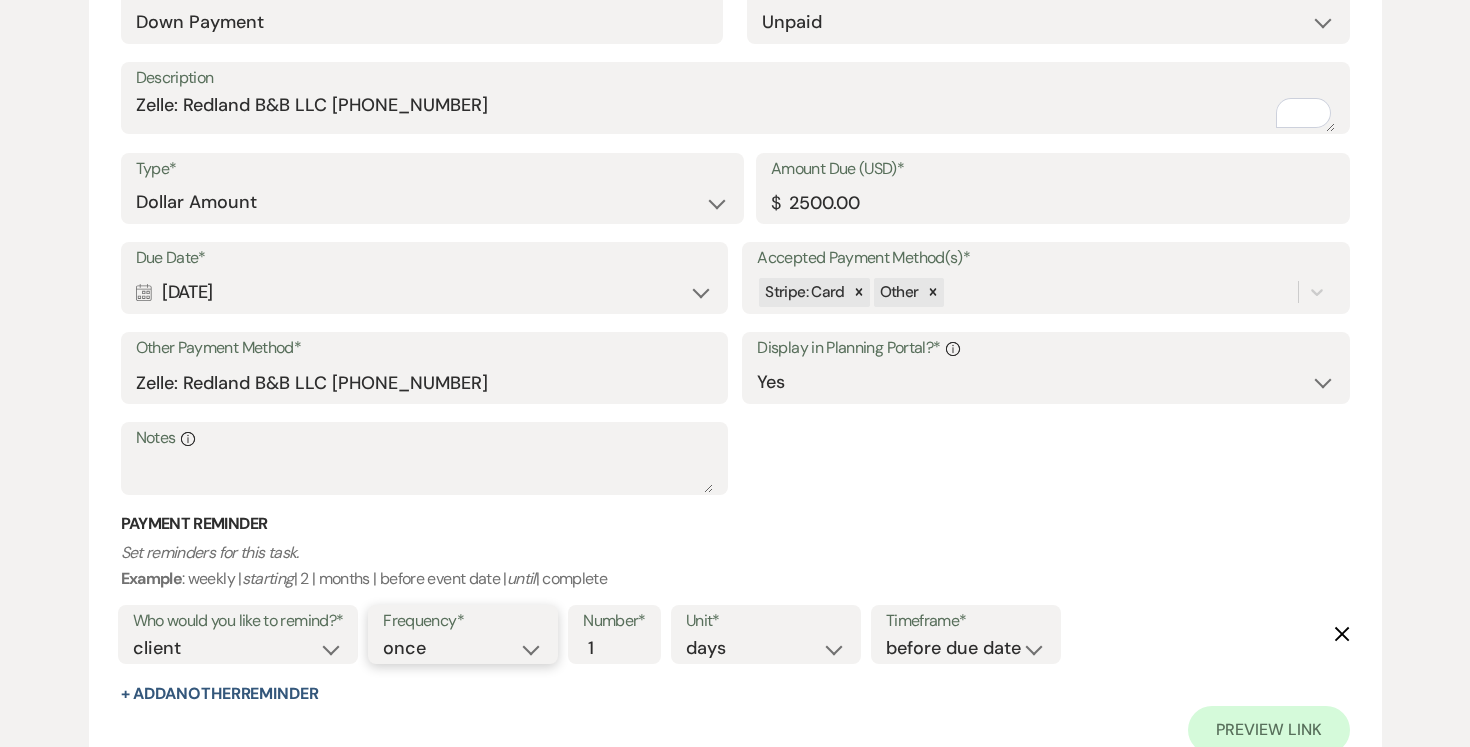 select on "daily" 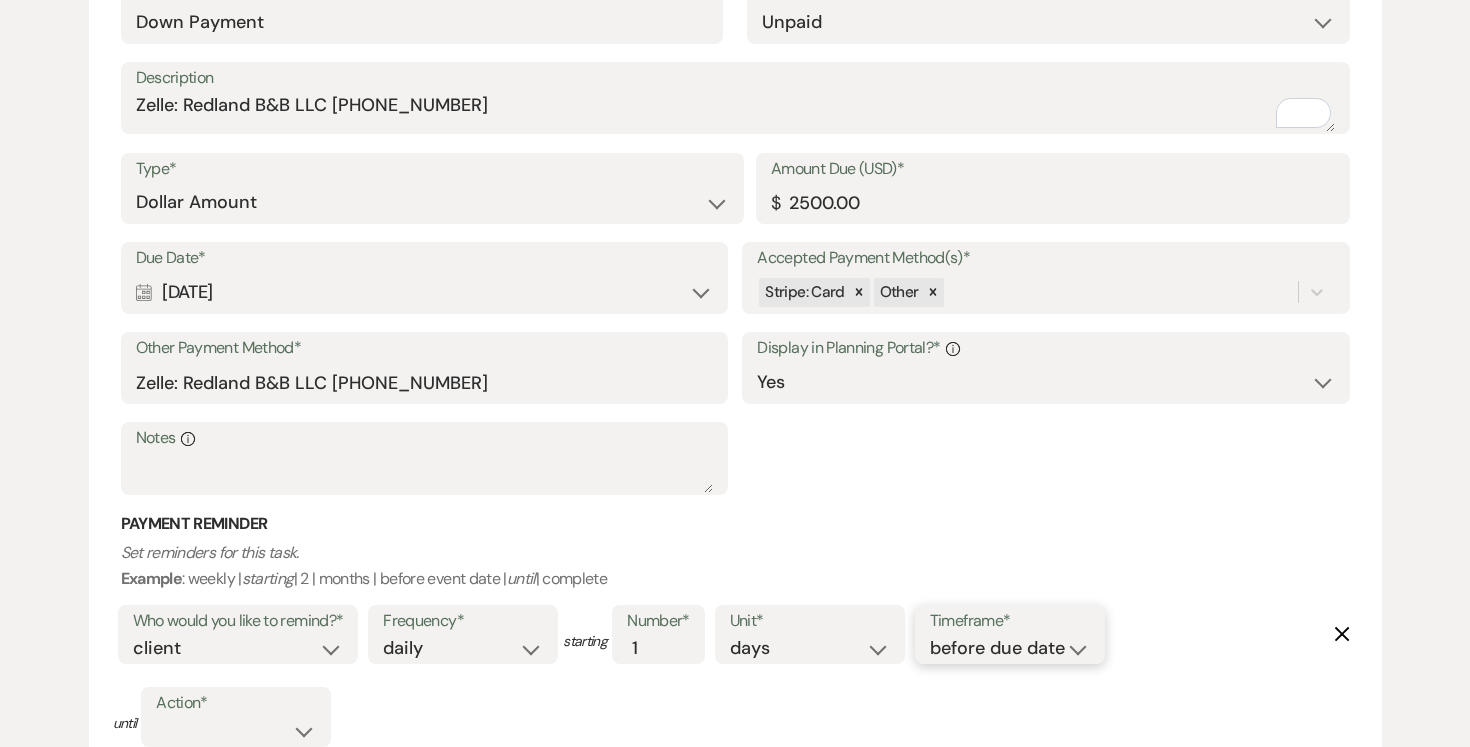 click on "before due date after due date on due date on custom date" at bounding box center (1010, 648) 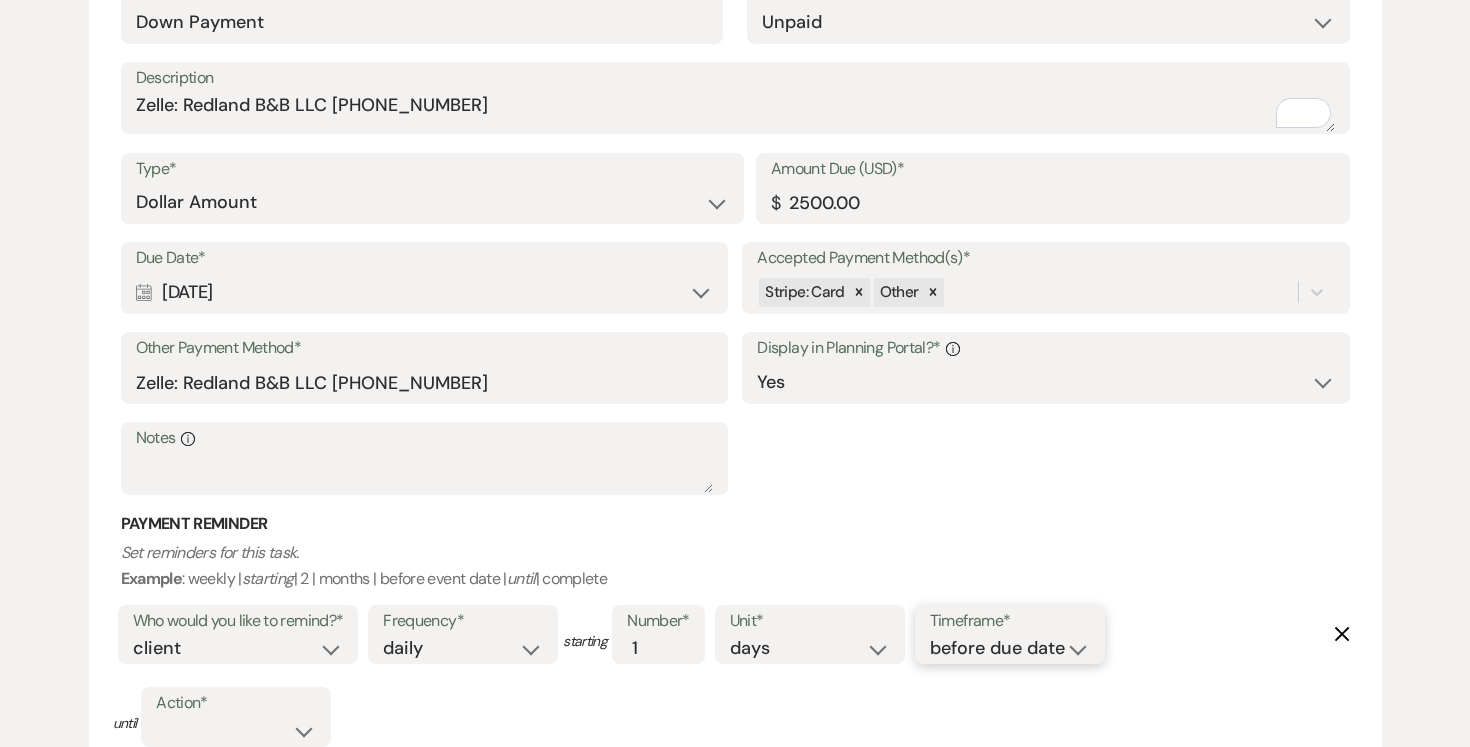 select on "afterDueDate" 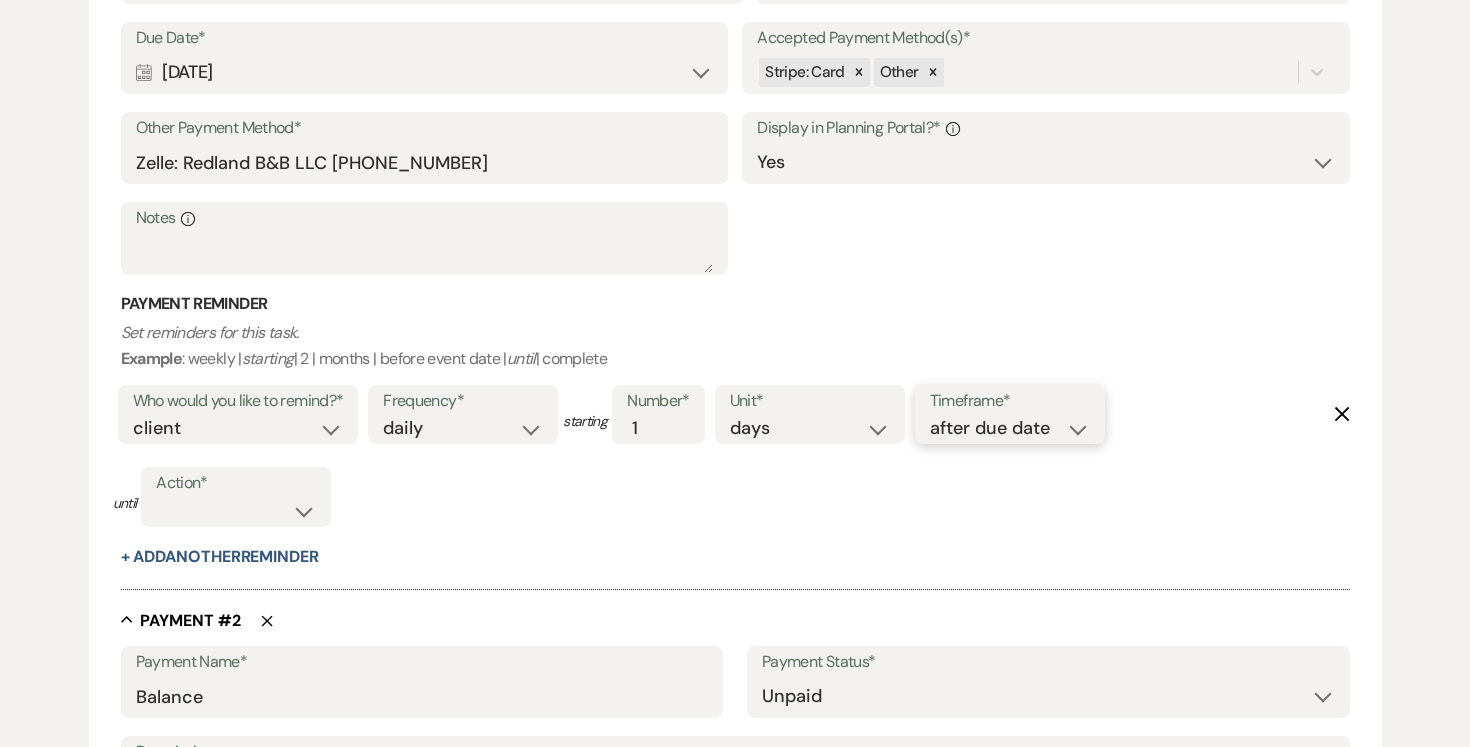 scroll, scrollTop: 873, scrollLeft: 0, axis: vertical 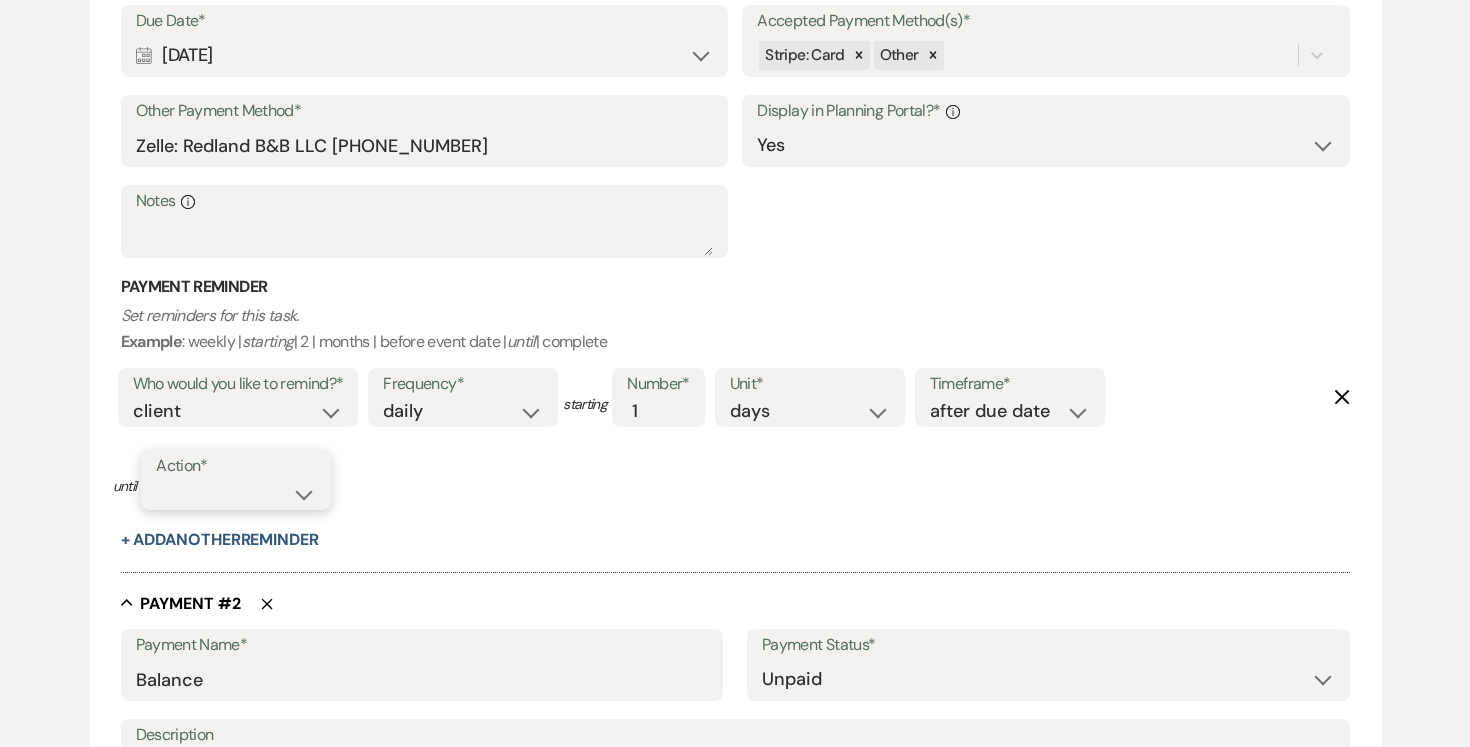 click on "complete due date custom date" at bounding box center [236, 494] 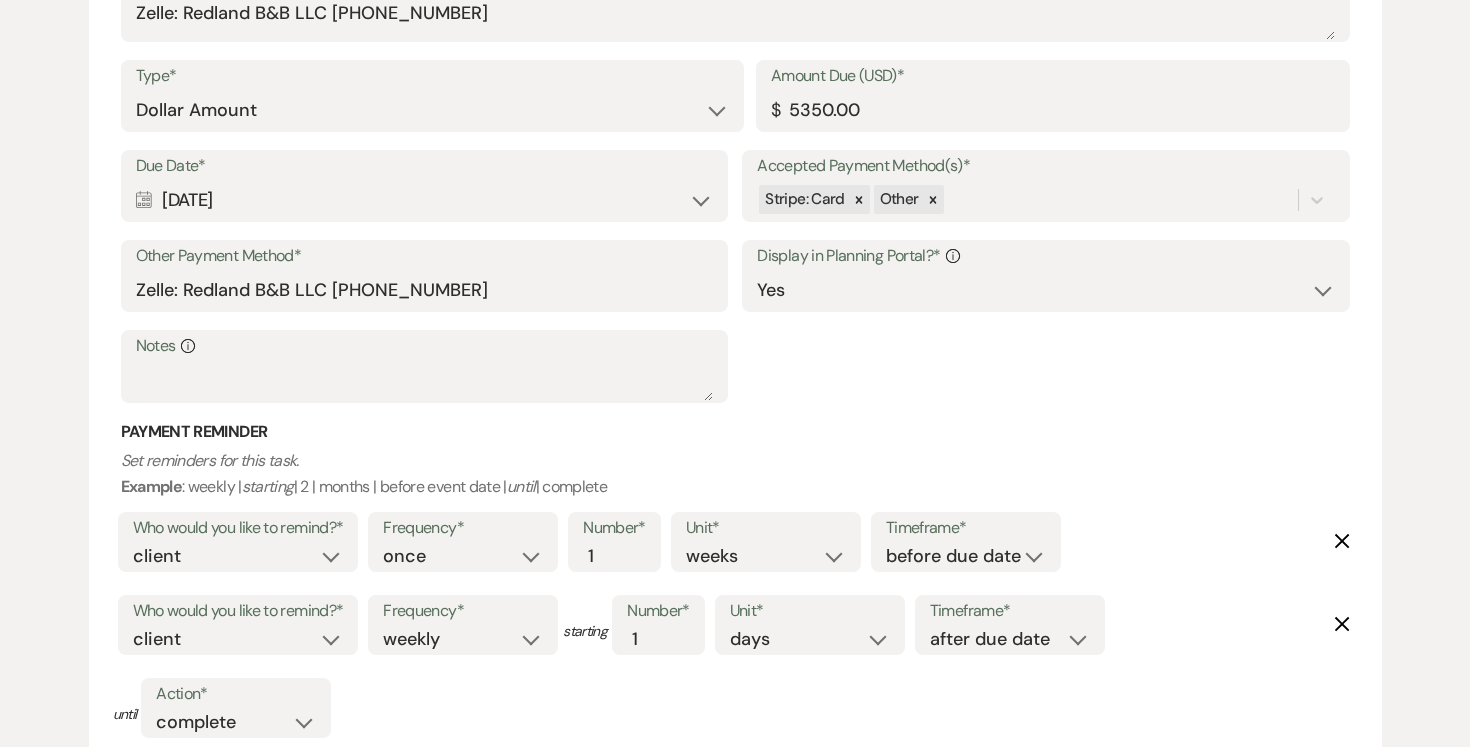 scroll, scrollTop: 2014, scrollLeft: 0, axis: vertical 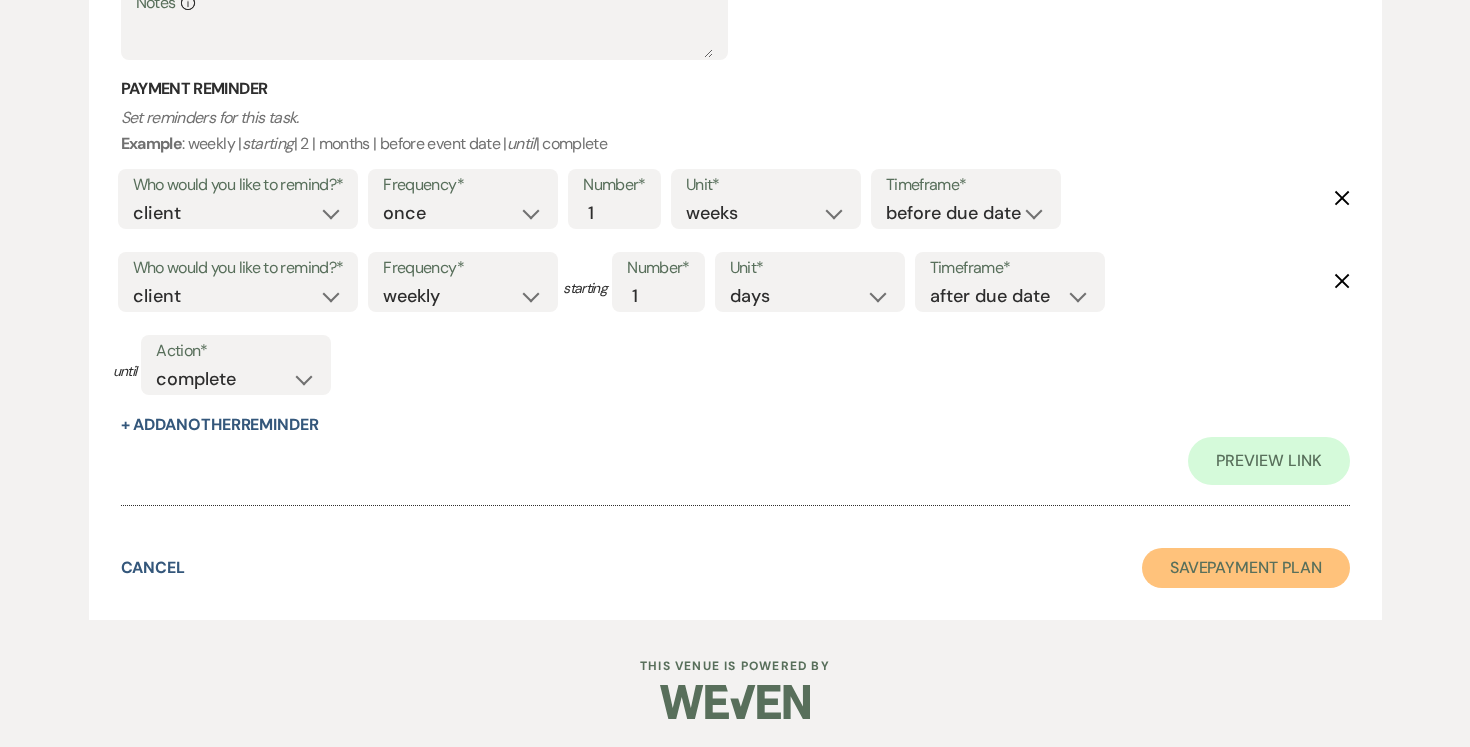 click on "Save  Payment Plan" at bounding box center [1246, 568] 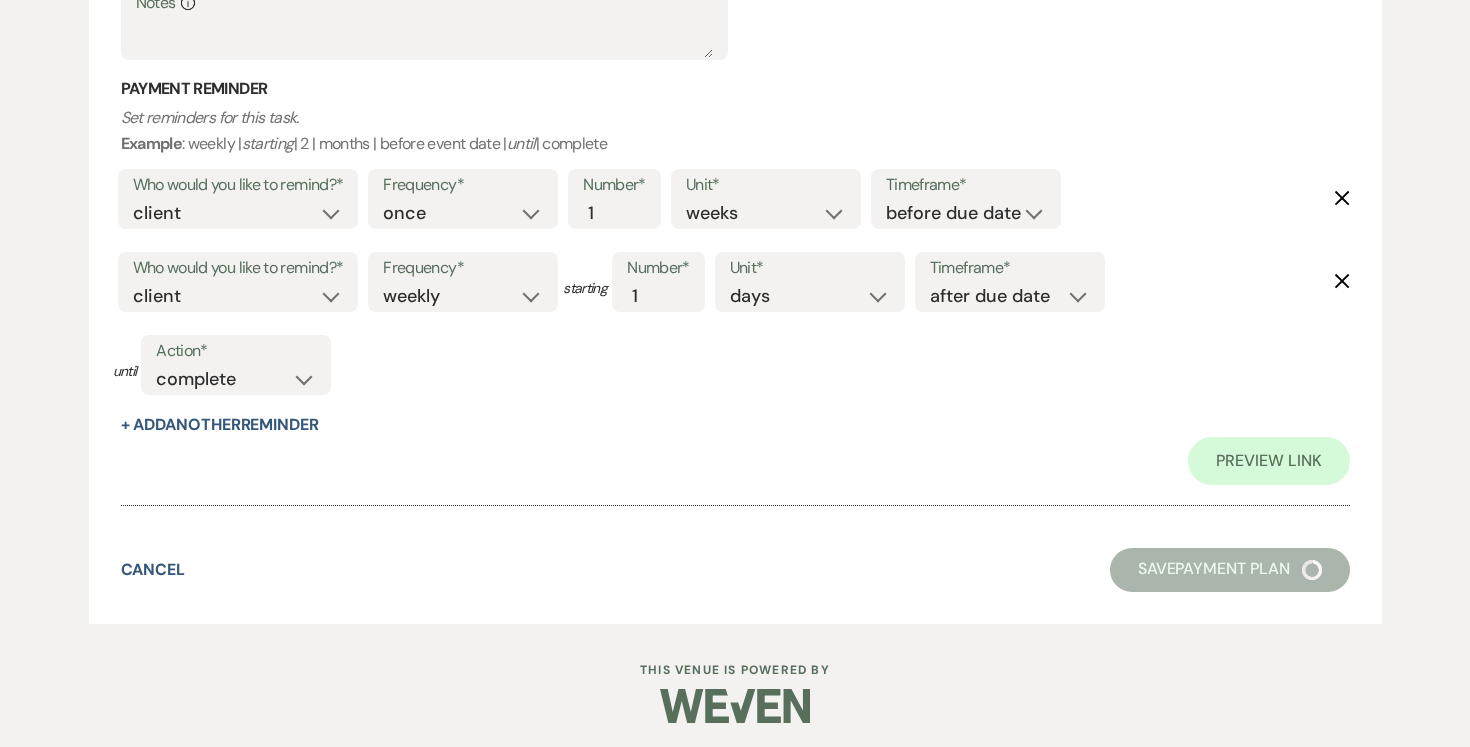 scroll, scrollTop: 2015, scrollLeft: 0, axis: vertical 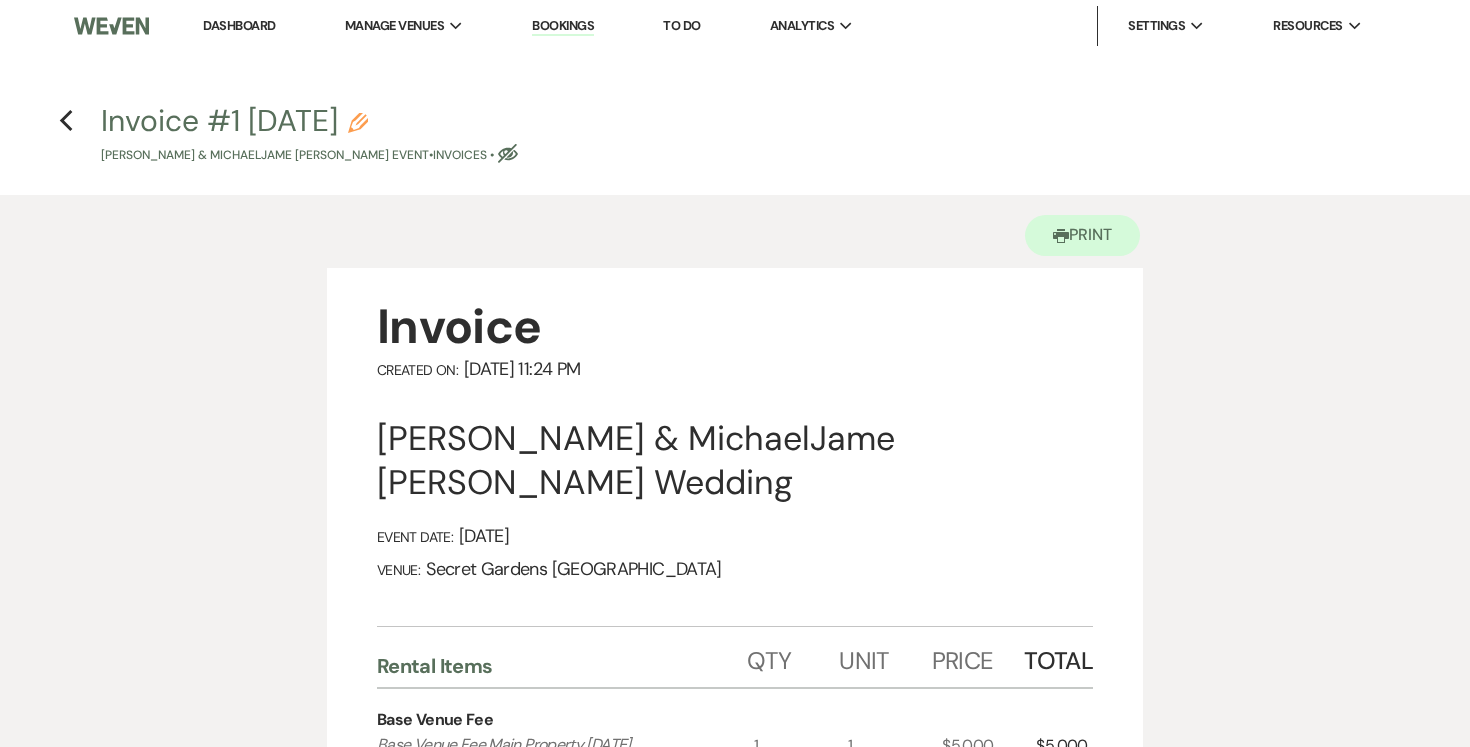click on "Previous Invoice #1 [DATE] Pencil [PERSON_NAME] & [PERSON_NAME] Event  •  Invoices   •  Eye Blocked" at bounding box center (735, 132) 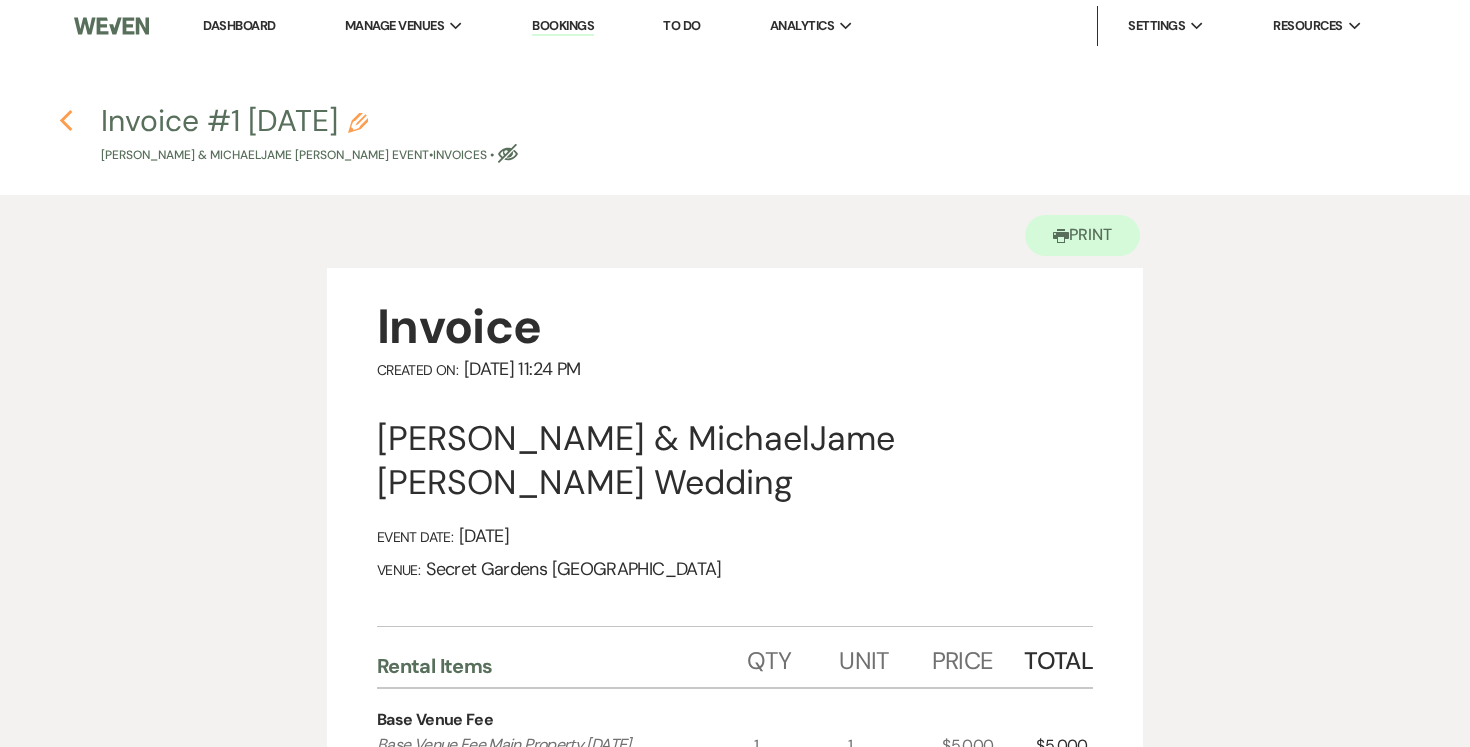 scroll, scrollTop: 2, scrollLeft: 0, axis: vertical 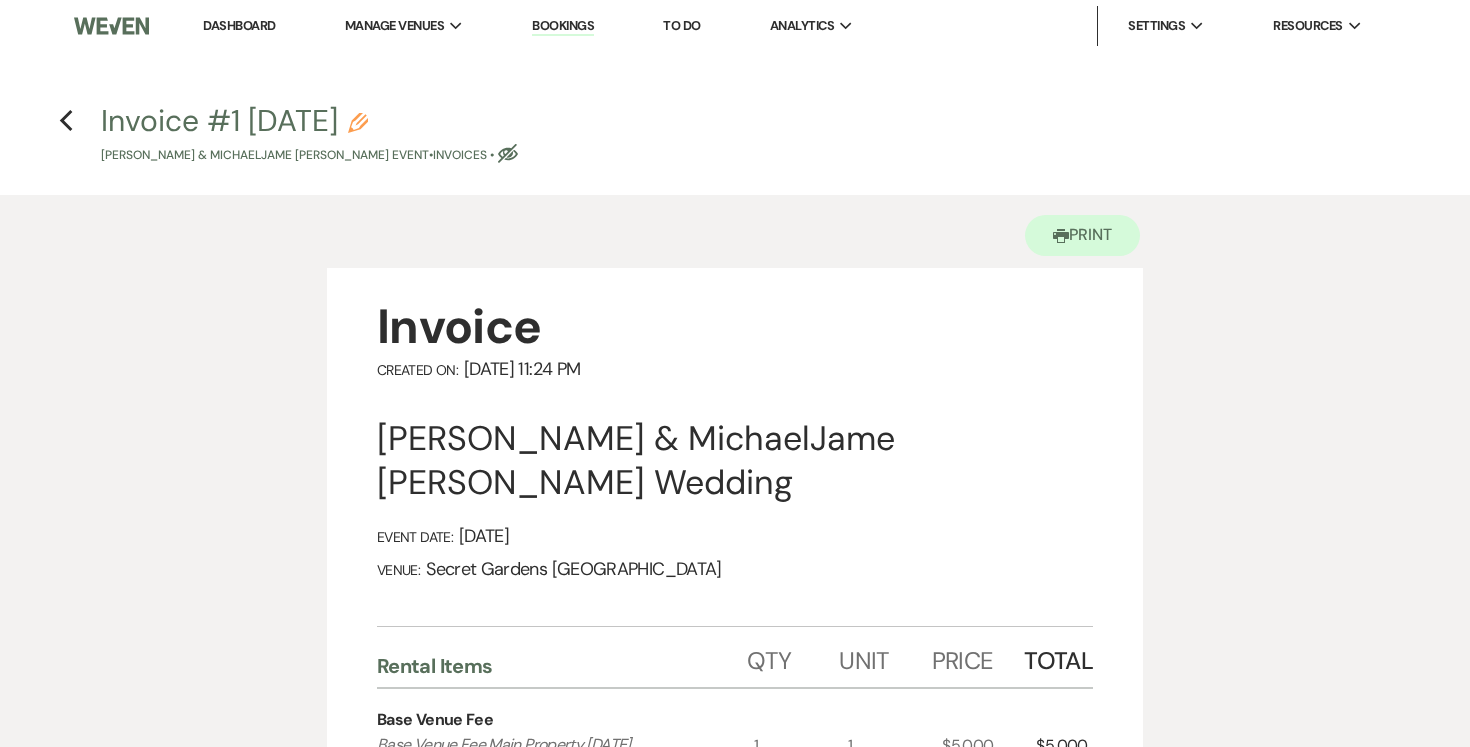 click 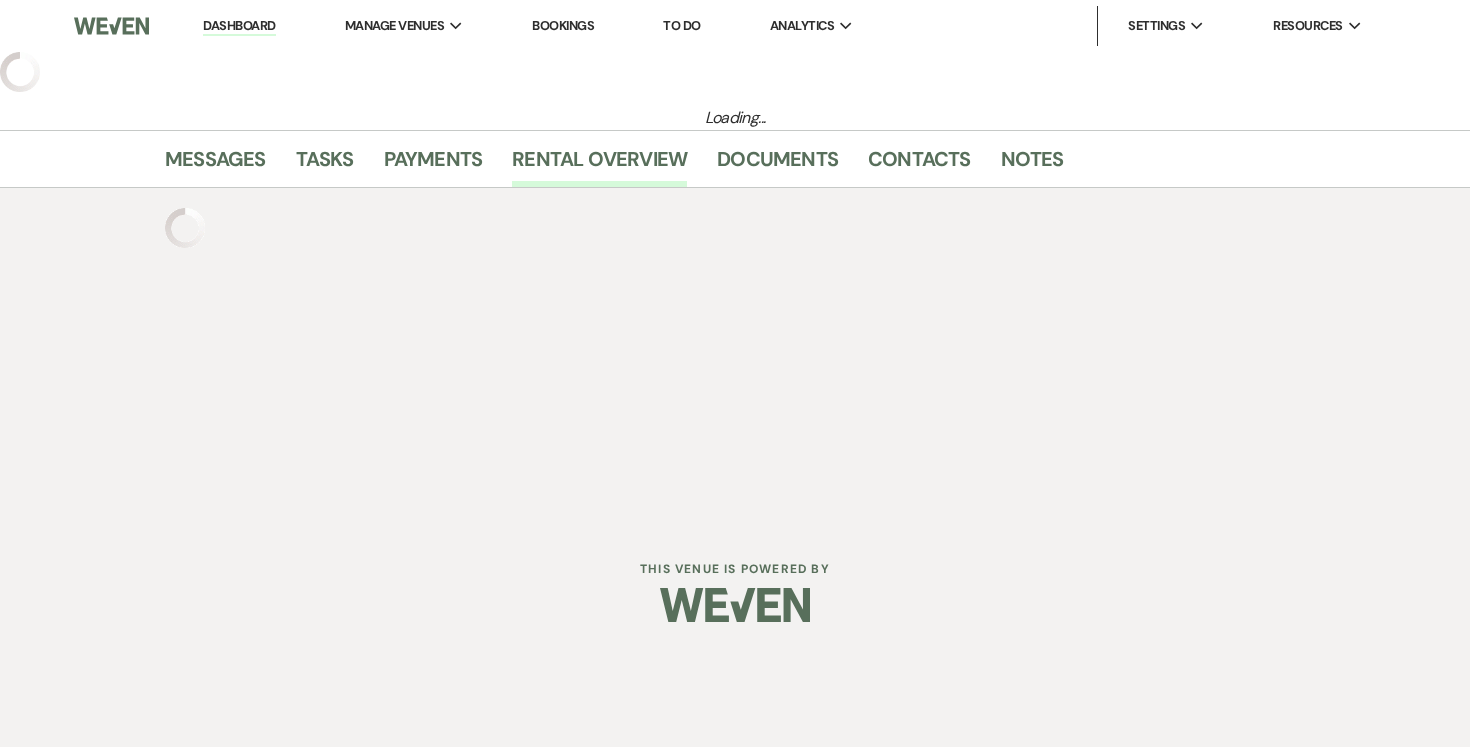 select on "5" 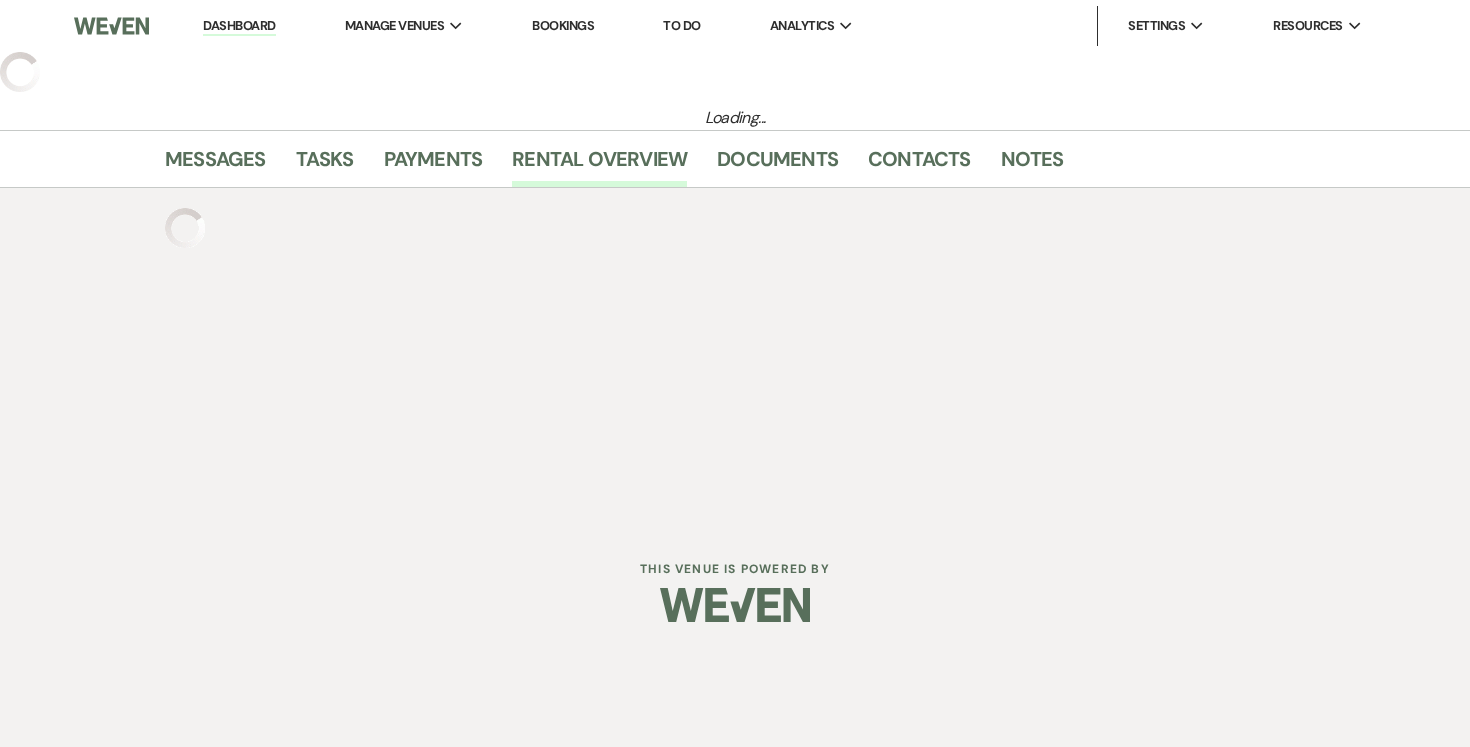 select on "17" 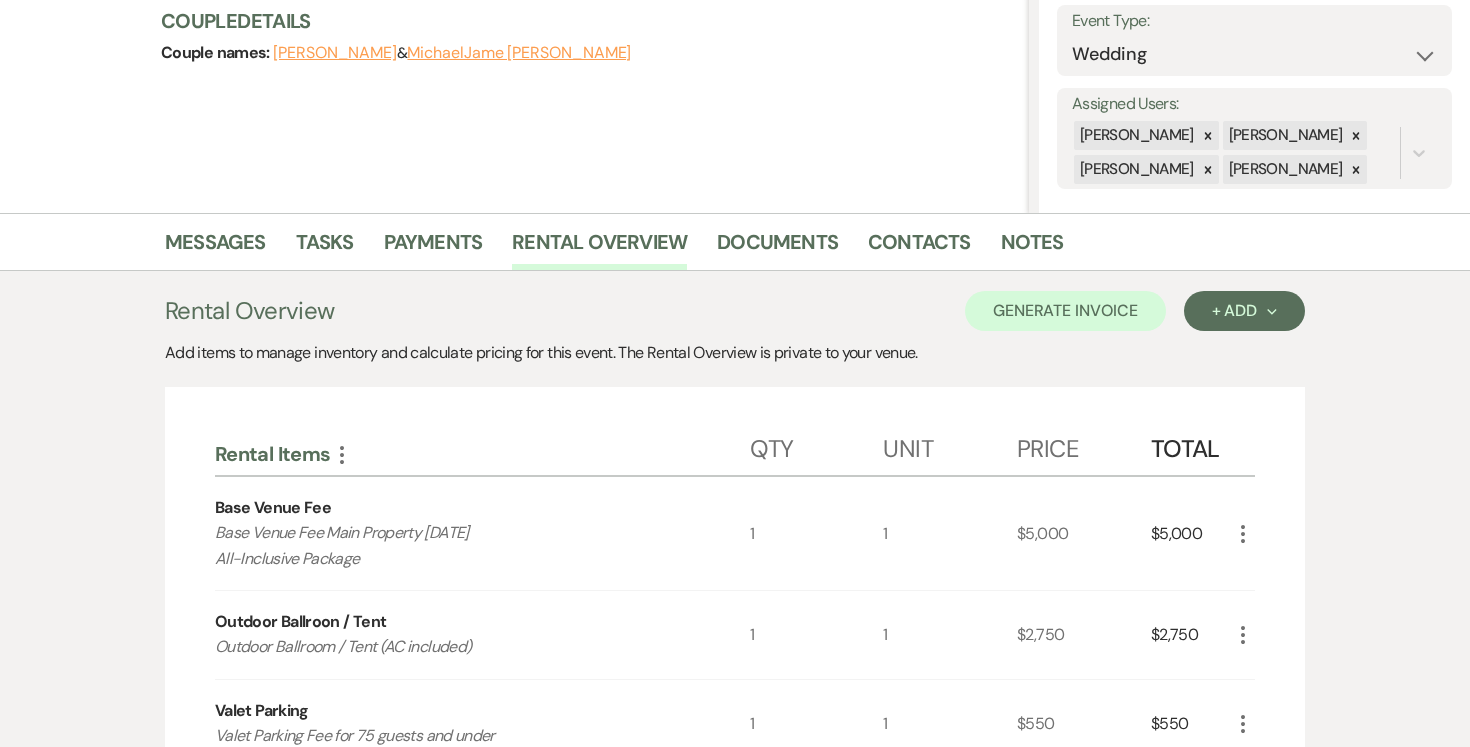scroll, scrollTop: 299, scrollLeft: 0, axis: vertical 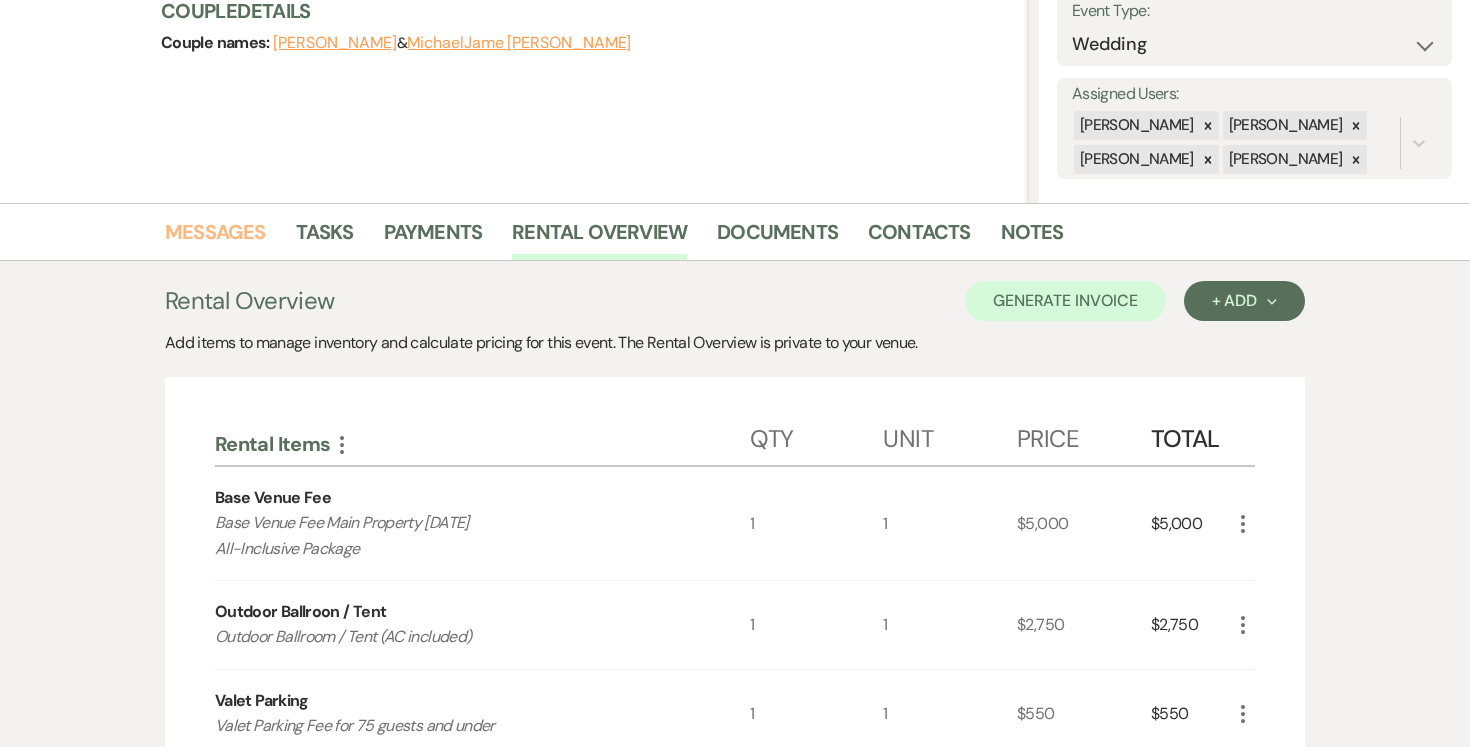 click on "Messages" at bounding box center [215, 238] 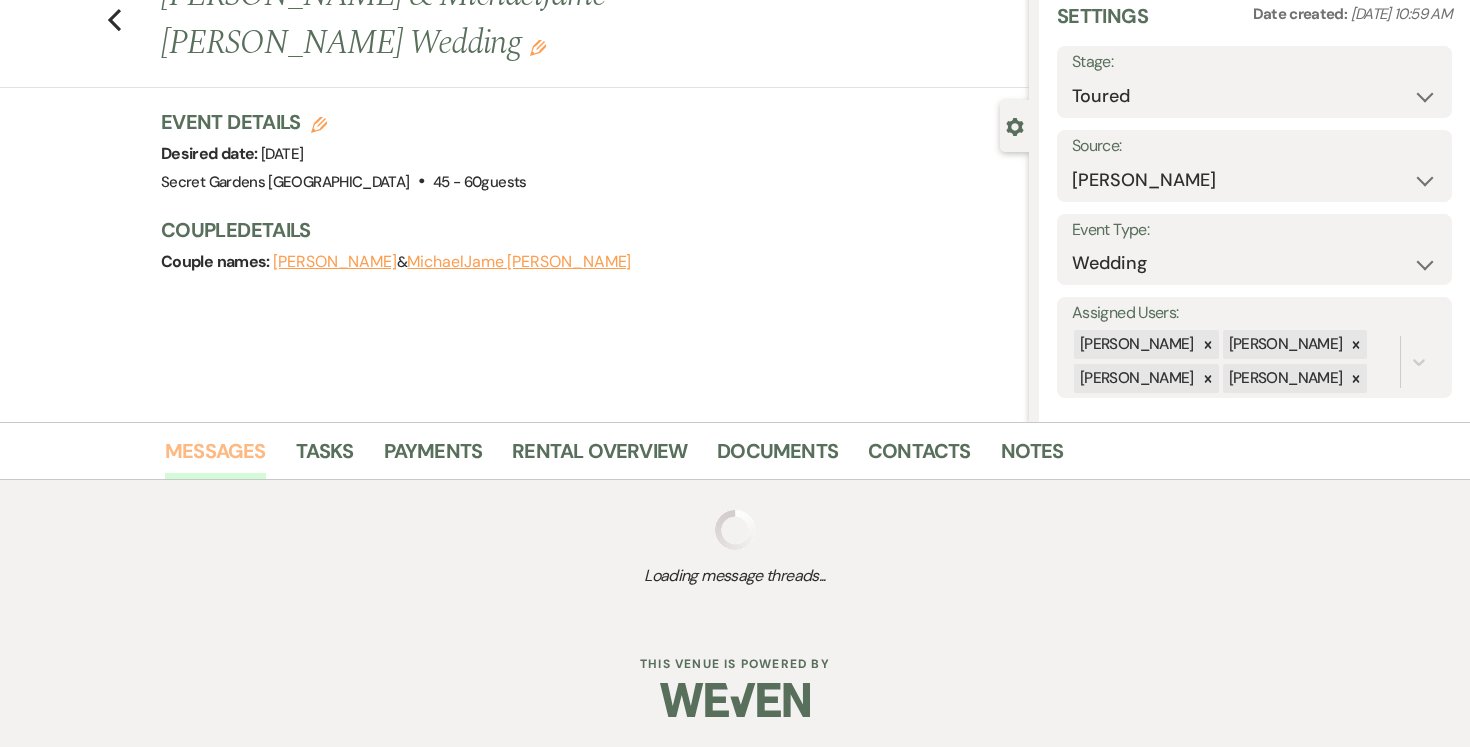 scroll, scrollTop: 227, scrollLeft: 0, axis: vertical 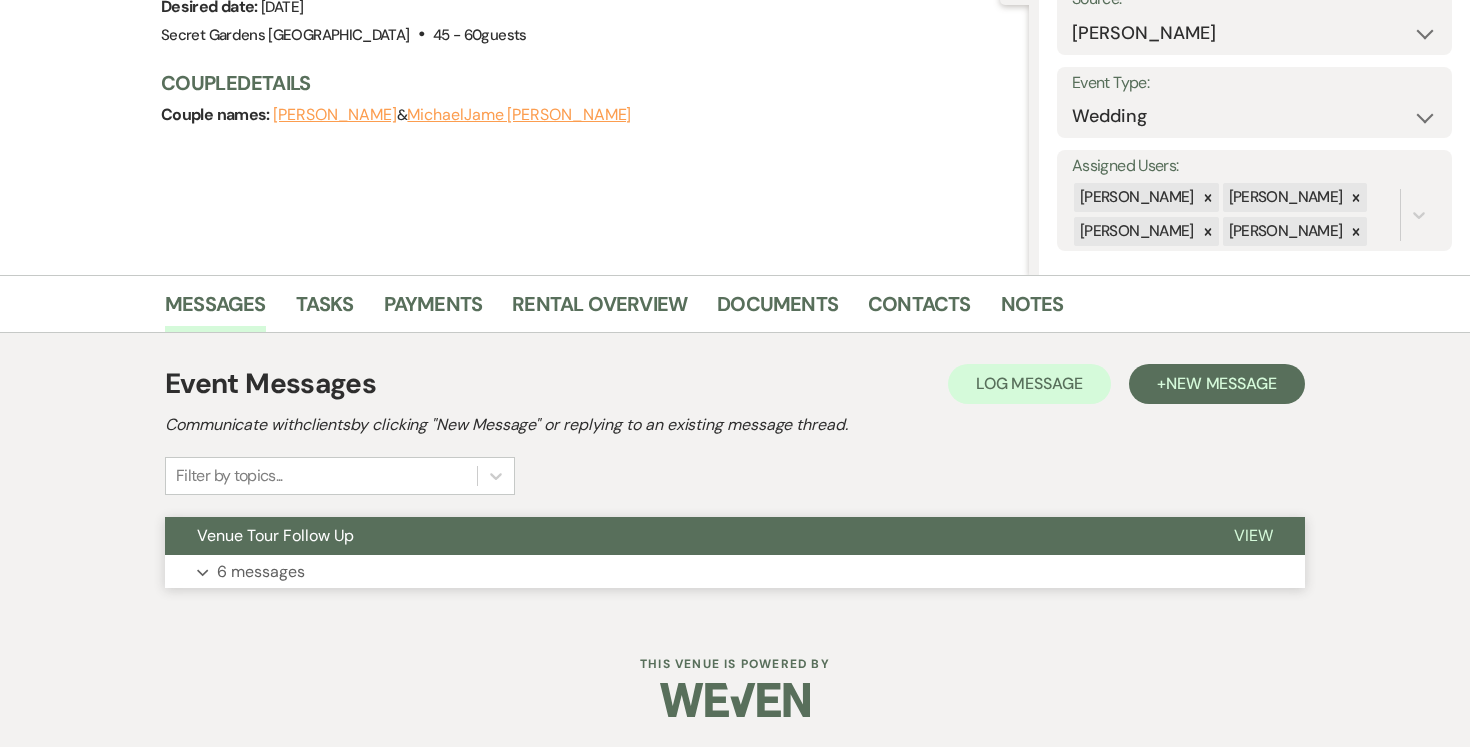 click on "View" at bounding box center (1253, 535) 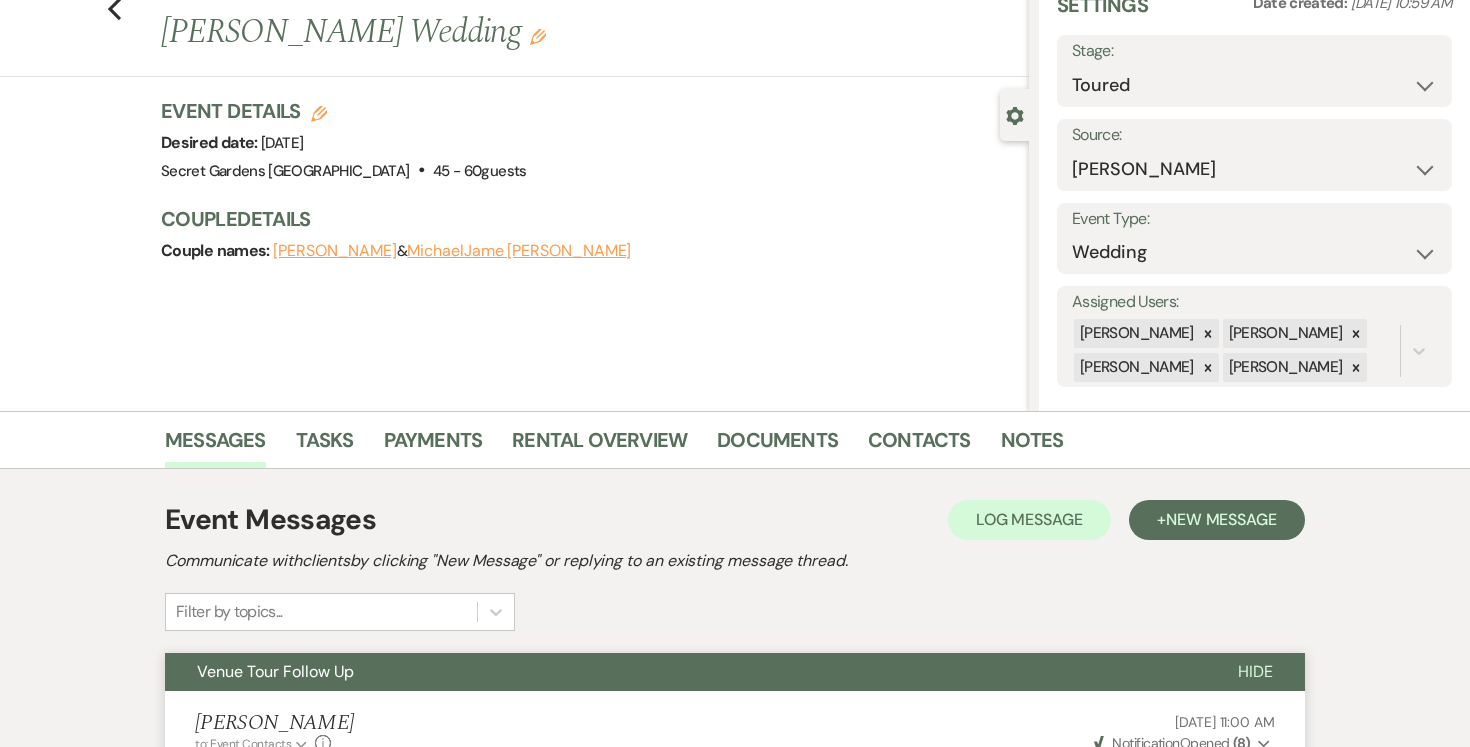 scroll, scrollTop: 0, scrollLeft: 0, axis: both 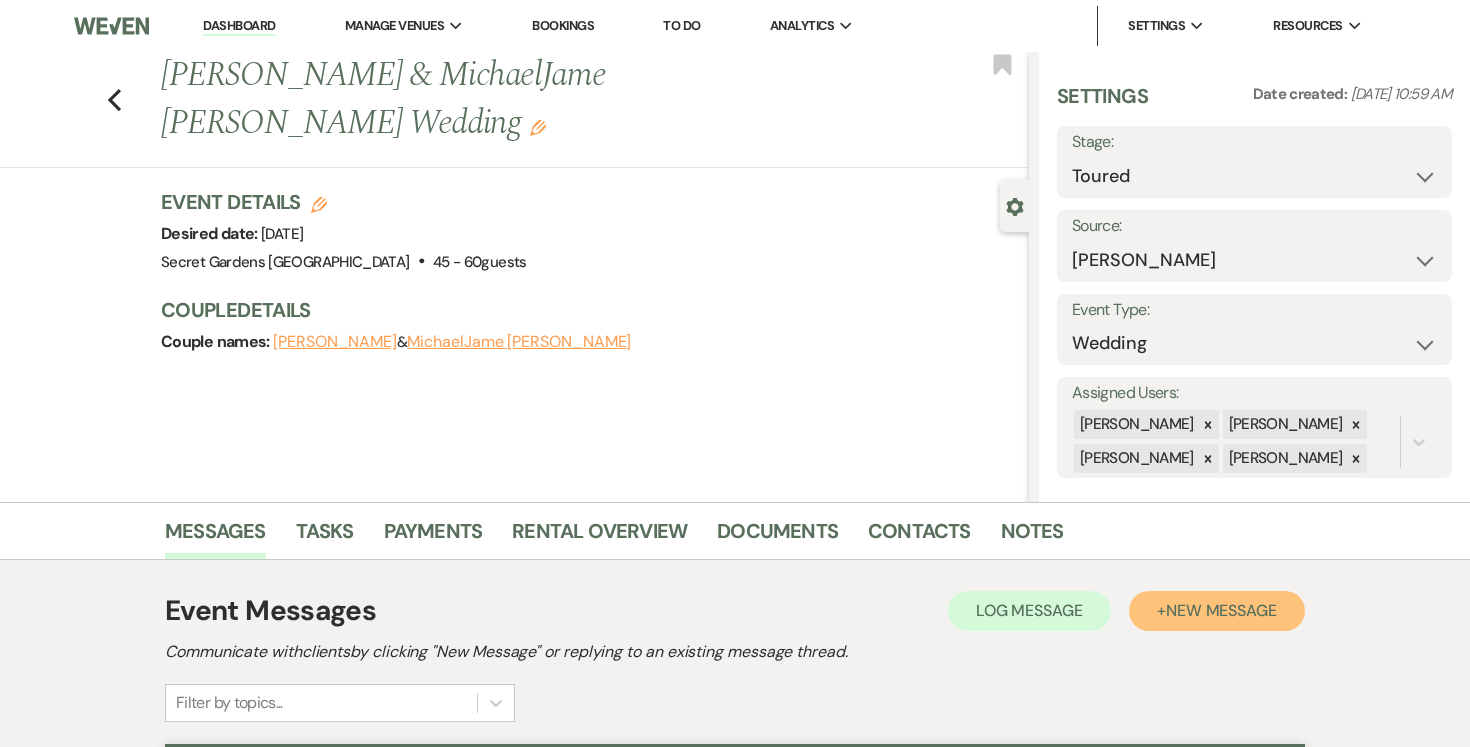 click on "New Message" at bounding box center [1221, 610] 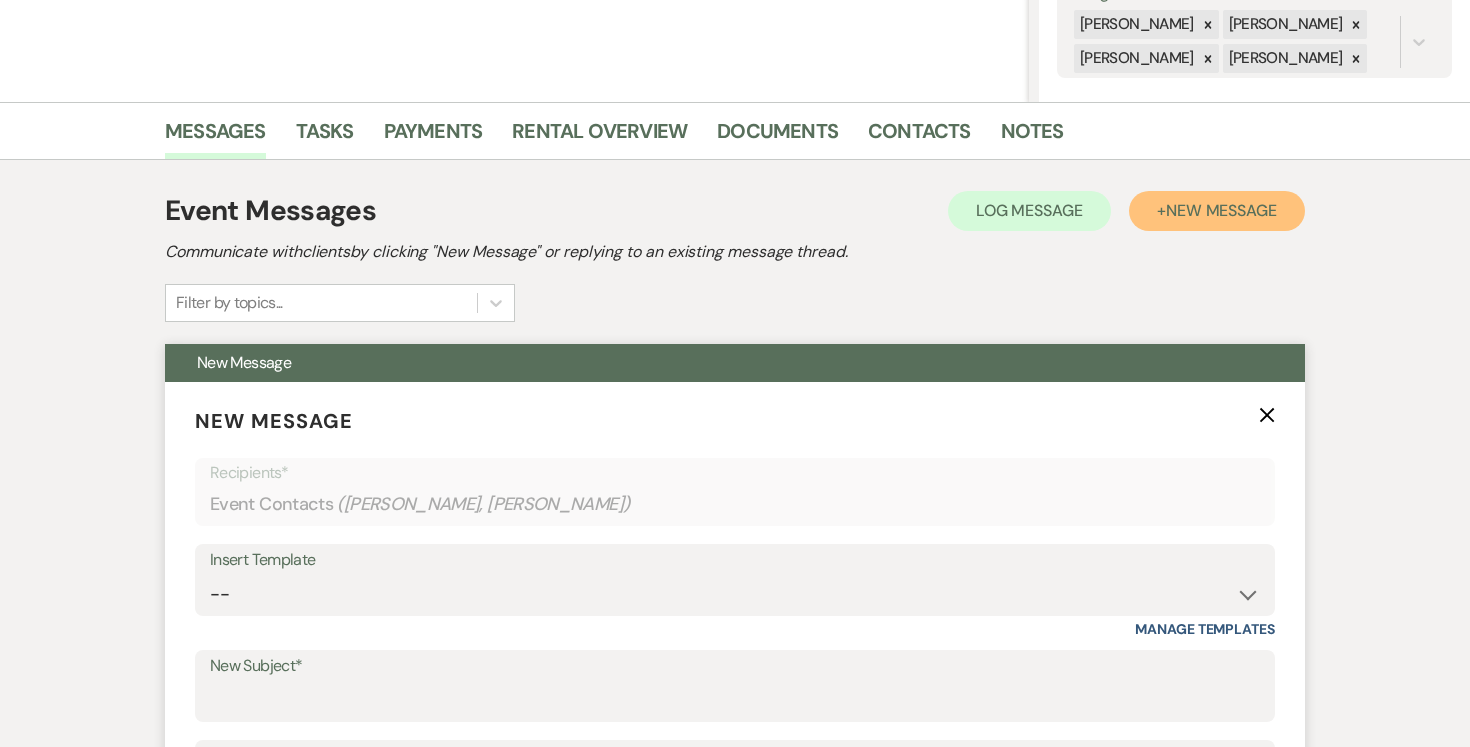 scroll, scrollTop: 583, scrollLeft: 0, axis: vertical 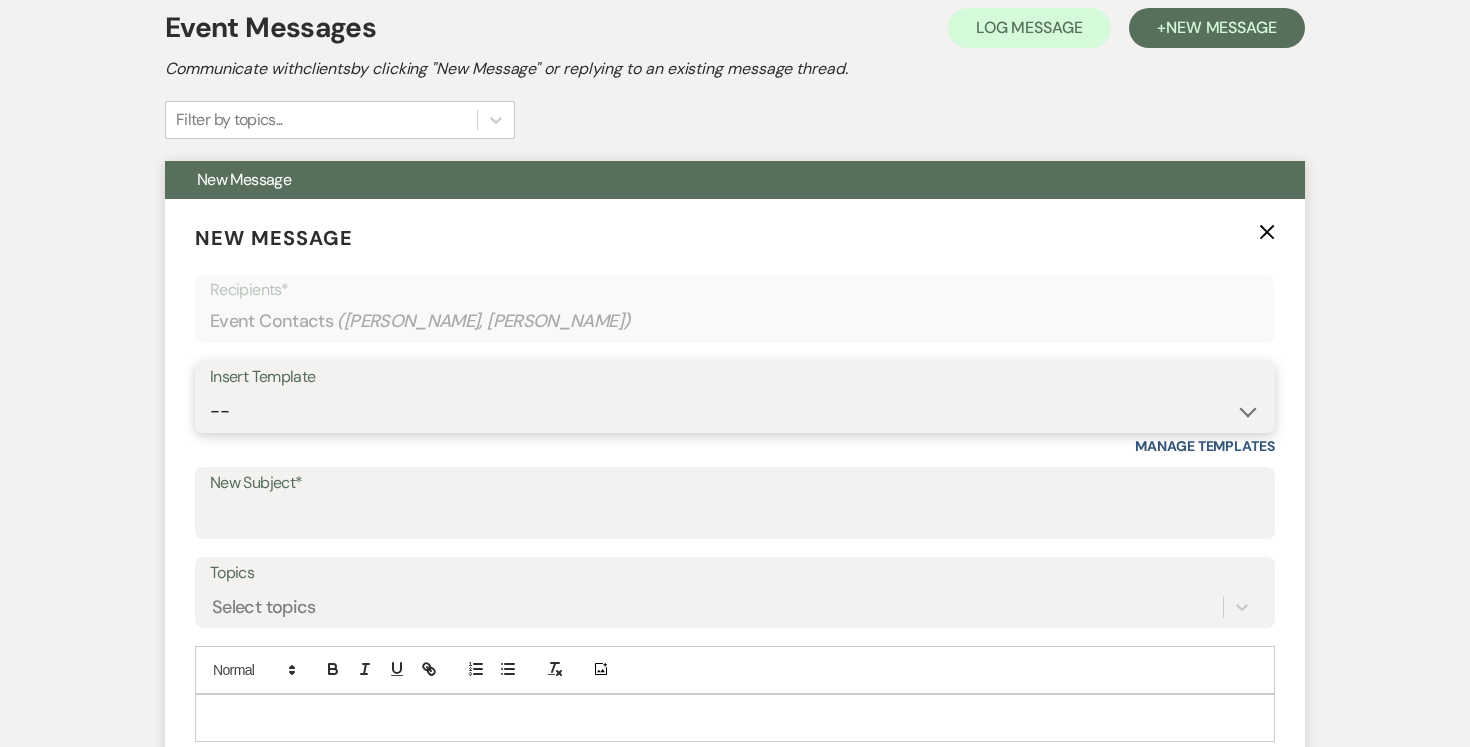 click on "-- Weven Planning Portal Introduction (Booked Events) Tour Request Response Follow Up Contract (Pre-Booked Leads) Expo Confirmation Inquiry Response Post-Event Photo Shoot Booked Preguntas Frecuentes Frequently Asked Questions Copy of Weven Planning Portal Introduction (Booked Events) [DATE] Weven Planning Portal Introduction (Booked Events) [DATE] ([PERSON_NAME]'s version) Client Sheet Information NON-WEDDING Weven Planning Portal Introduction (Booked Events) [DATE] ([PERSON_NAME]'s version) Tour Follow Up" at bounding box center [735, 411] 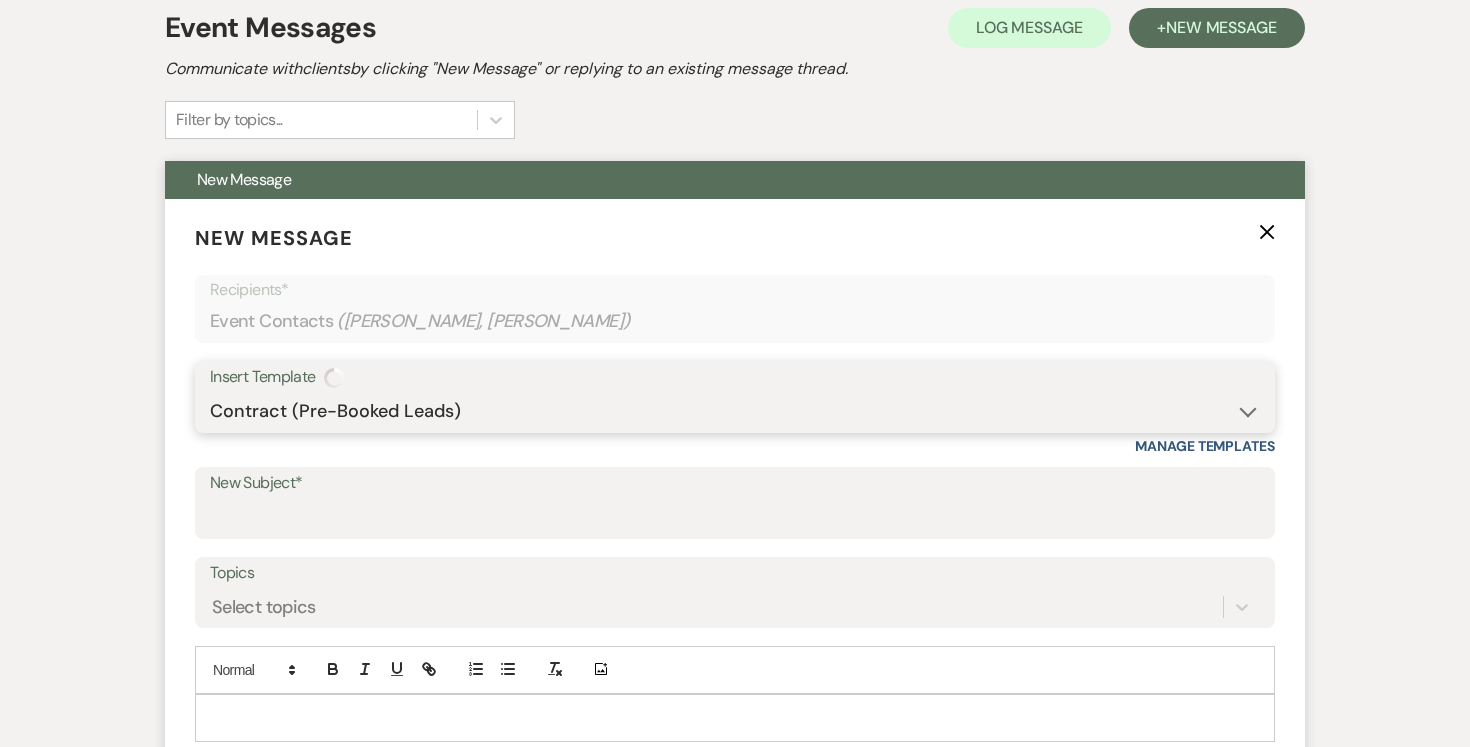 type on "Booking your event!" 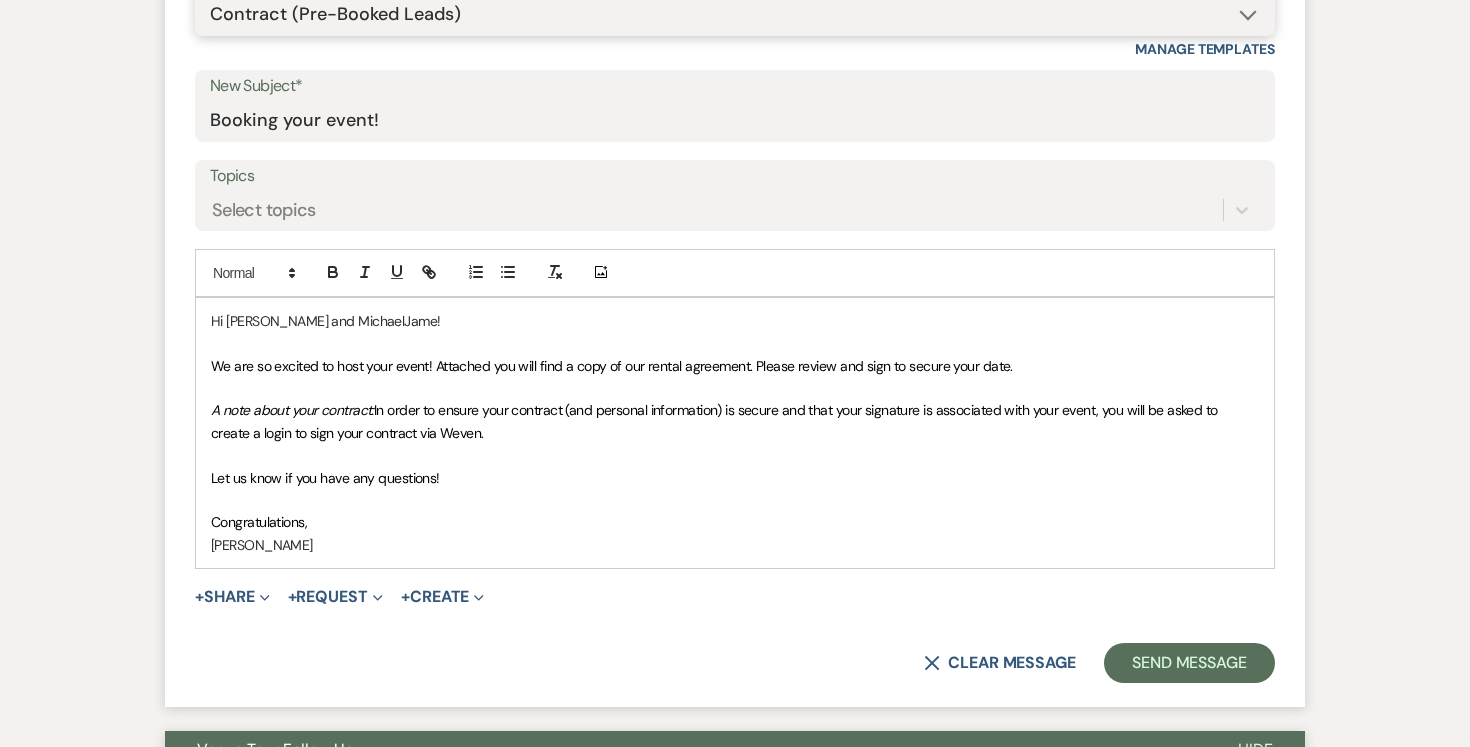 scroll, scrollTop: 984, scrollLeft: 0, axis: vertical 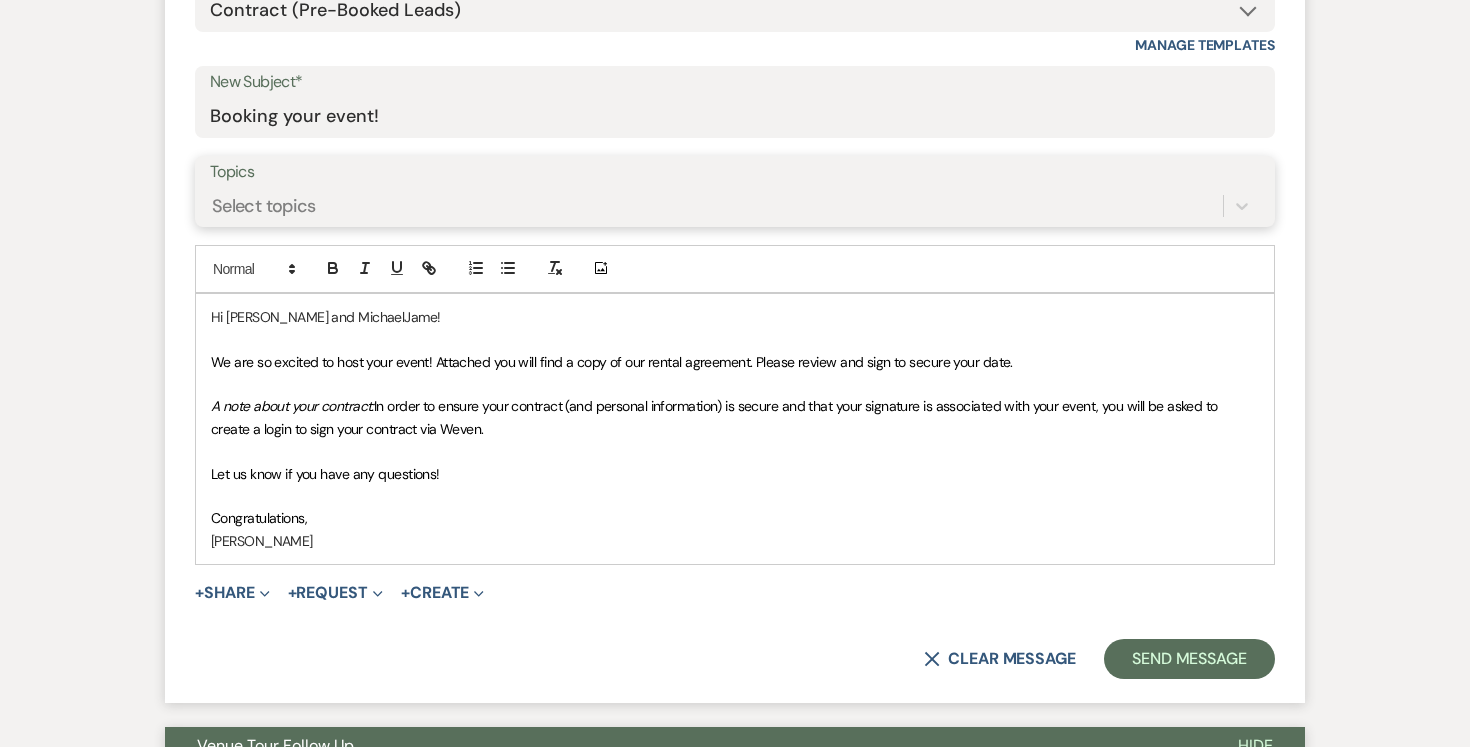 click on "Select topics" at bounding box center [735, 206] 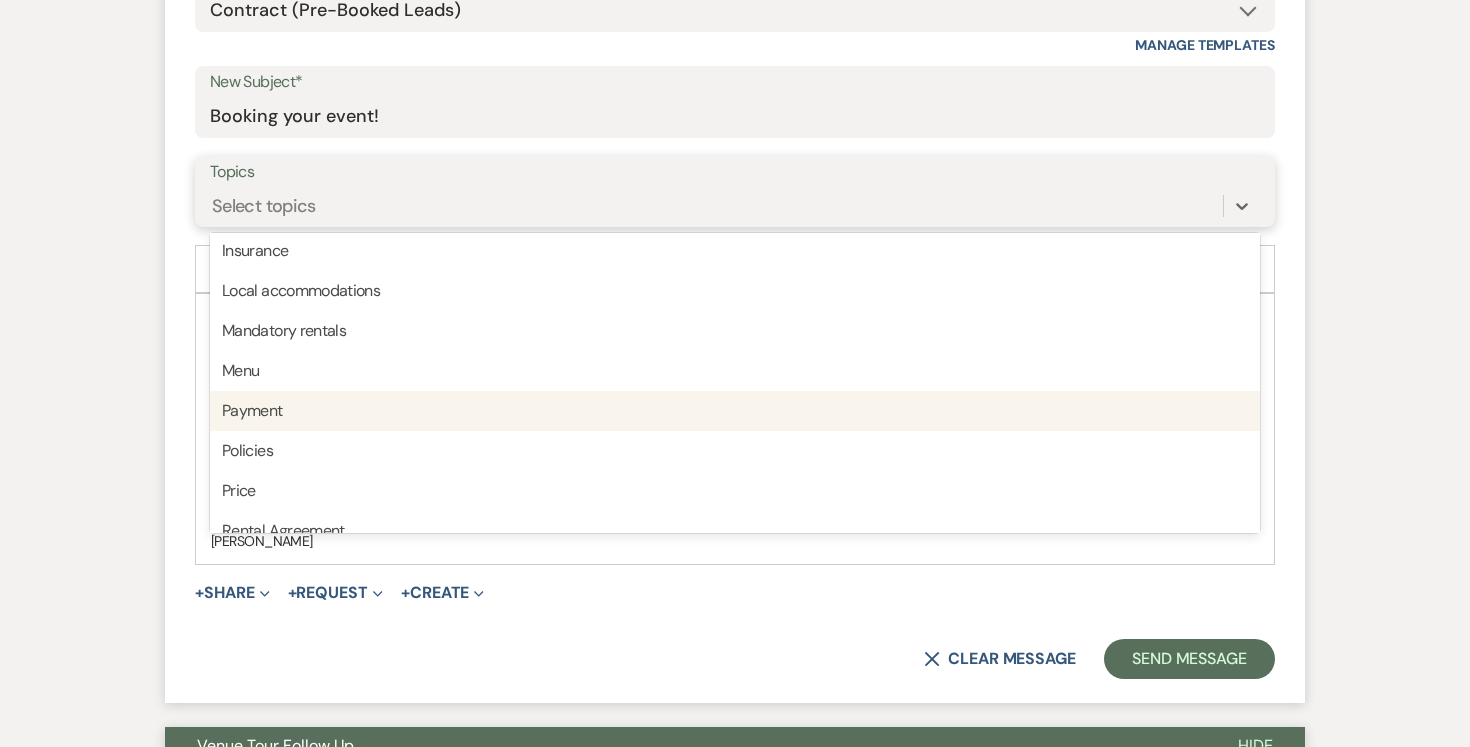 scroll, scrollTop: 462, scrollLeft: 0, axis: vertical 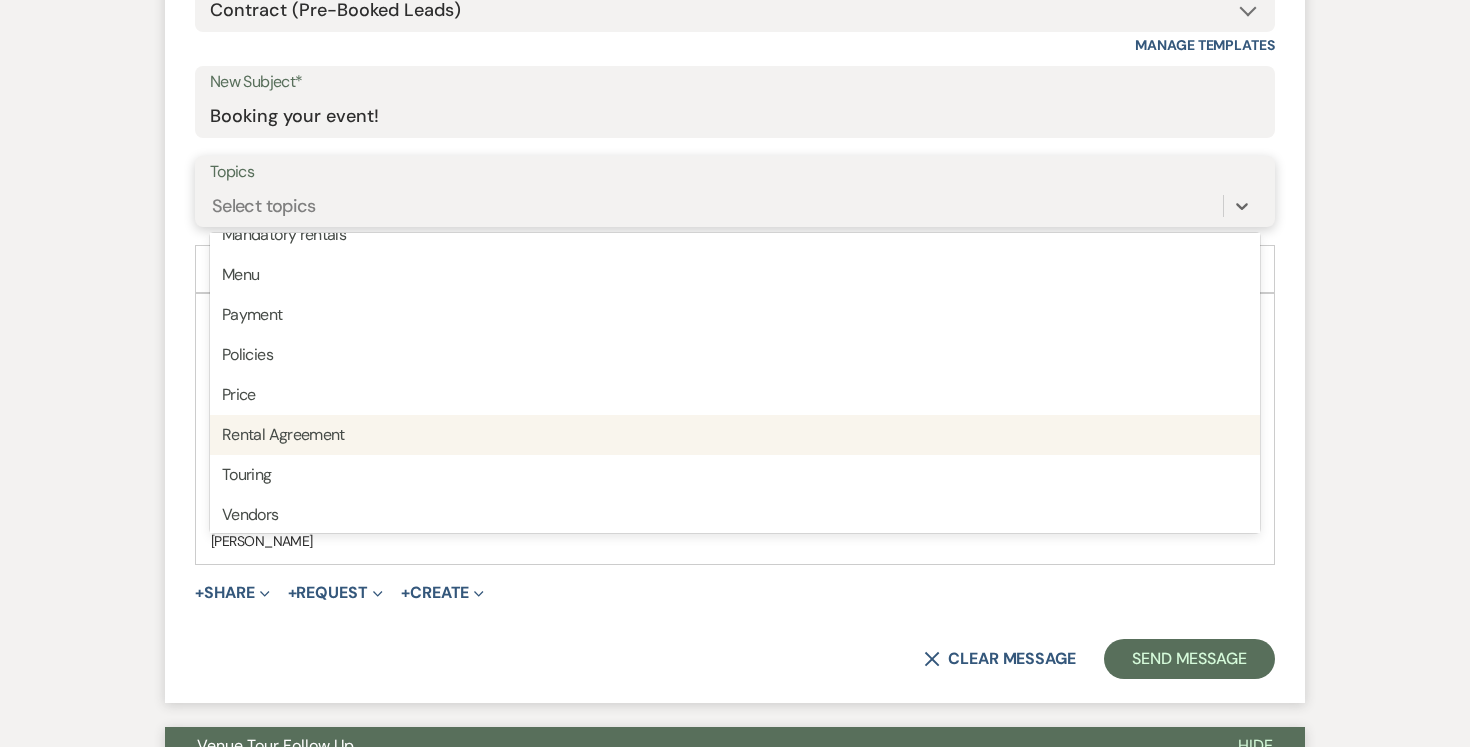 click on "Rental Agreement" at bounding box center [735, 435] 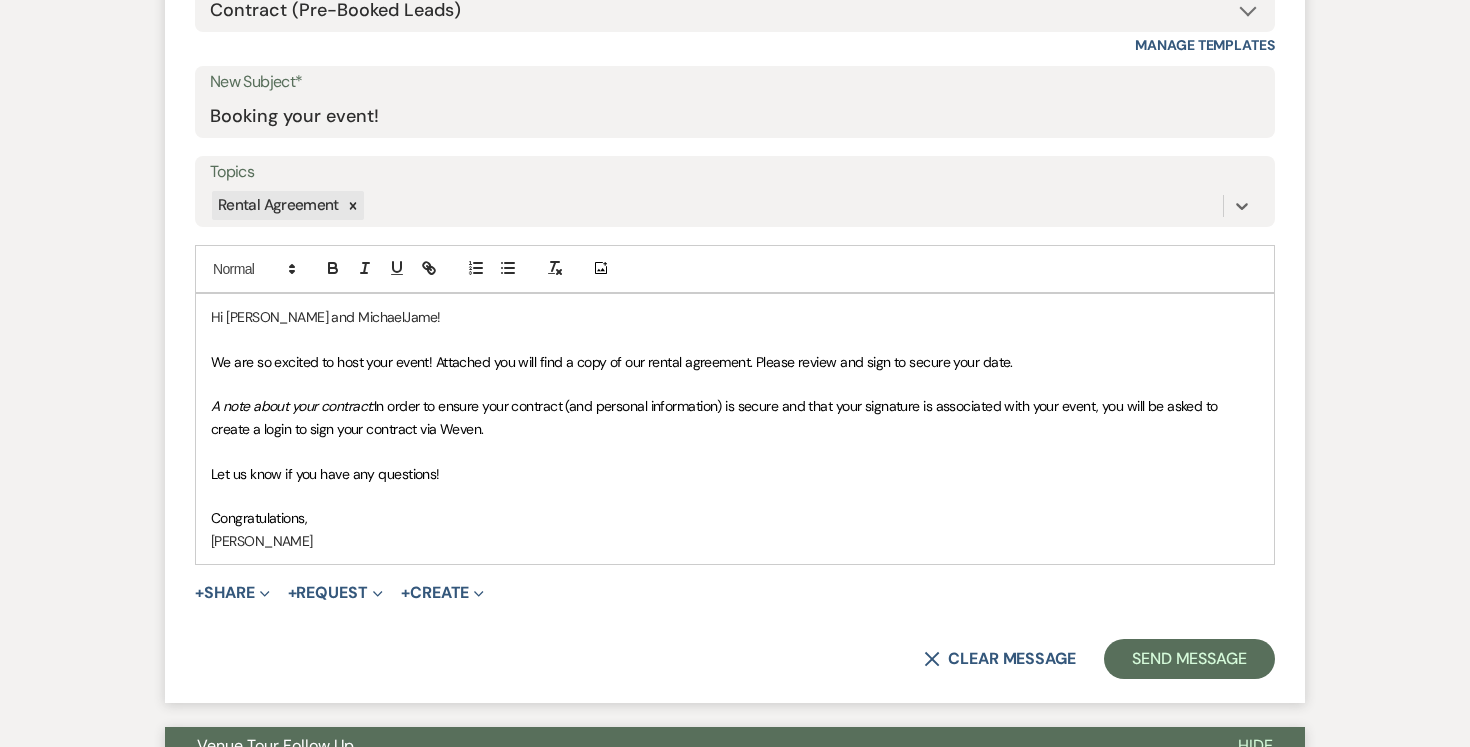 click on "Hi [PERSON_NAME] and MichaelJame!" at bounding box center (735, 317) 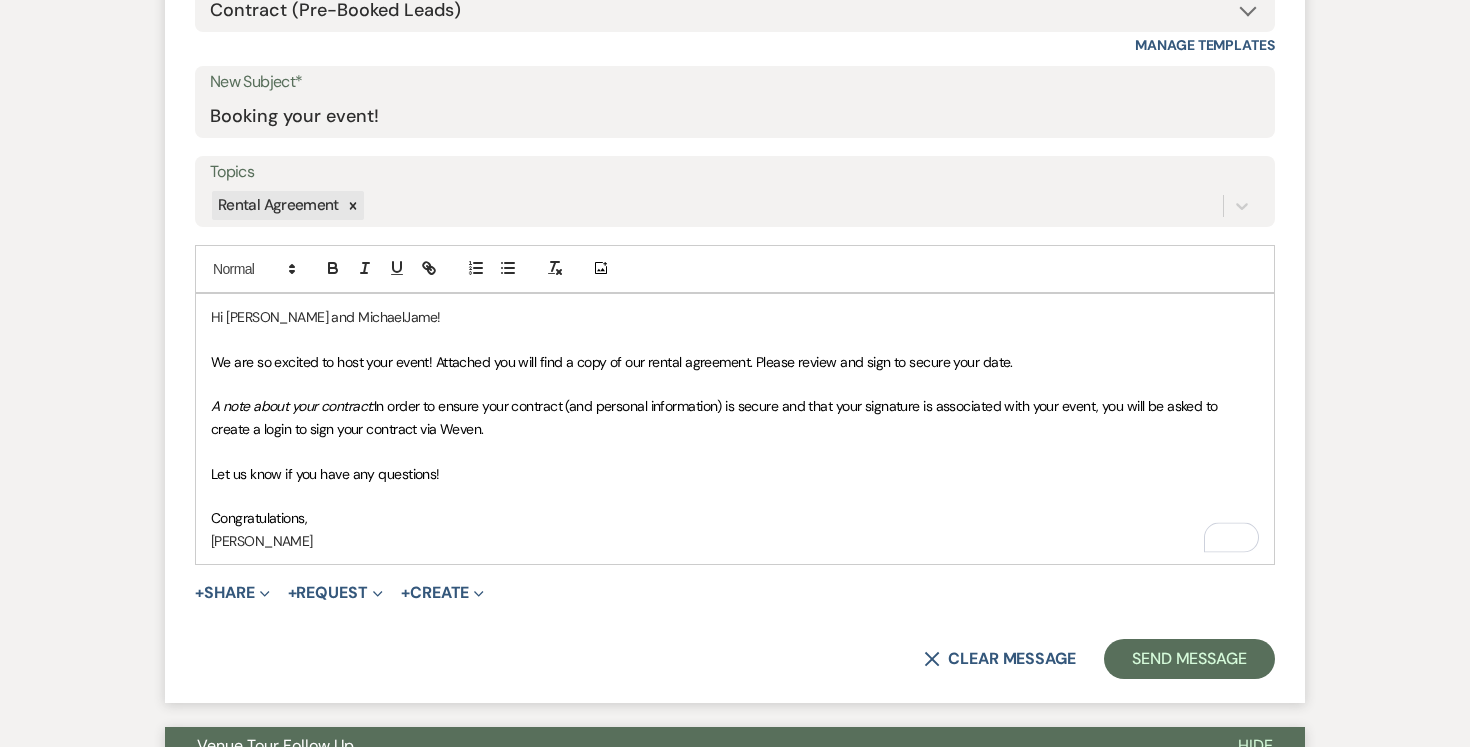 type 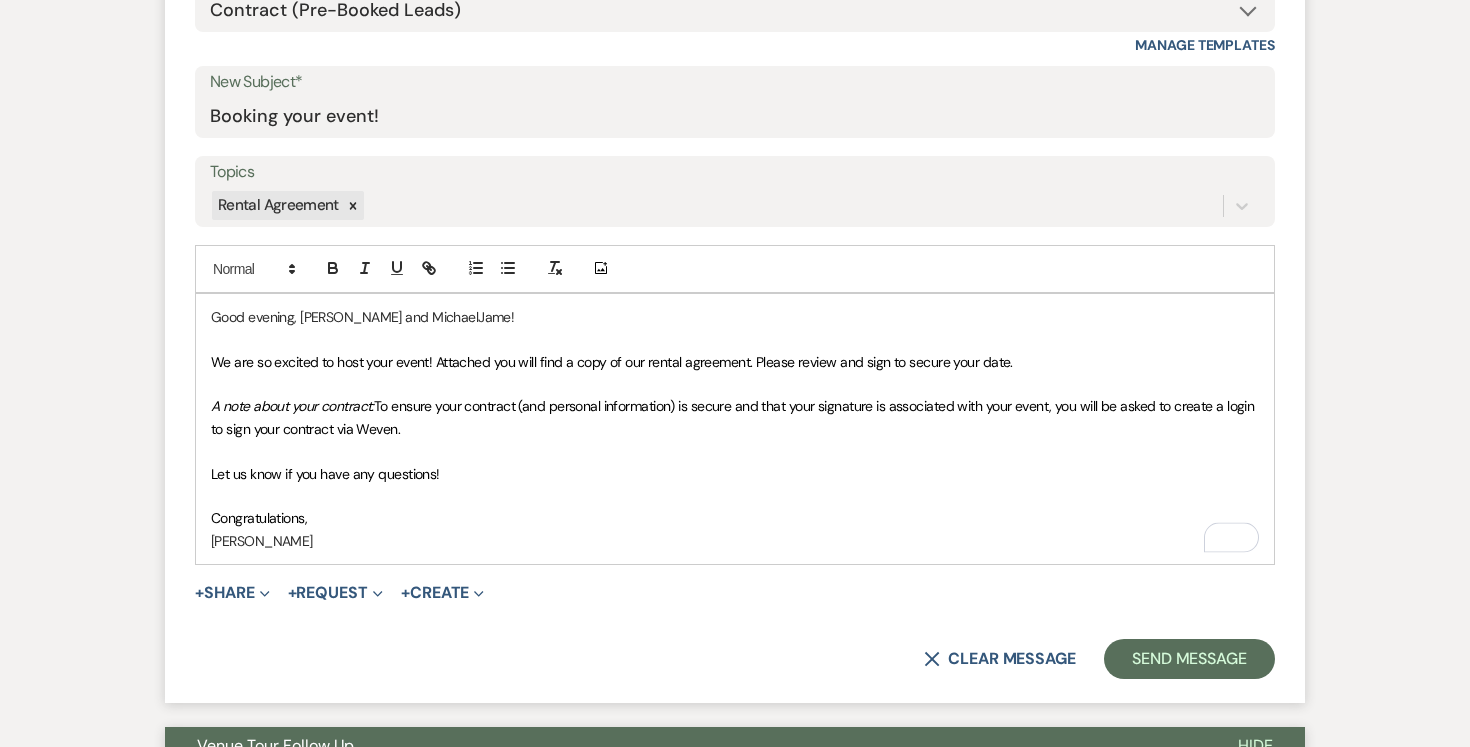 click on "Congratulations," at bounding box center (735, 518) 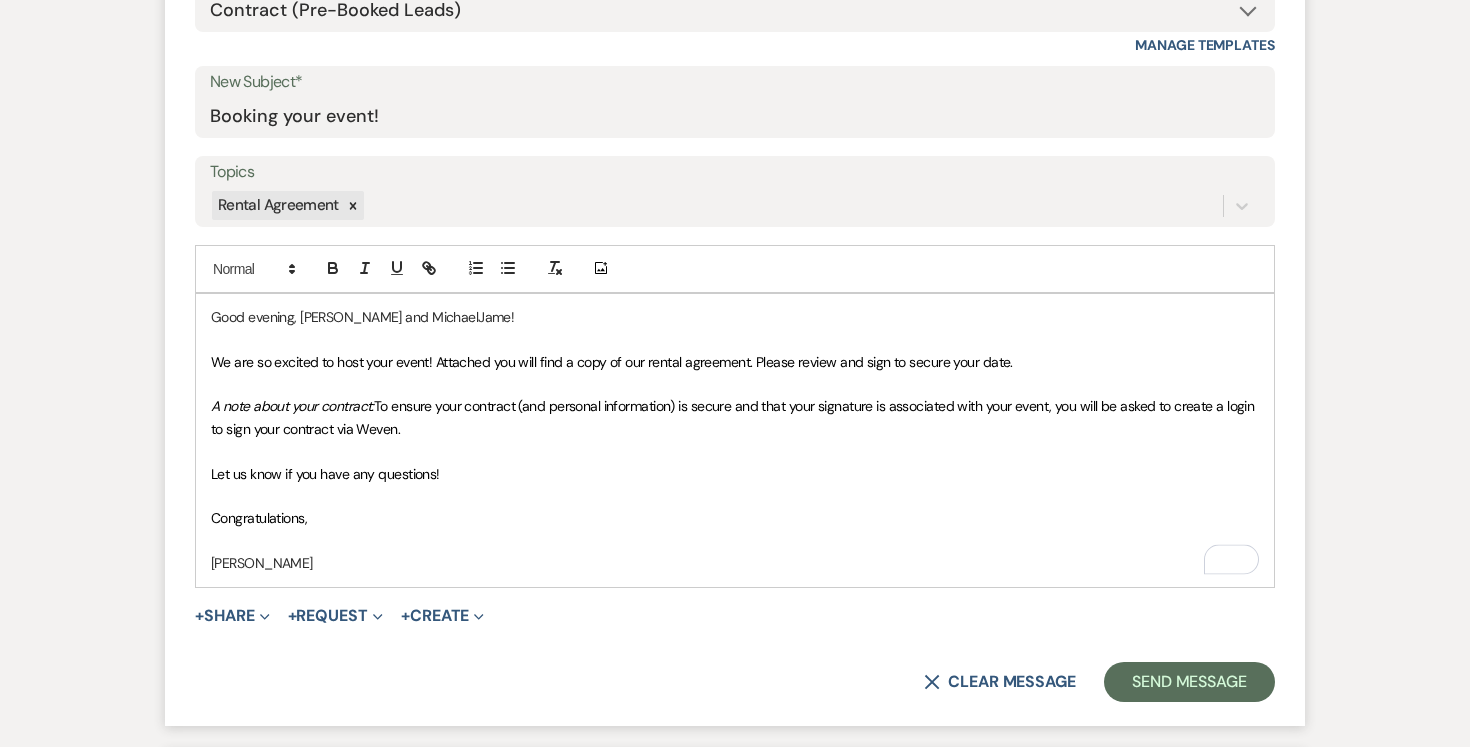 click on "[PERSON_NAME]" at bounding box center [735, 563] 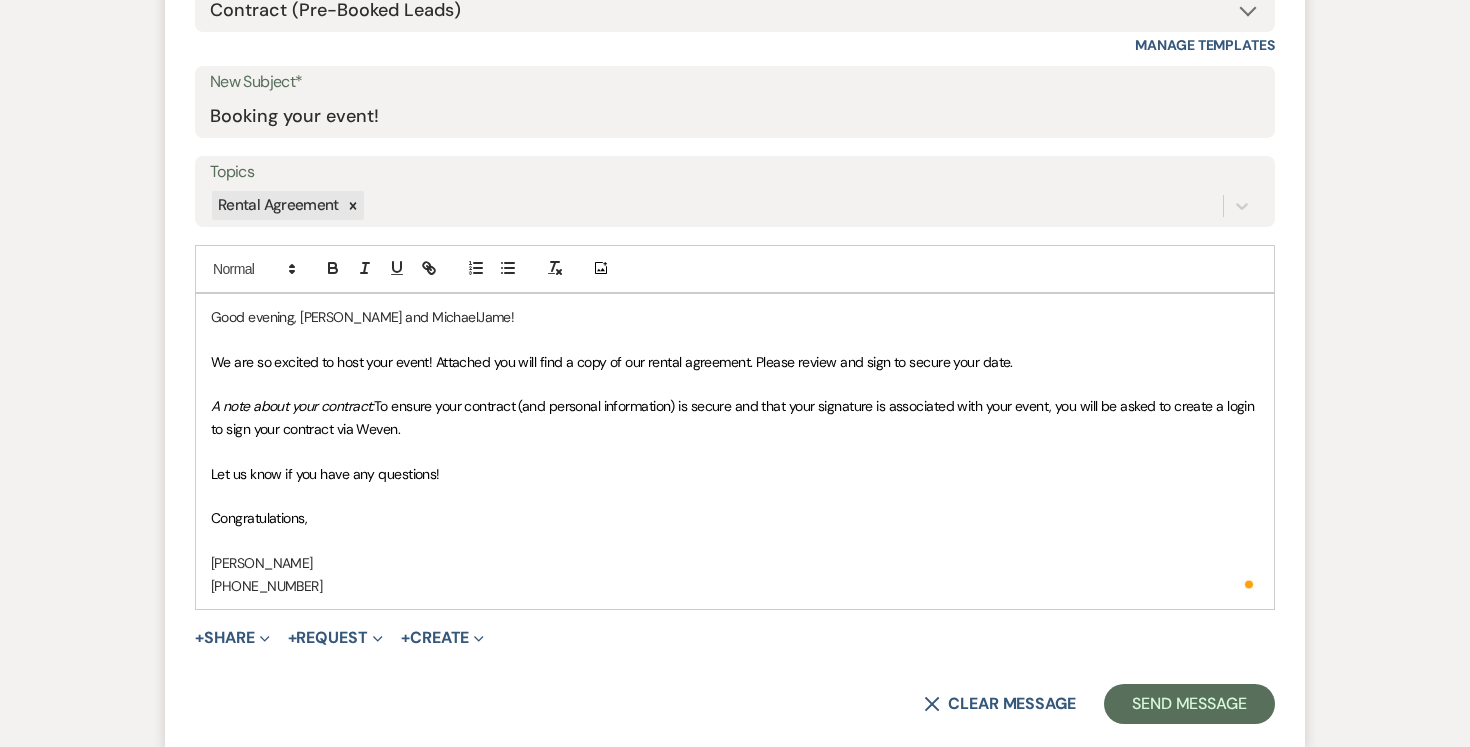 scroll, scrollTop: 983, scrollLeft: 0, axis: vertical 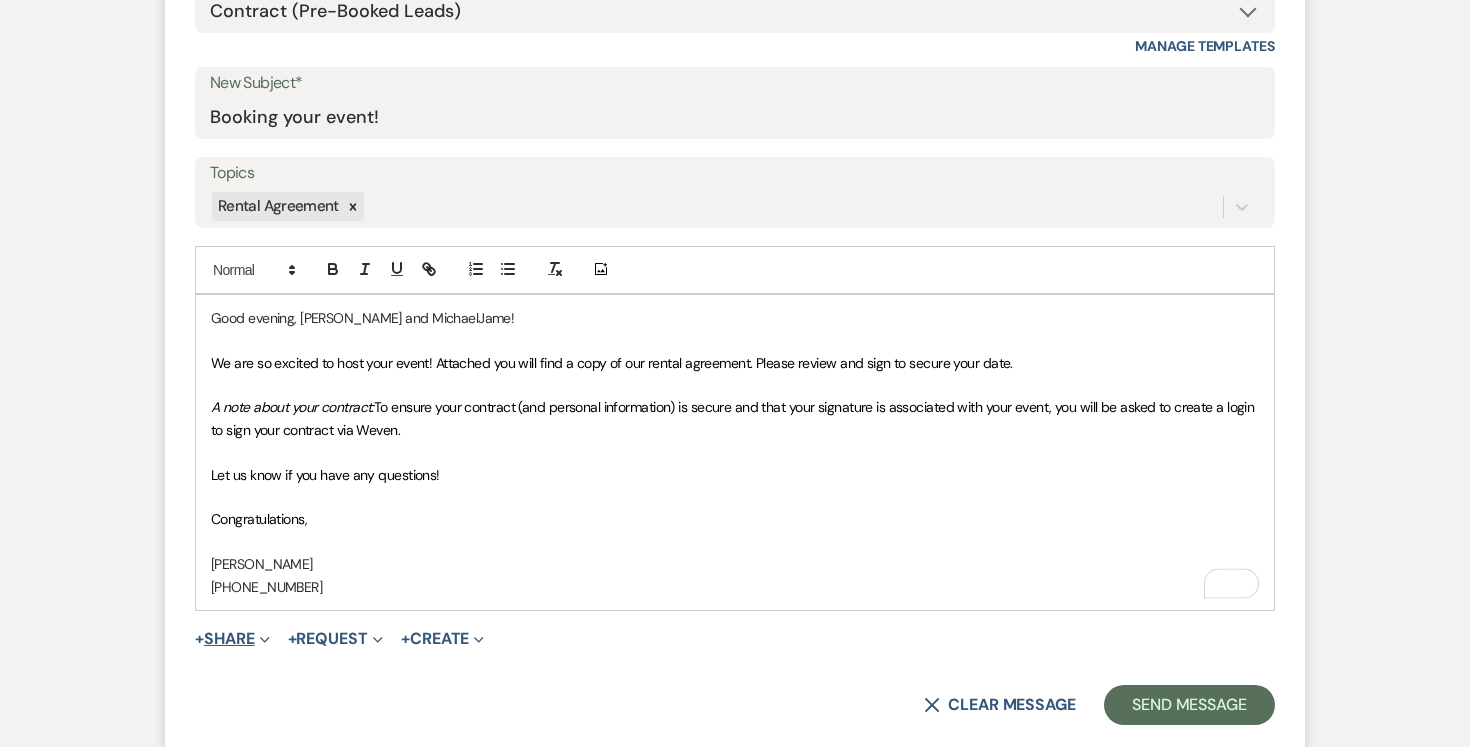 click on "+  Share Expand" at bounding box center [232, 639] 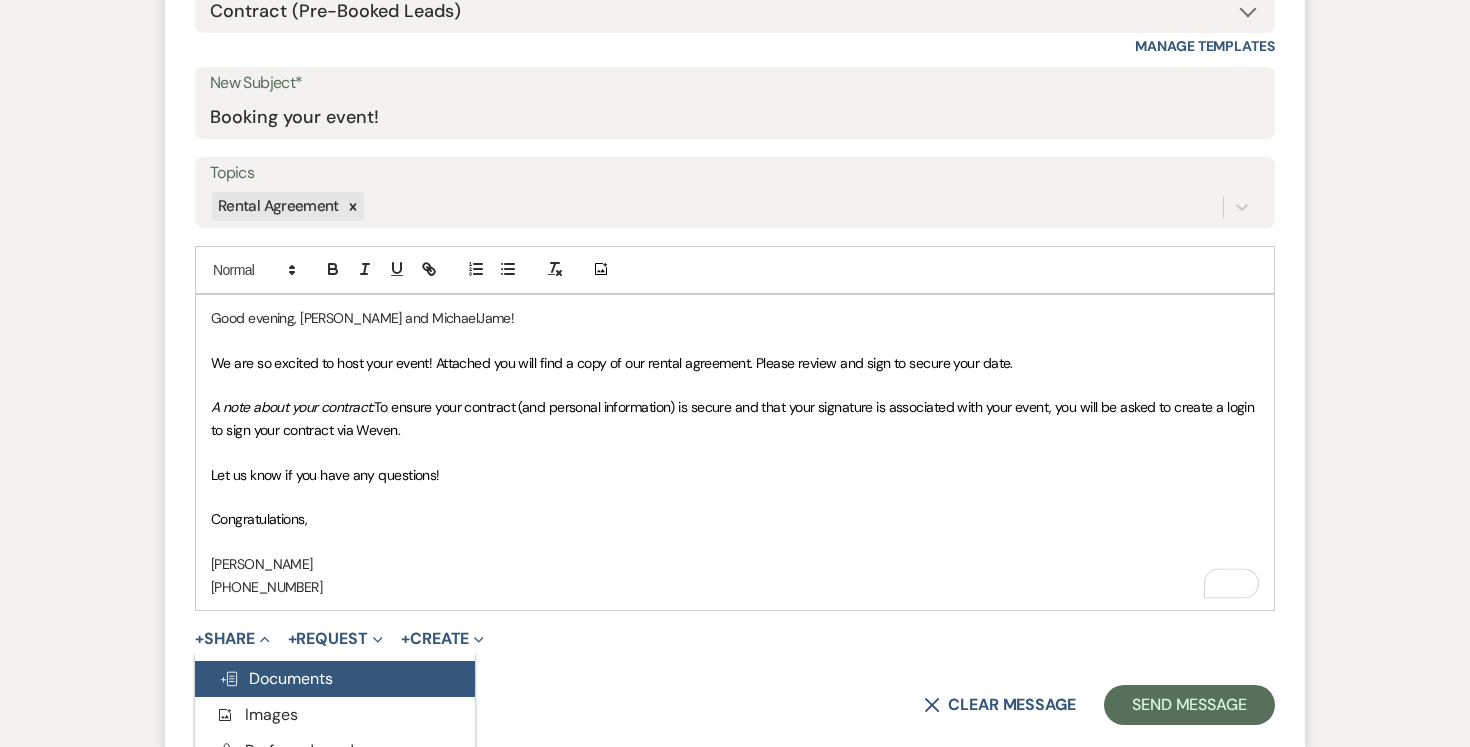 scroll, scrollTop: 986, scrollLeft: 0, axis: vertical 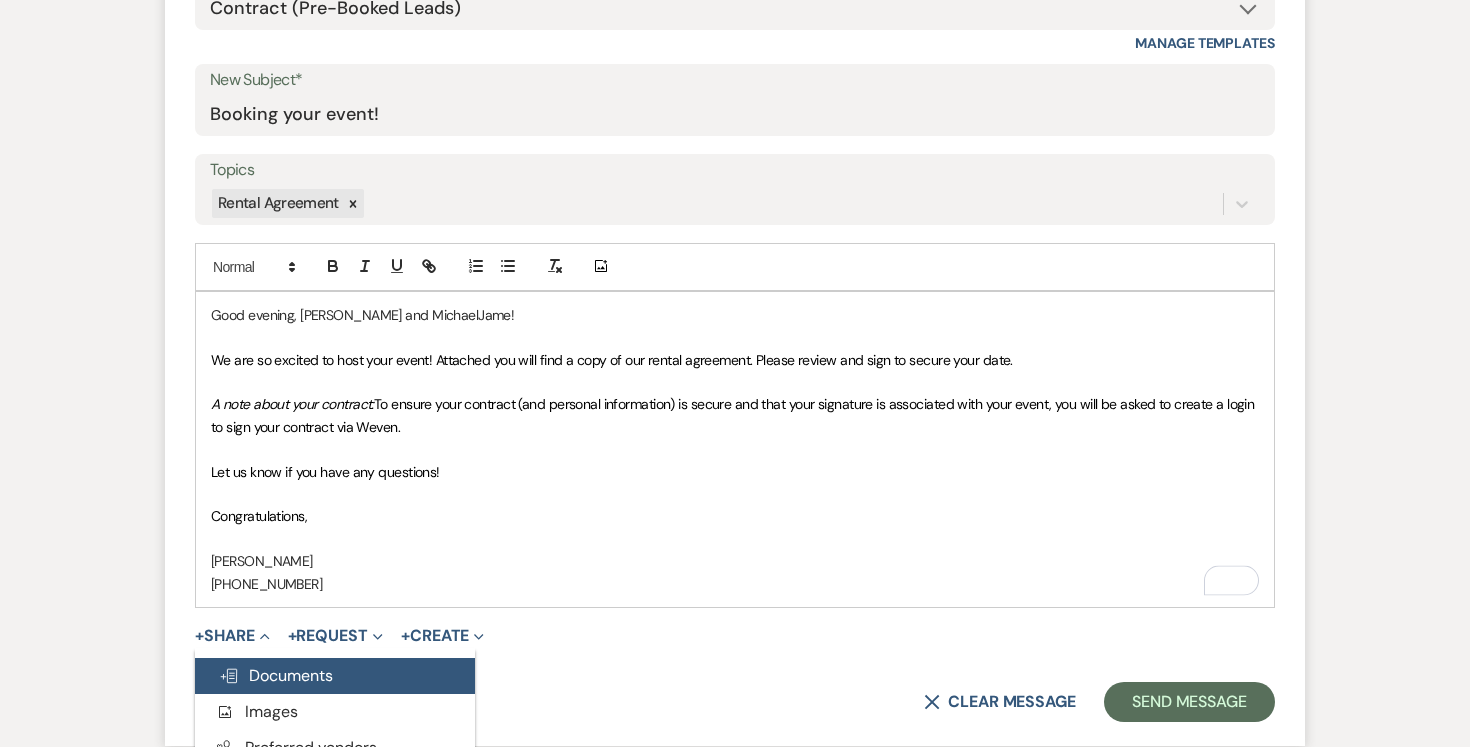 click on "Doc Upload Documents" at bounding box center [335, 676] 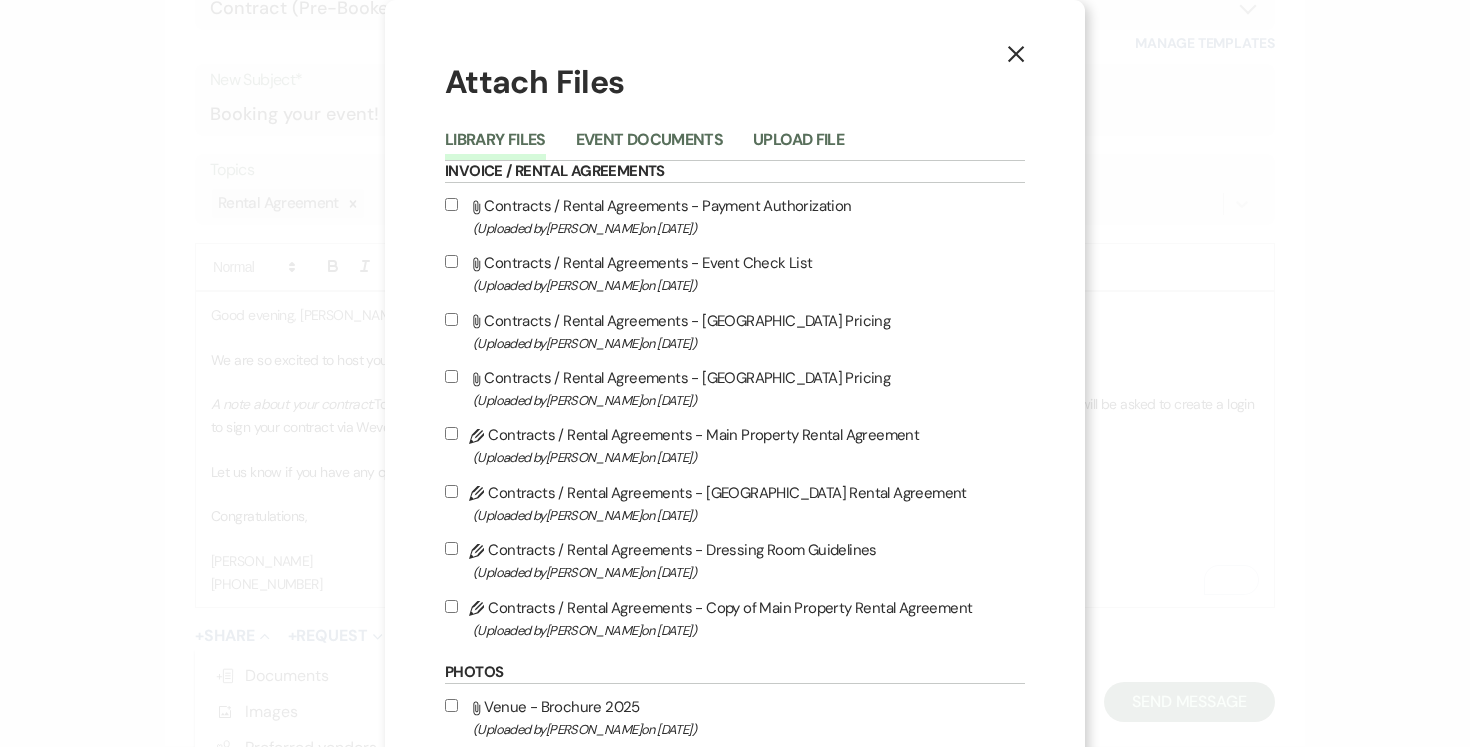 click on "Pencil Contracts / Rental Agreements - Copy of Main Property Rental Agreement (Uploaded by  [PERSON_NAME]  on   [DATE] )" at bounding box center [451, 606] 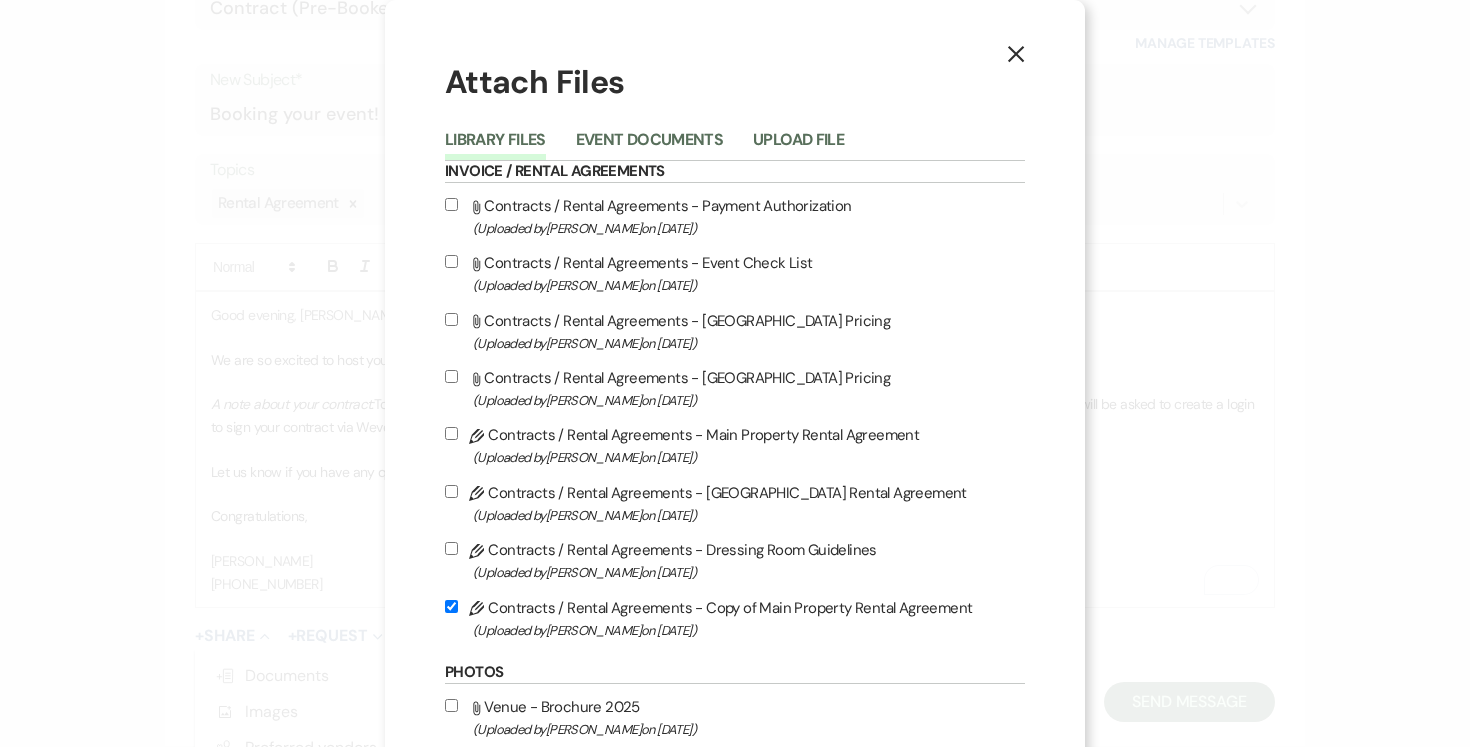 checkbox on "true" 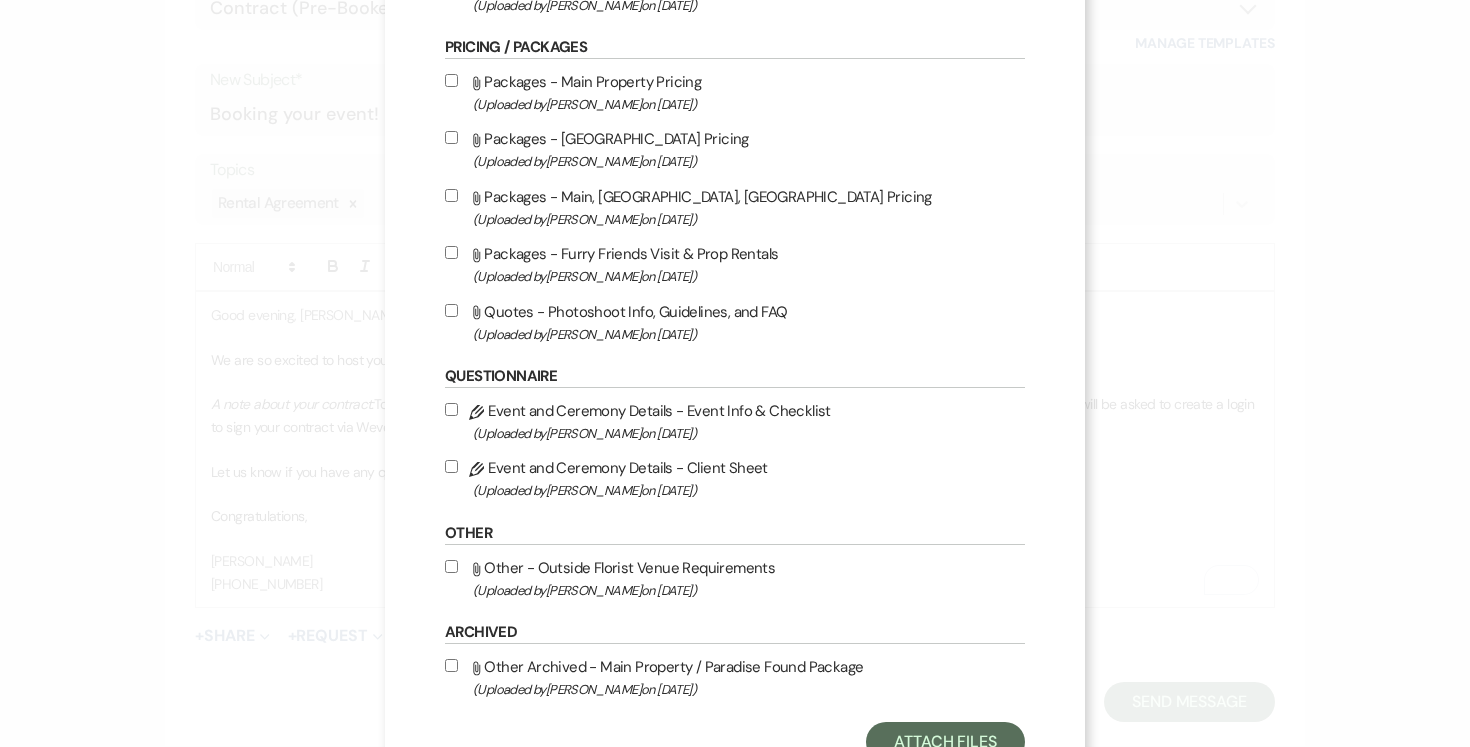 scroll, scrollTop: 923, scrollLeft: 0, axis: vertical 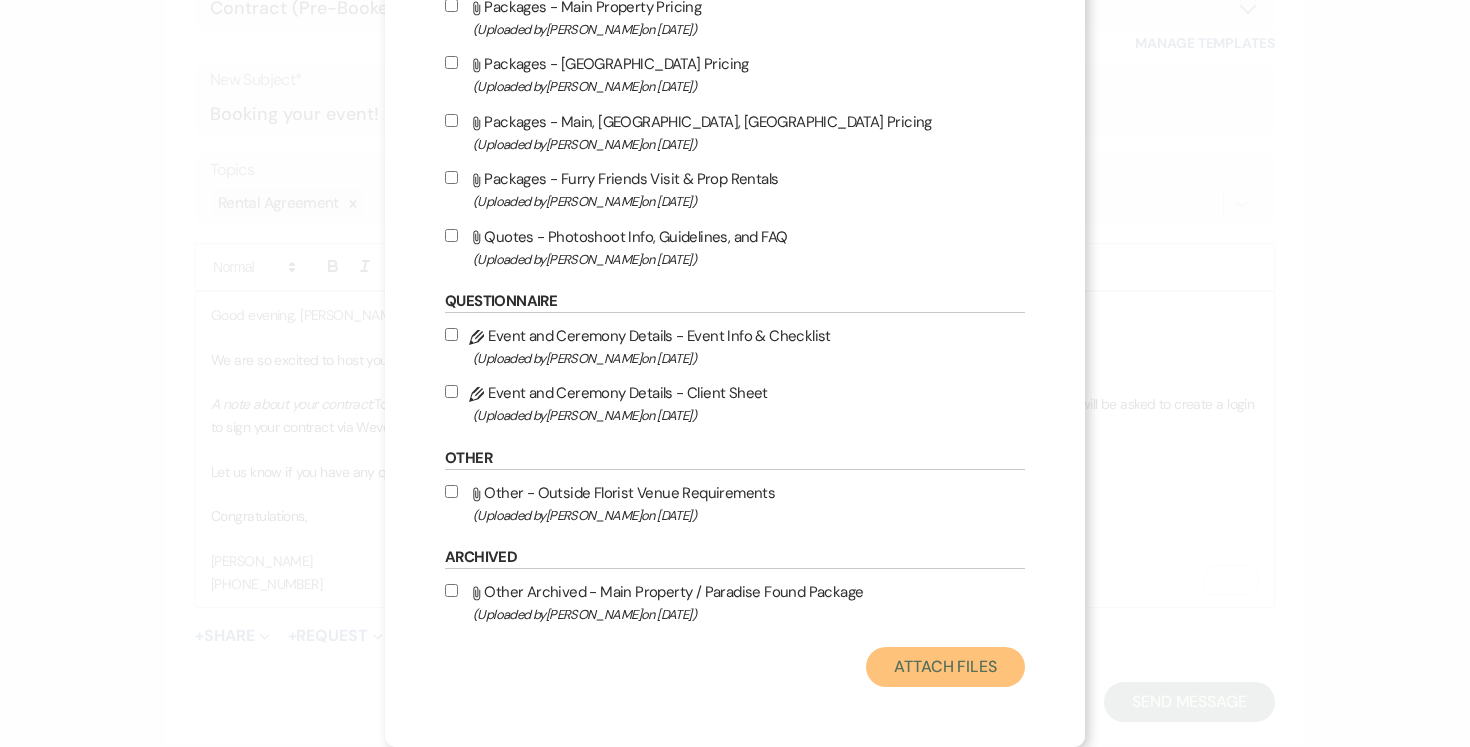 click on "Attach Files" at bounding box center [945, 667] 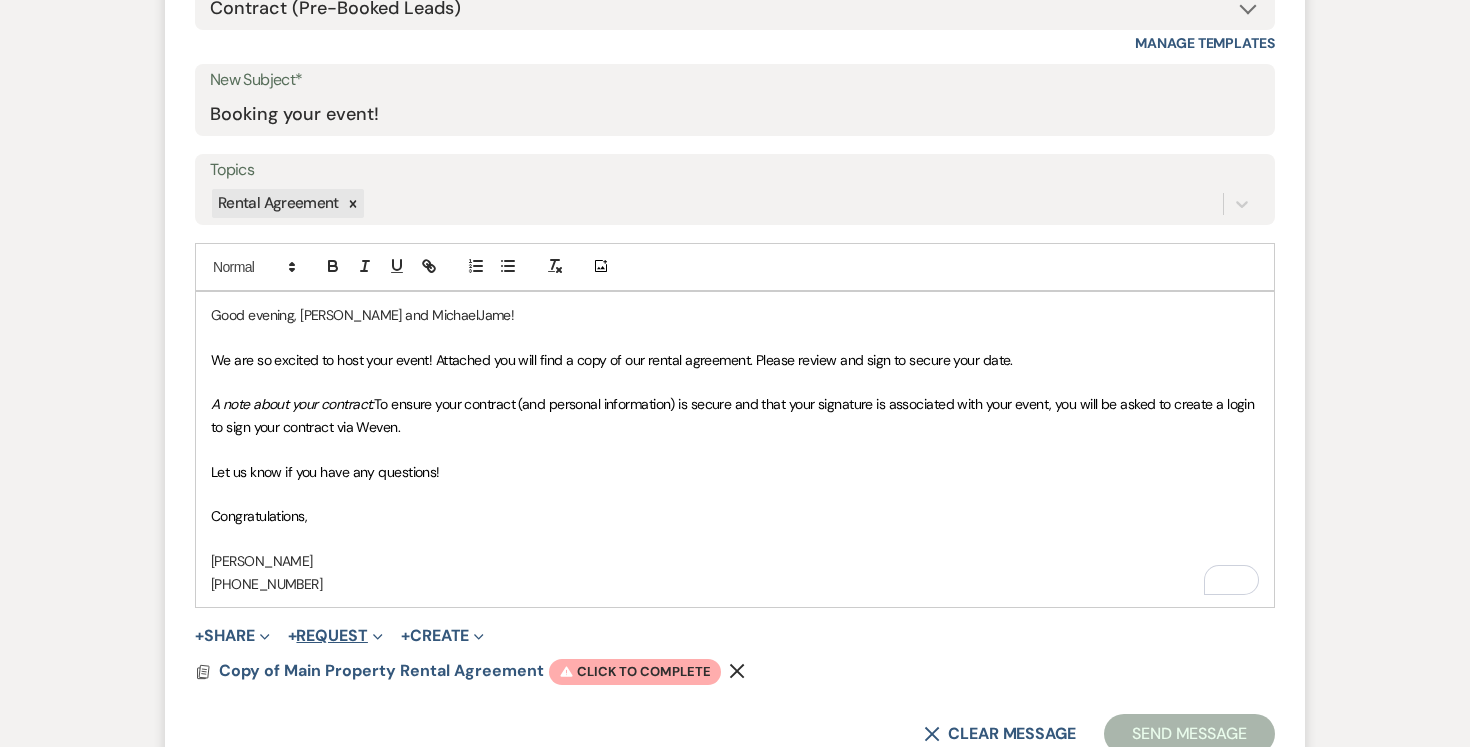 click on "+  Request Expand" at bounding box center (335, 636) 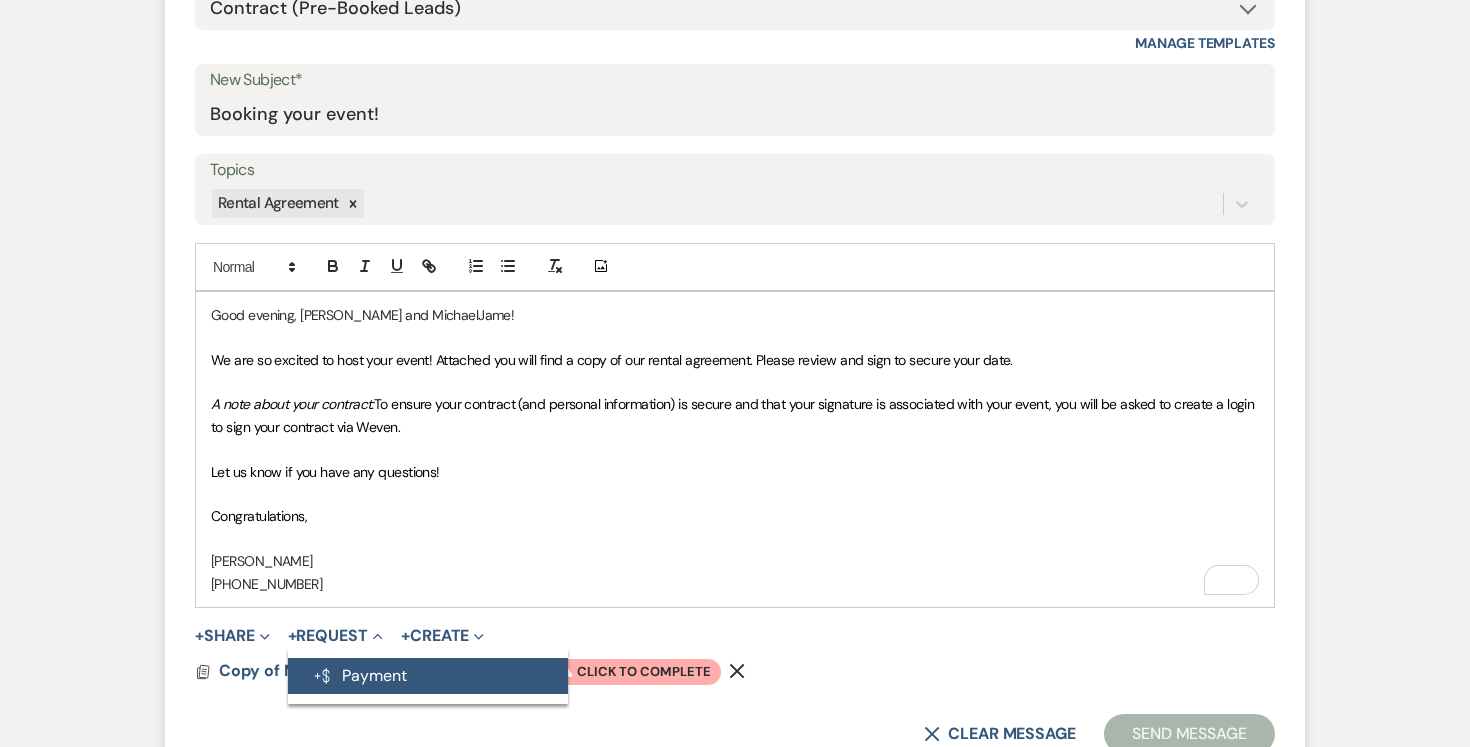 click on "Generate Payment Payment" at bounding box center (428, 676) 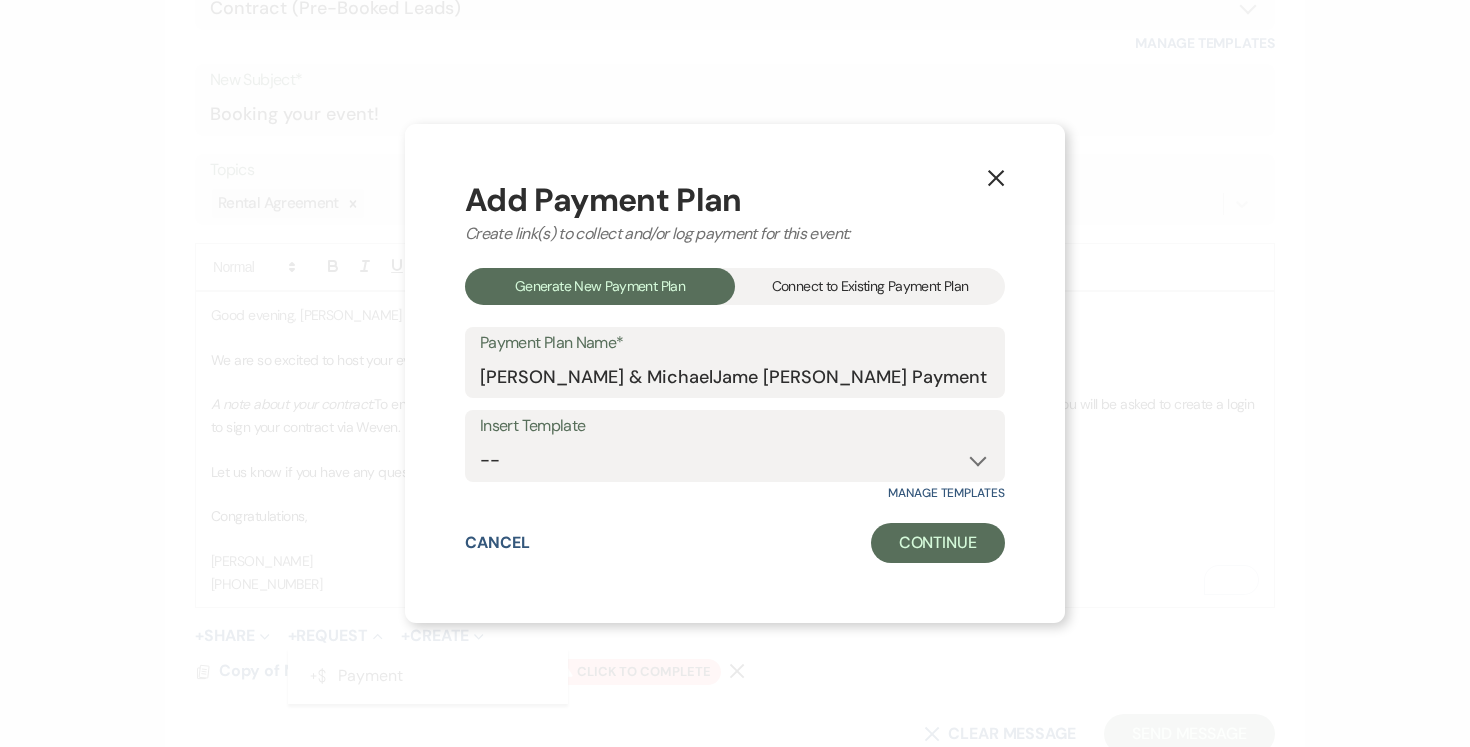 click on "Connect to Existing Payment Plan" at bounding box center [870, 286] 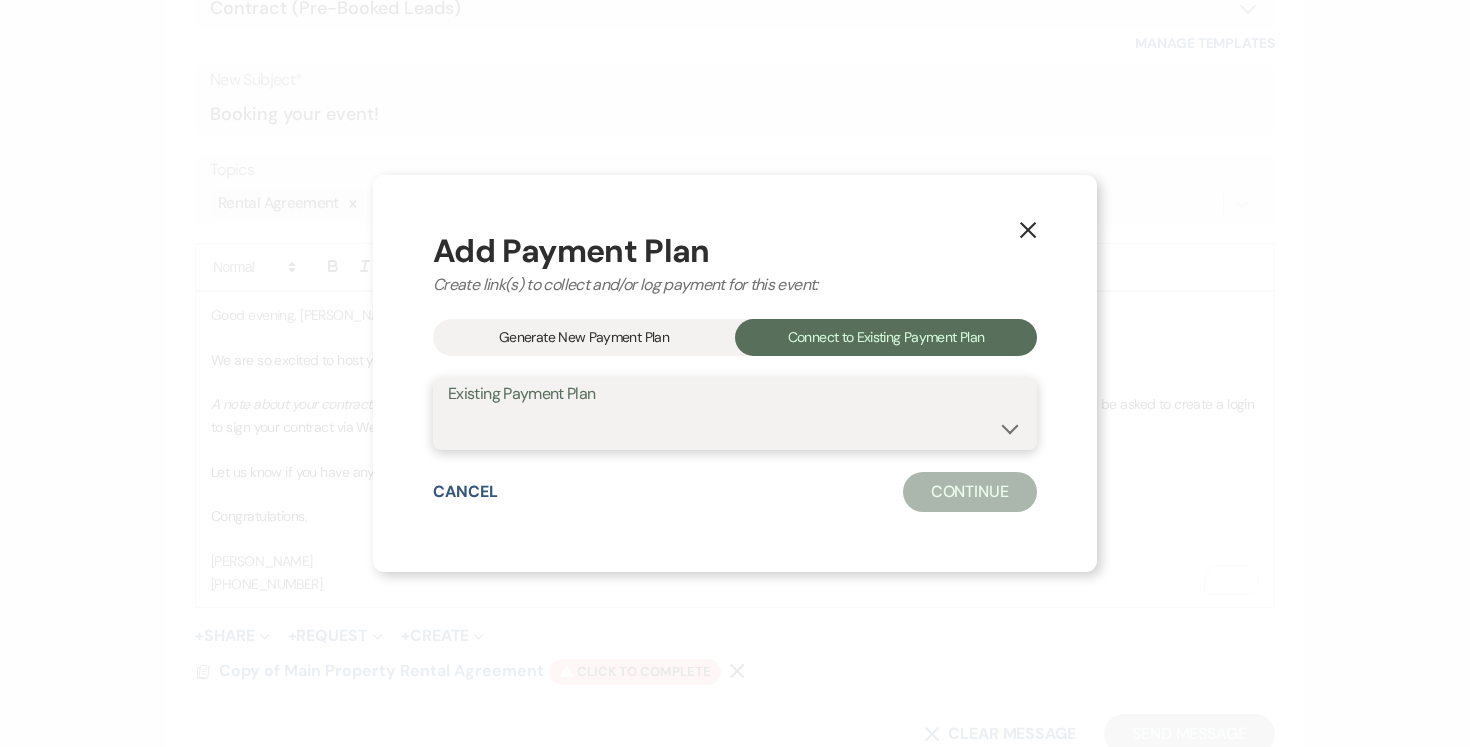 click on "[PERSON_NAME] & MichaelJame [PERSON_NAME] Payment Plan #1" at bounding box center [735, 428] 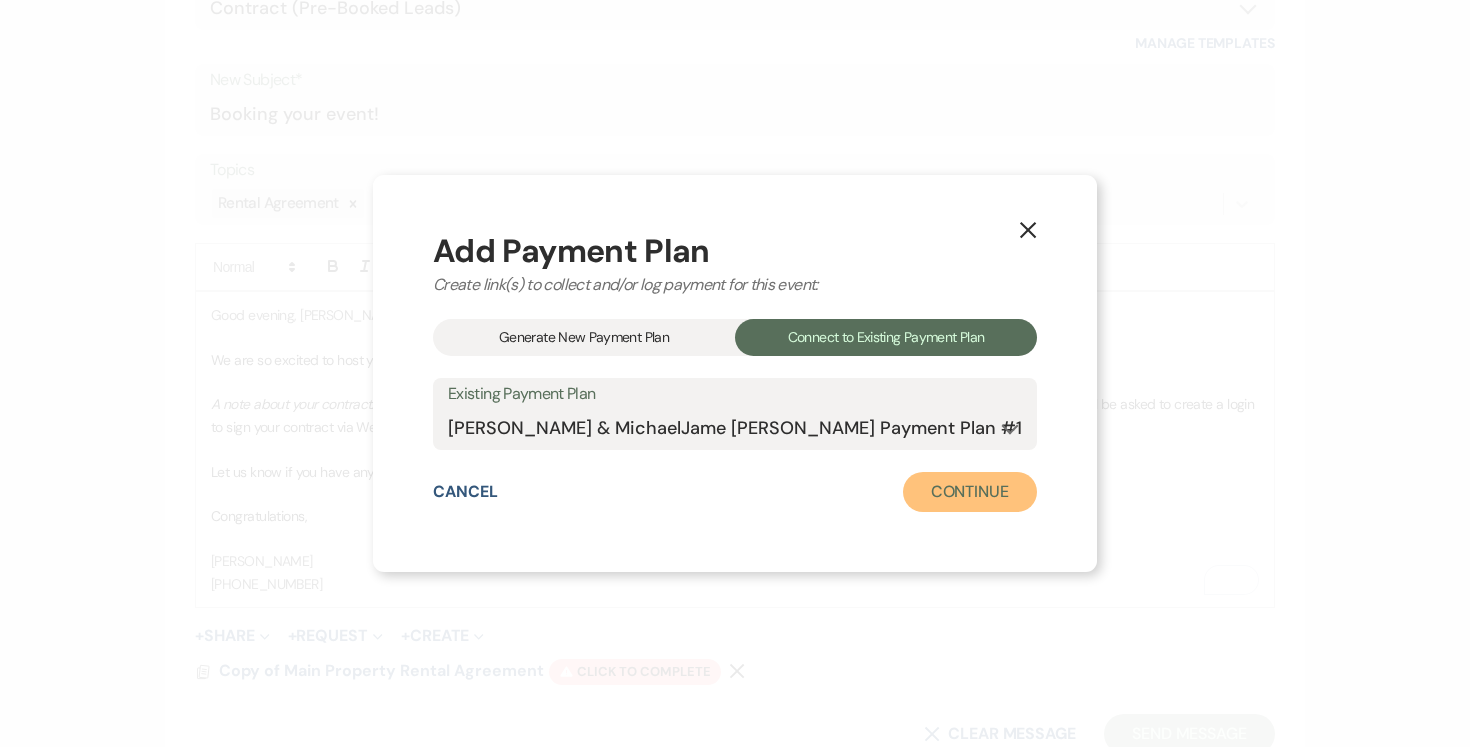 click on "Continue" at bounding box center [970, 492] 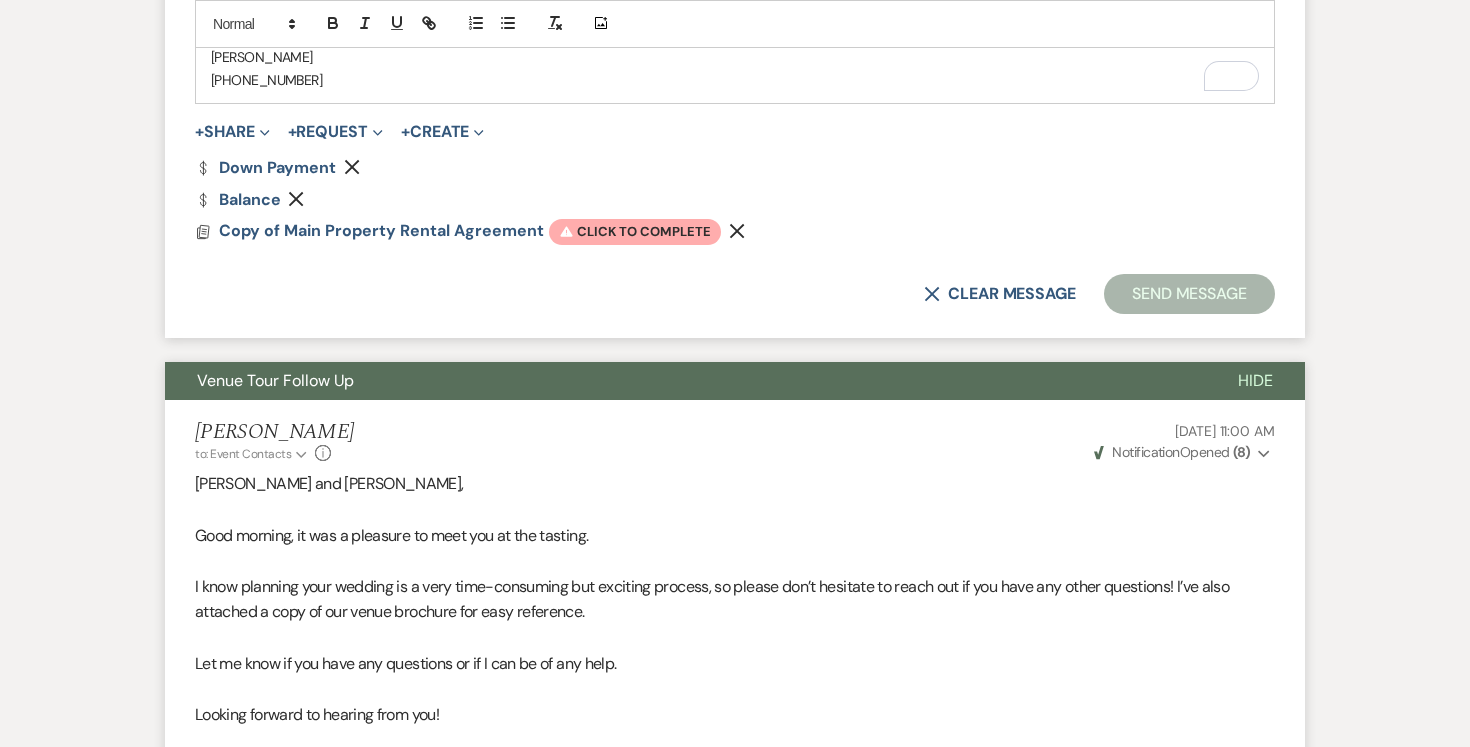 scroll, scrollTop: 1494, scrollLeft: 0, axis: vertical 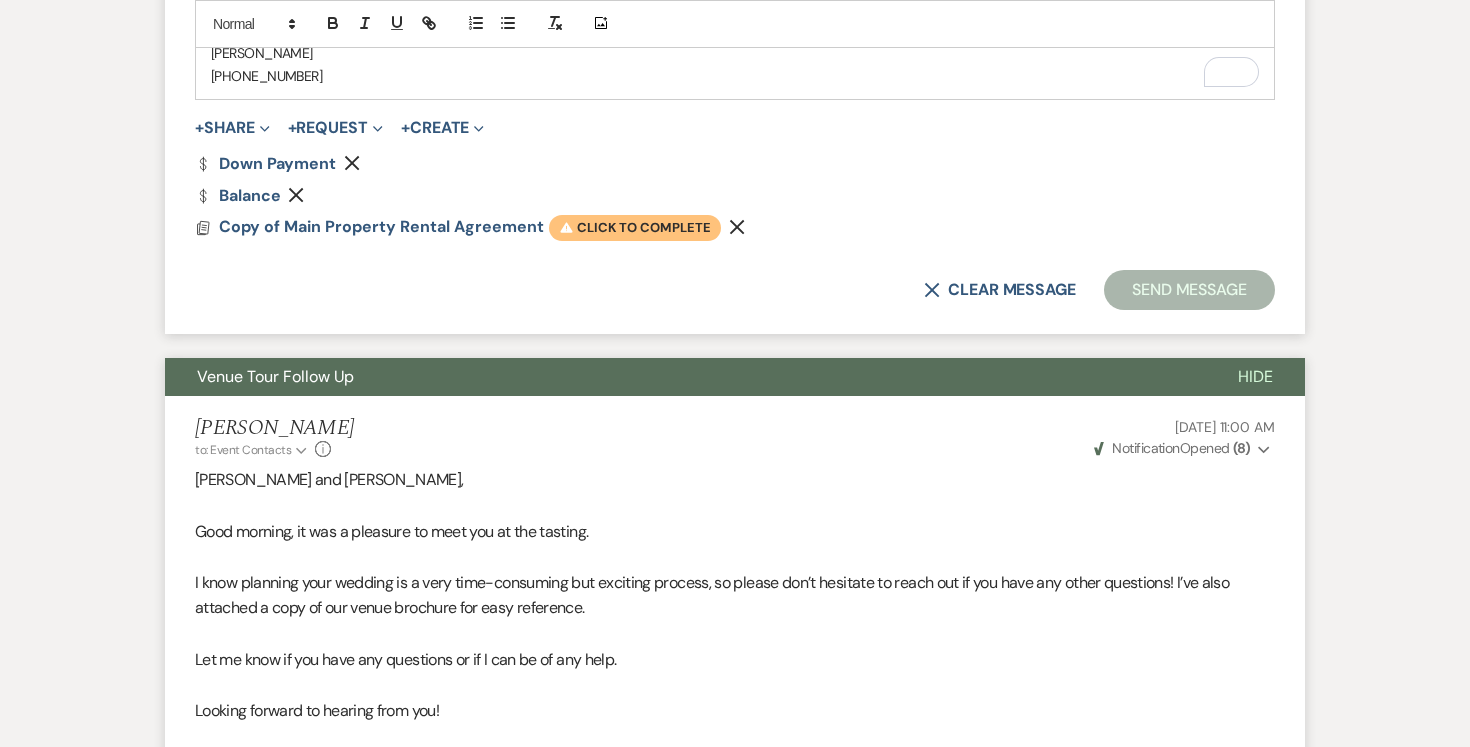 click on "Warning   Click to complete" at bounding box center (635, 228) 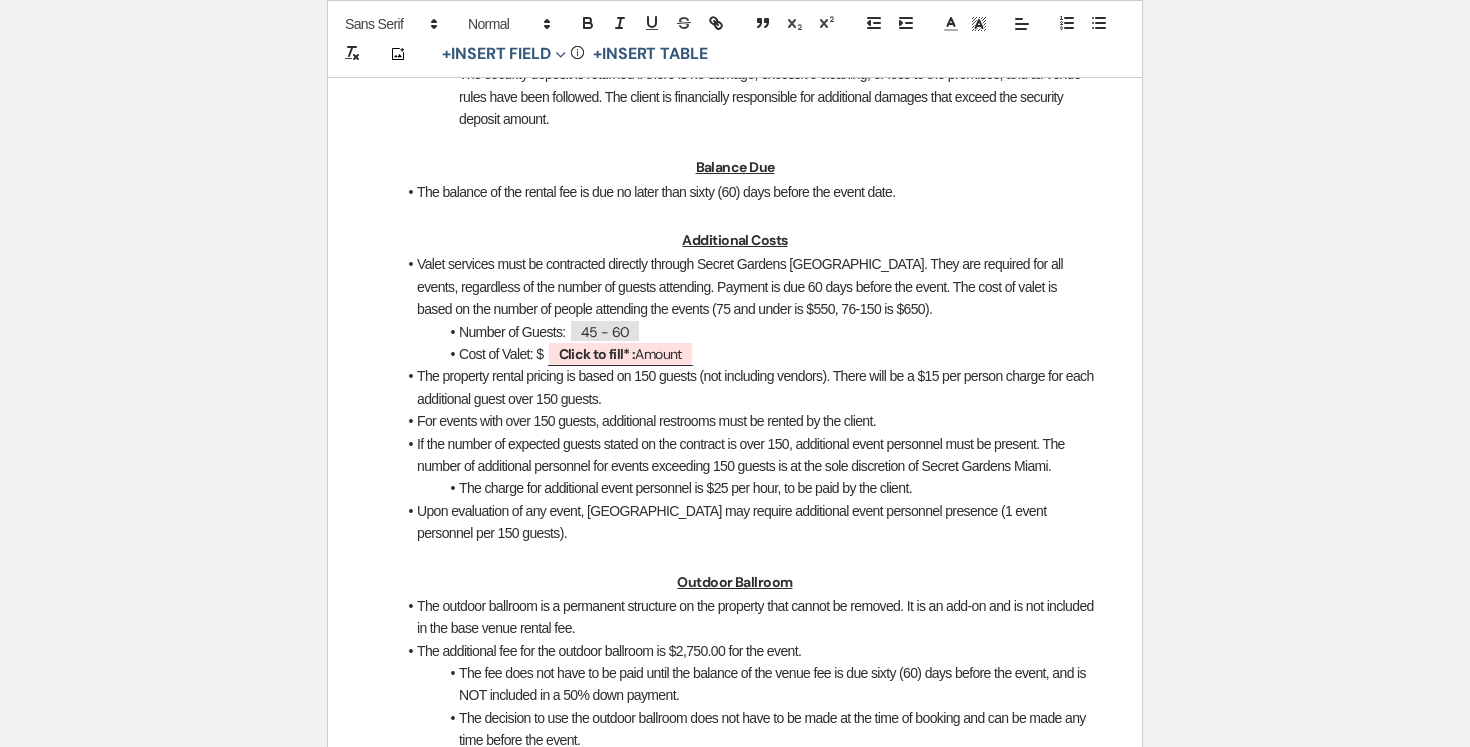 scroll, scrollTop: 1738, scrollLeft: 0, axis: vertical 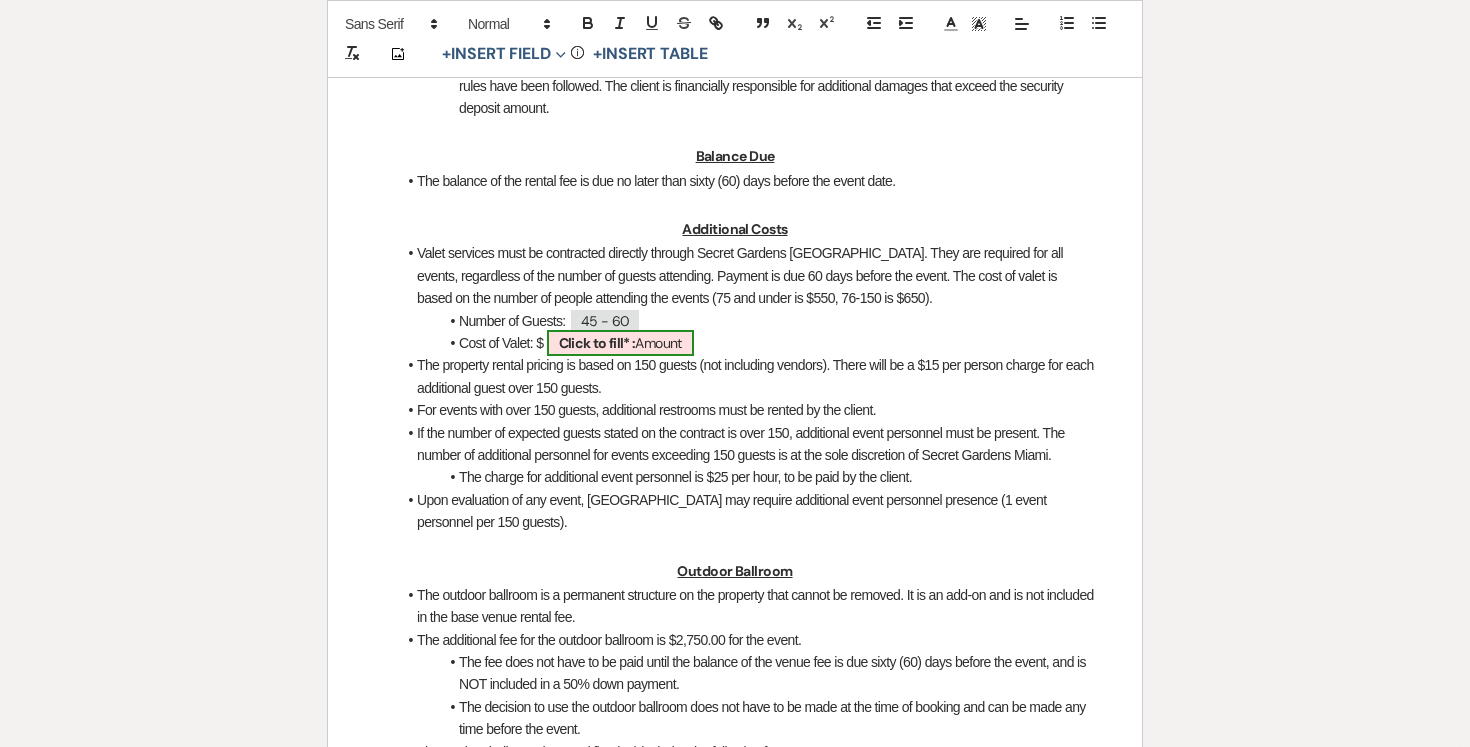 click on "Click to fill* :
Amount" at bounding box center [620, 343] 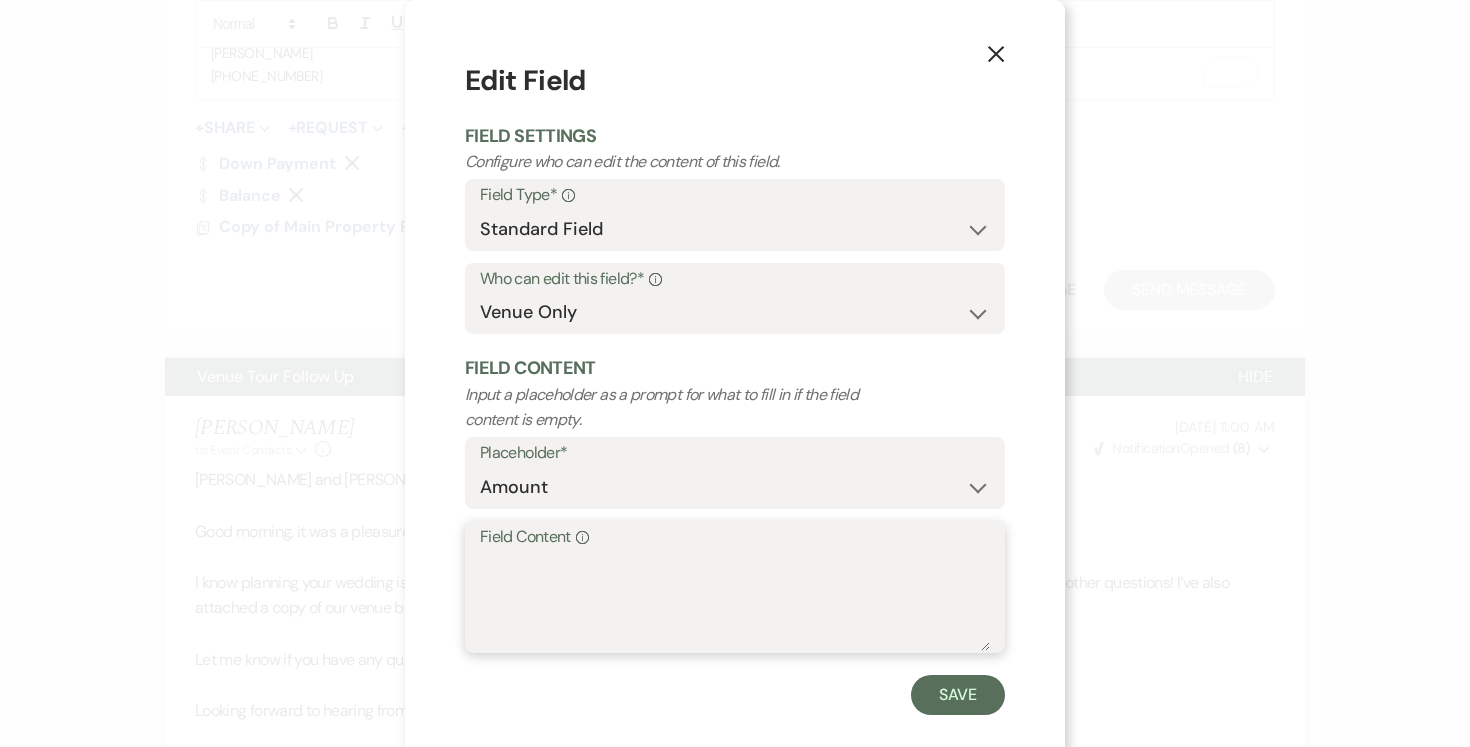 click on "Field Content Info" at bounding box center [735, 601] 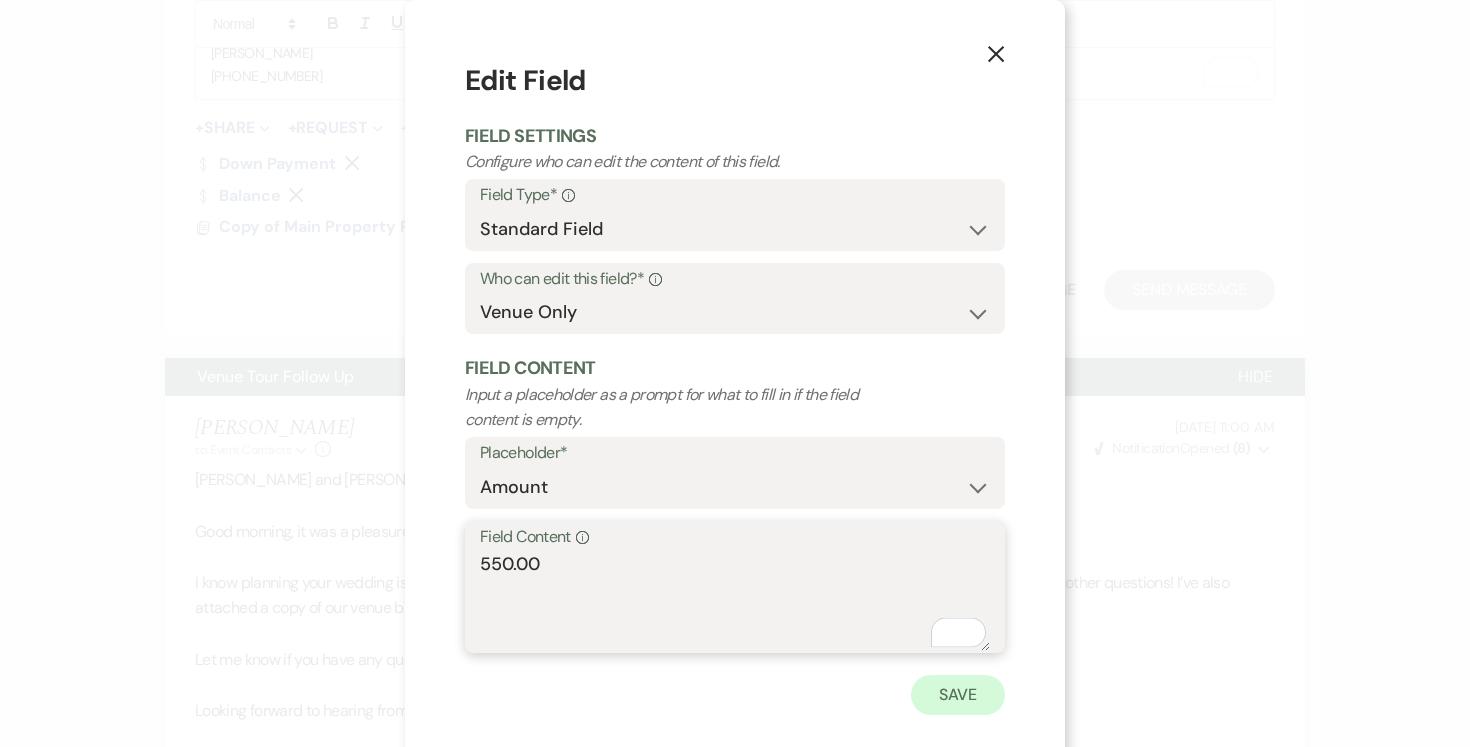 type on "550.00" 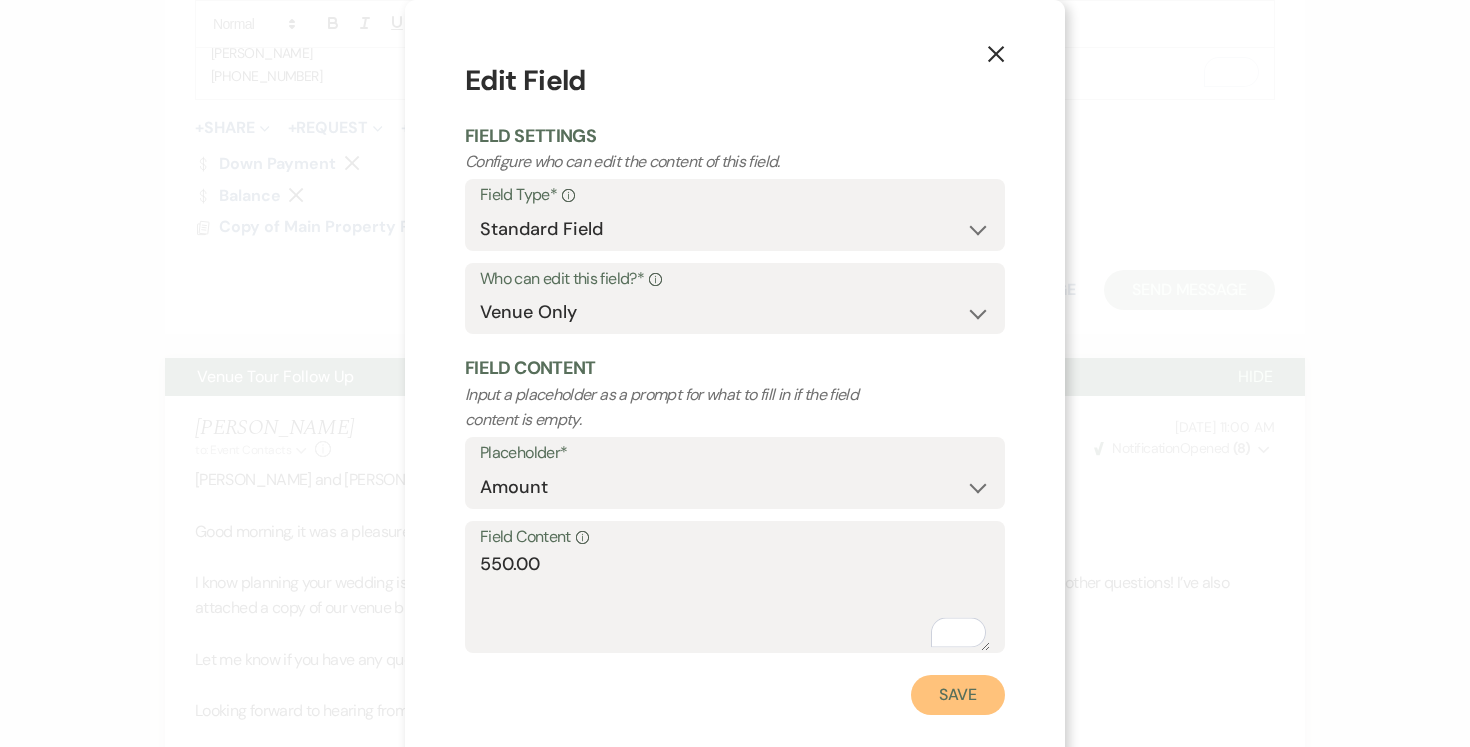click on "Save" at bounding box center (958, 695) 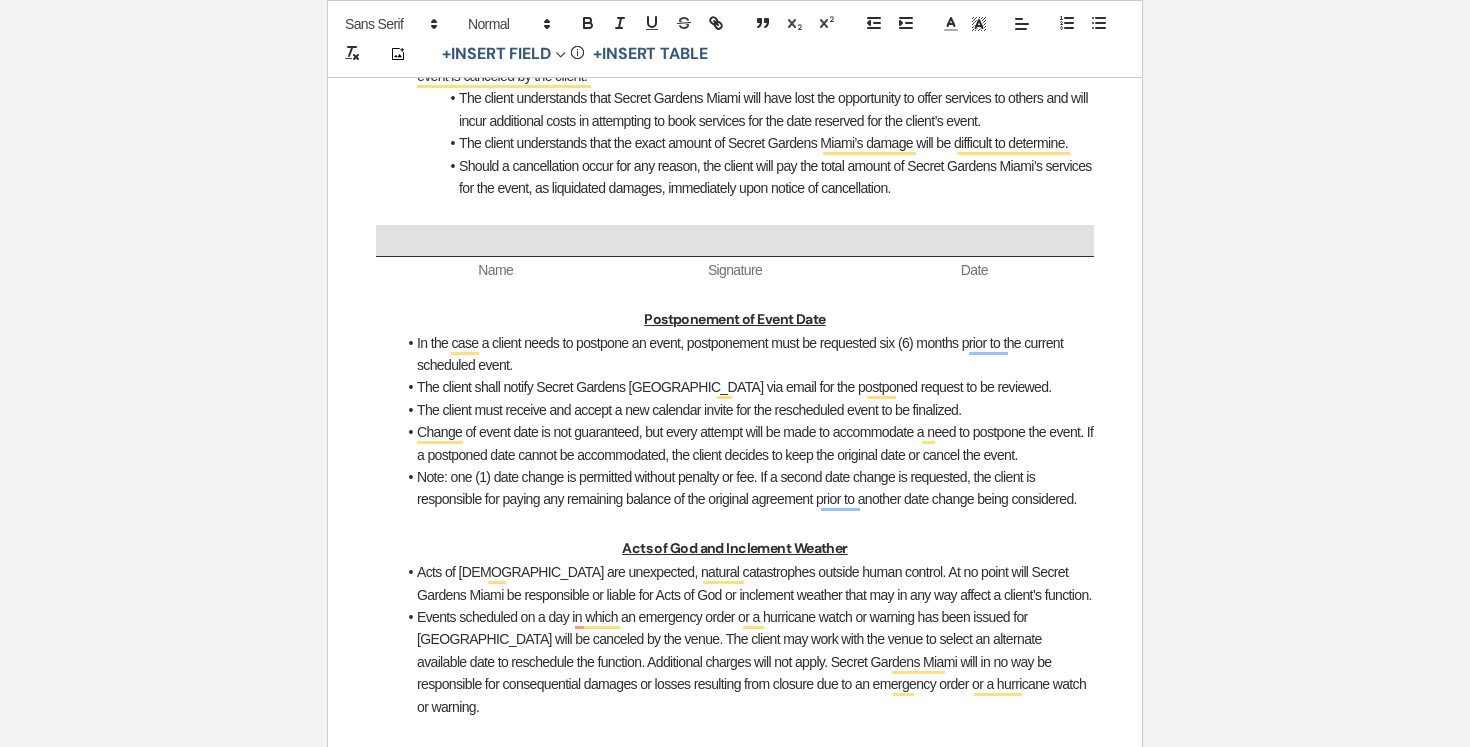 scroll, scrollTop: 3018, scrollLeft: 0, axis: vertical 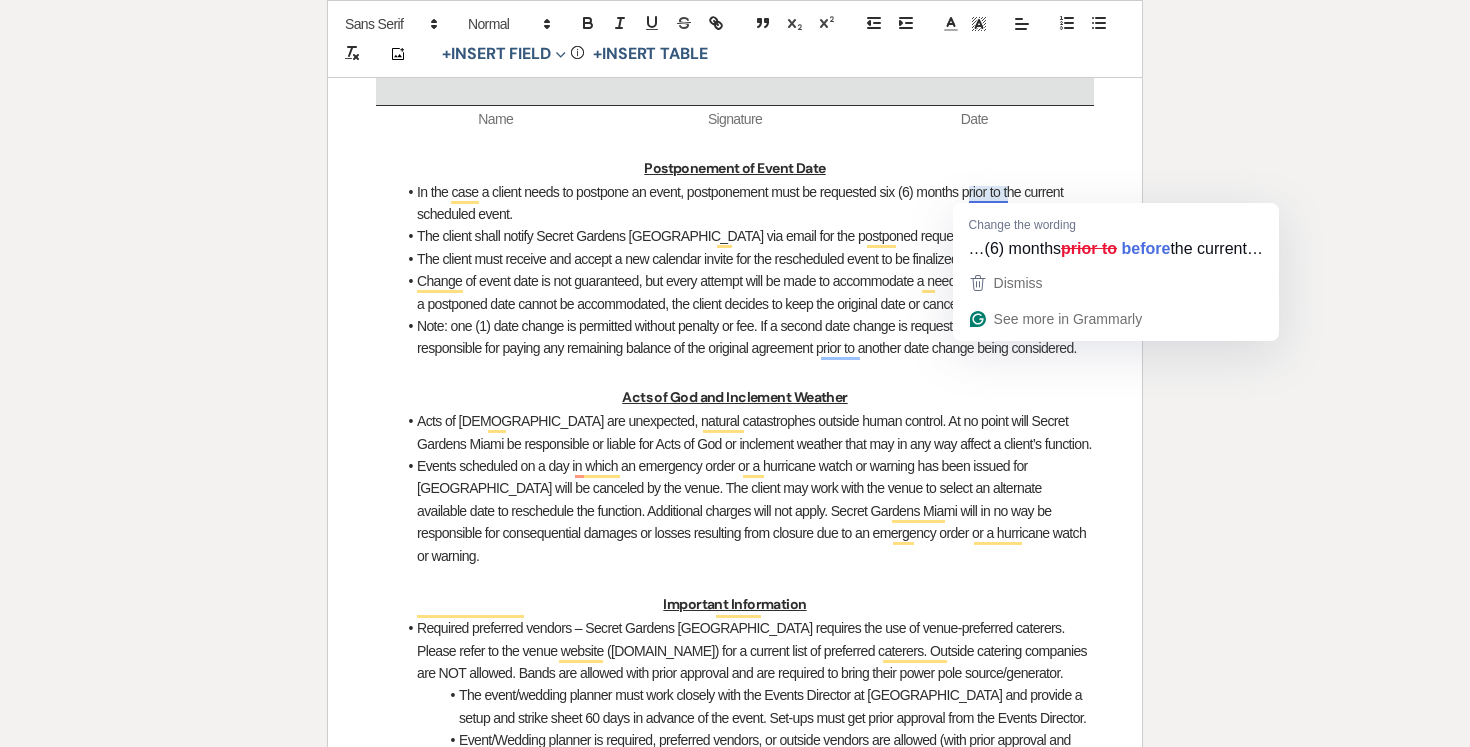 type 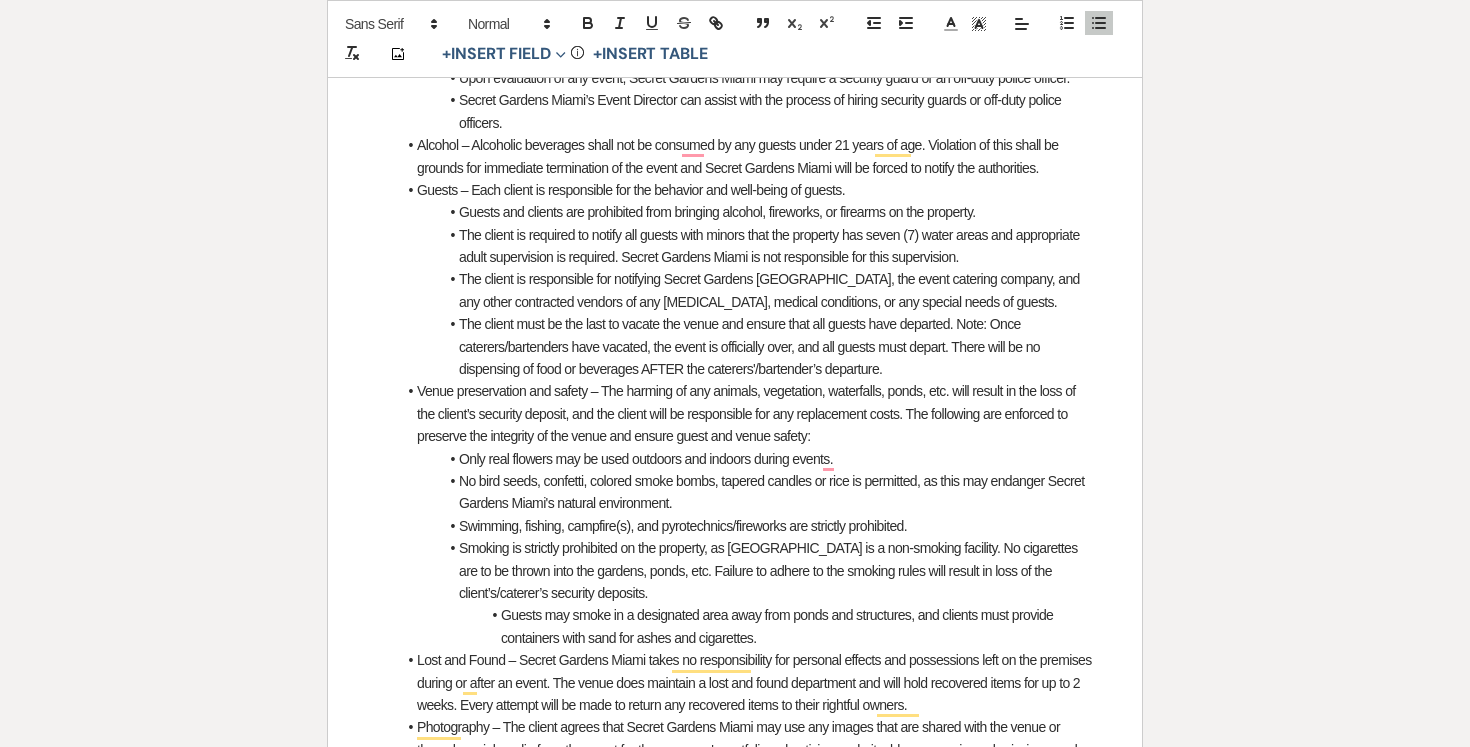scroll, scrollTop: 4354, scrollLeft: 0, axis: vertical 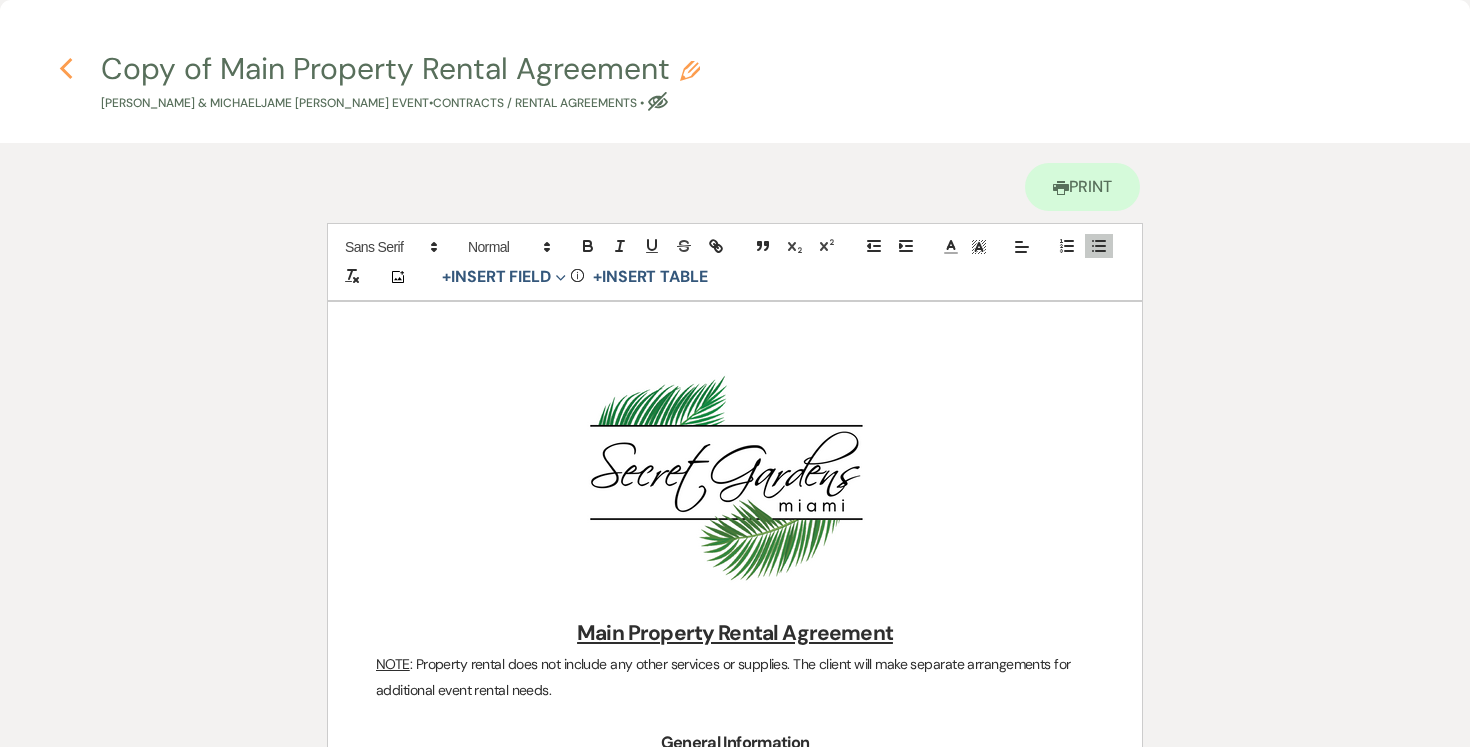 click 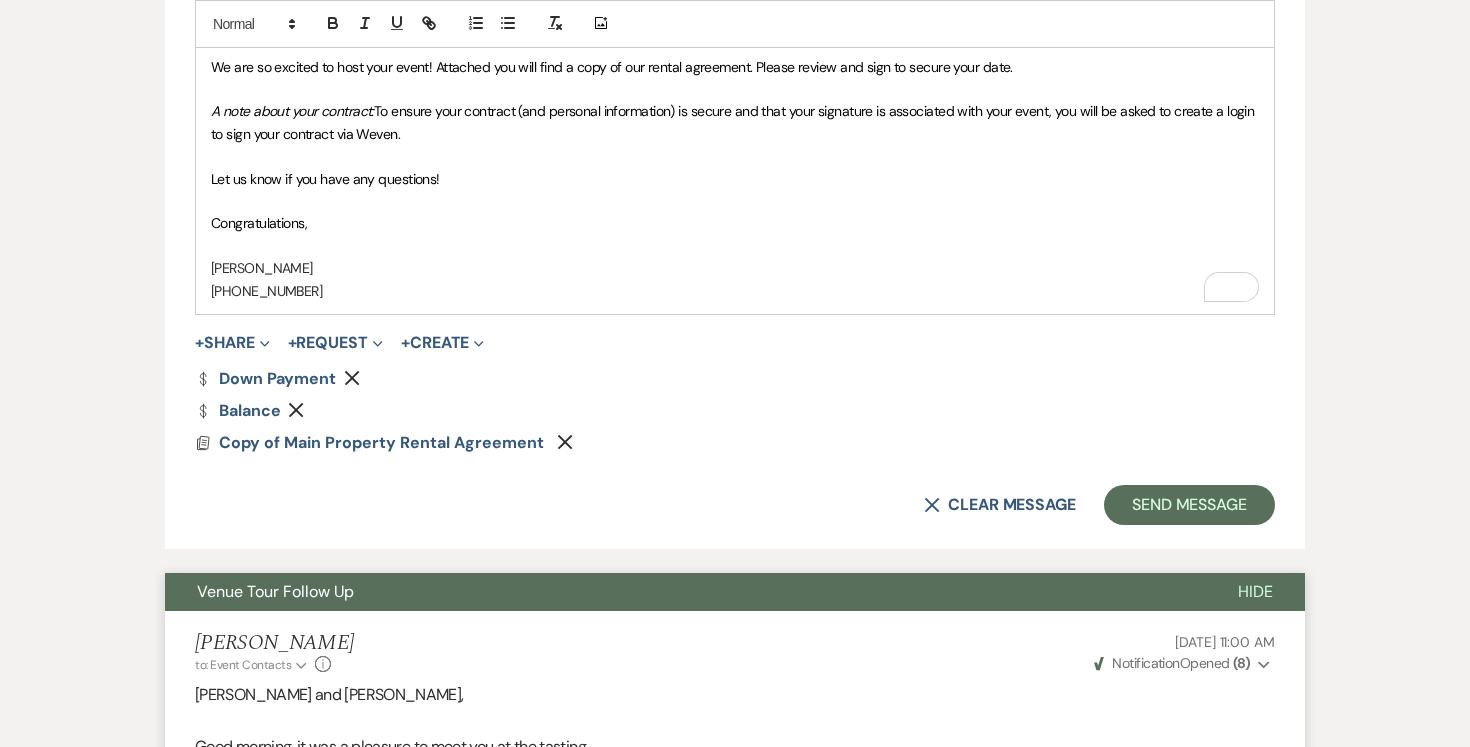 scroll, scrollTop: 1280, scrollLeft: 0, axis: vertical 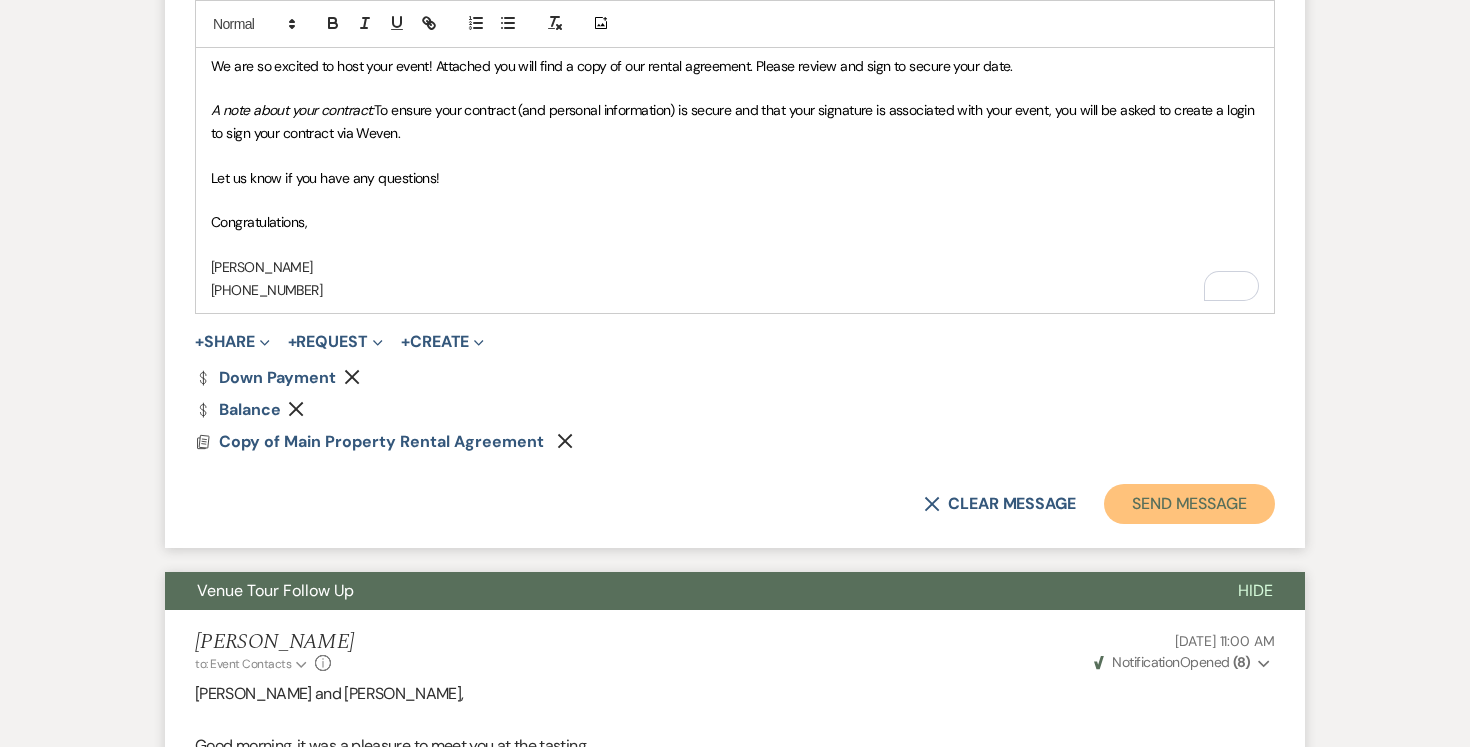 click on "Send Message" at bounding box center (1189, 504) 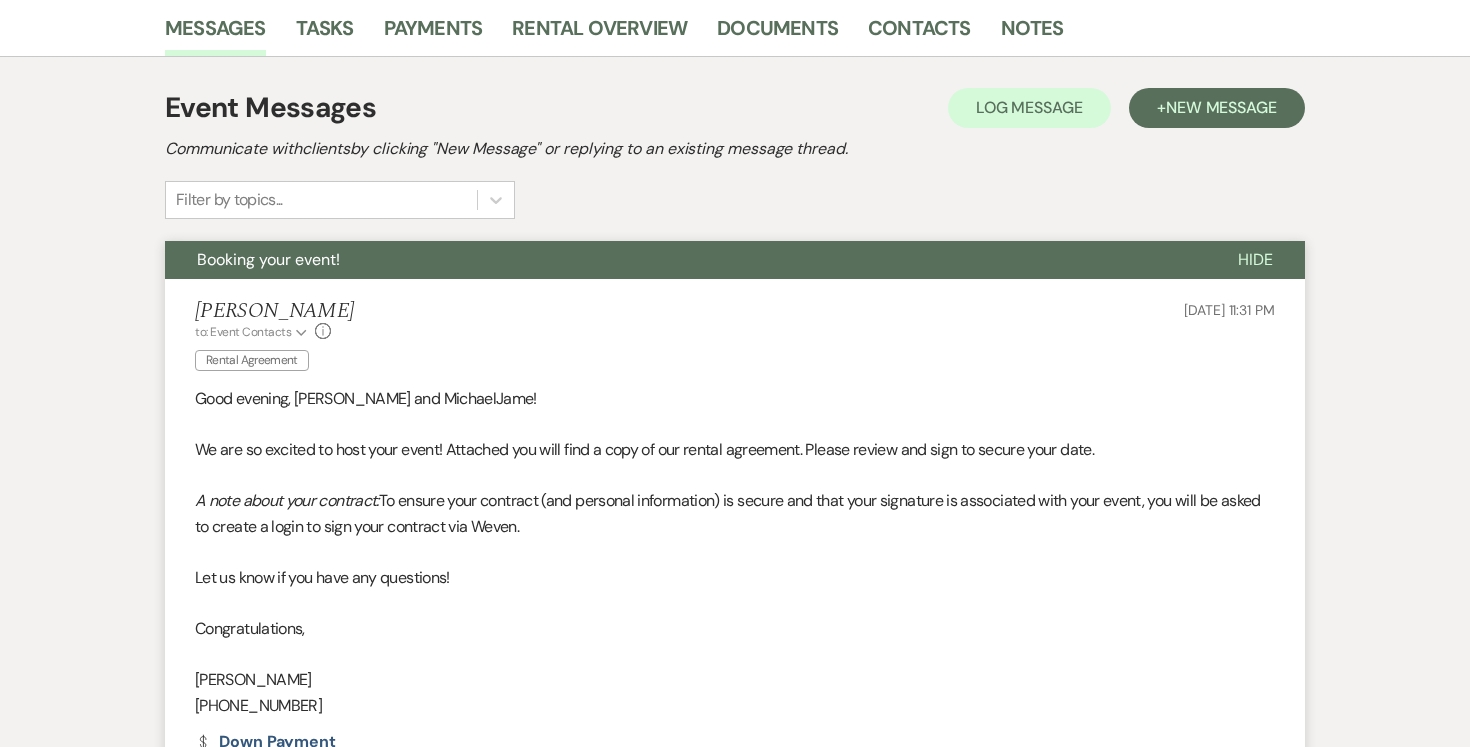 scroll, scrollTop: 0, scrollLeft: 0, axis: both 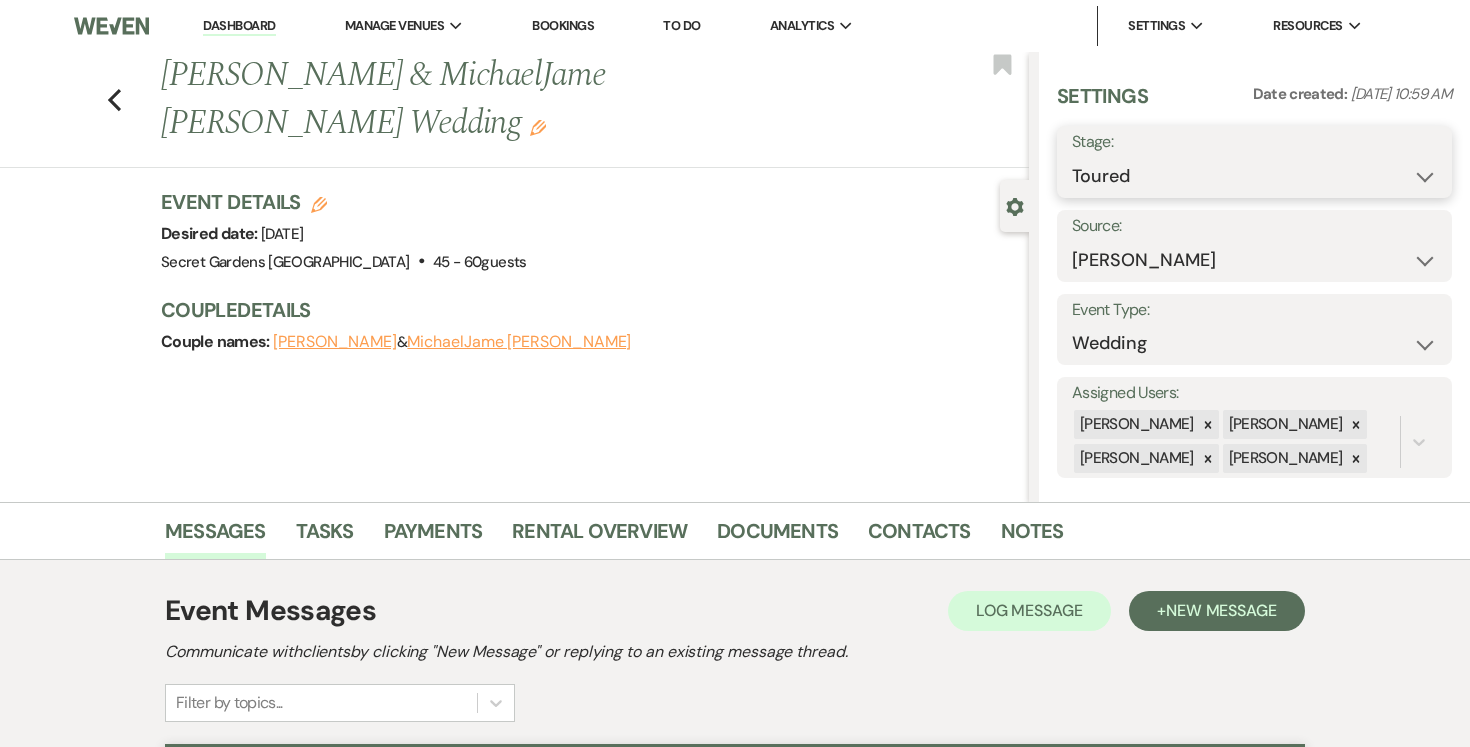 click on "Inquiry Follow Up Tour Requested Tour Confirmed Toured Proposal Sent Booked Lost" at bounding box center [1254, 176] 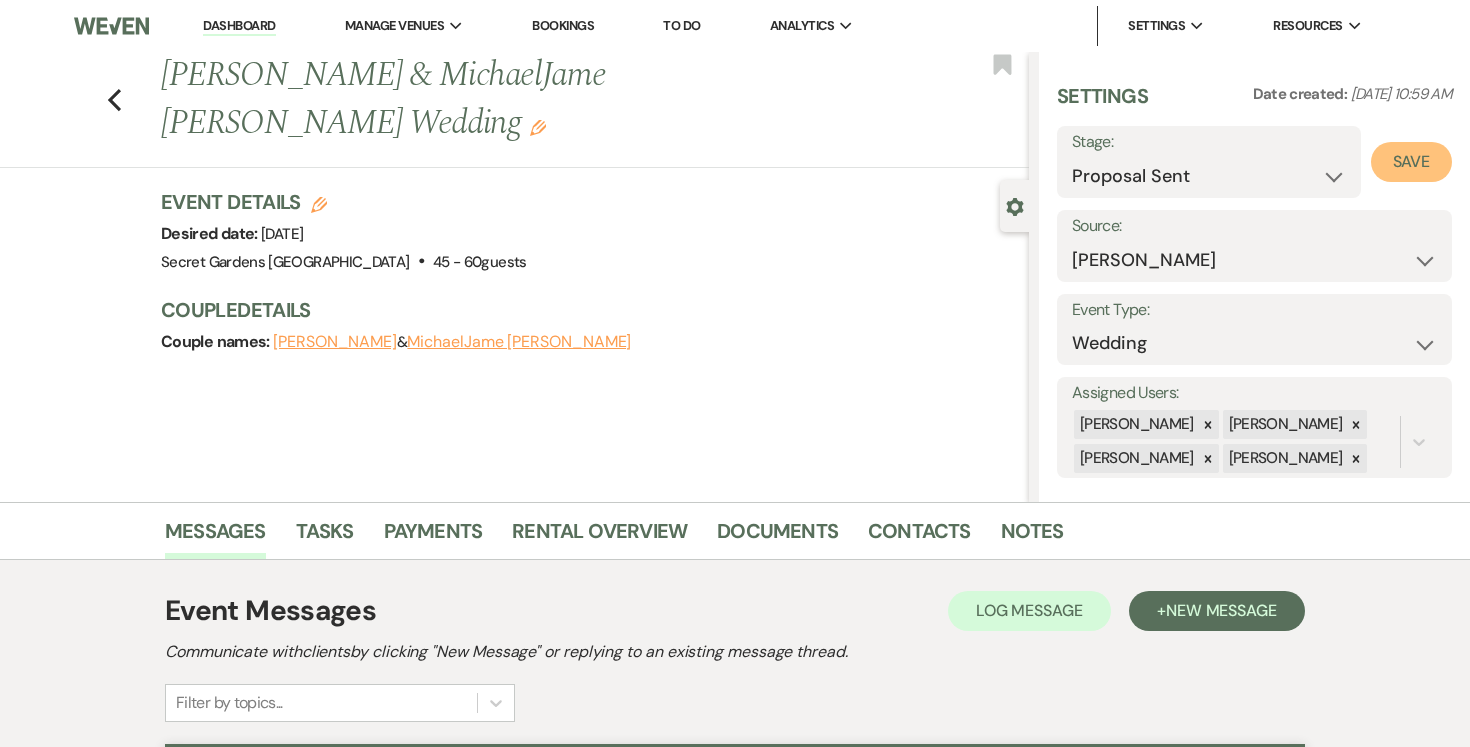 click on "Save" at bounding box center [1411, 162] 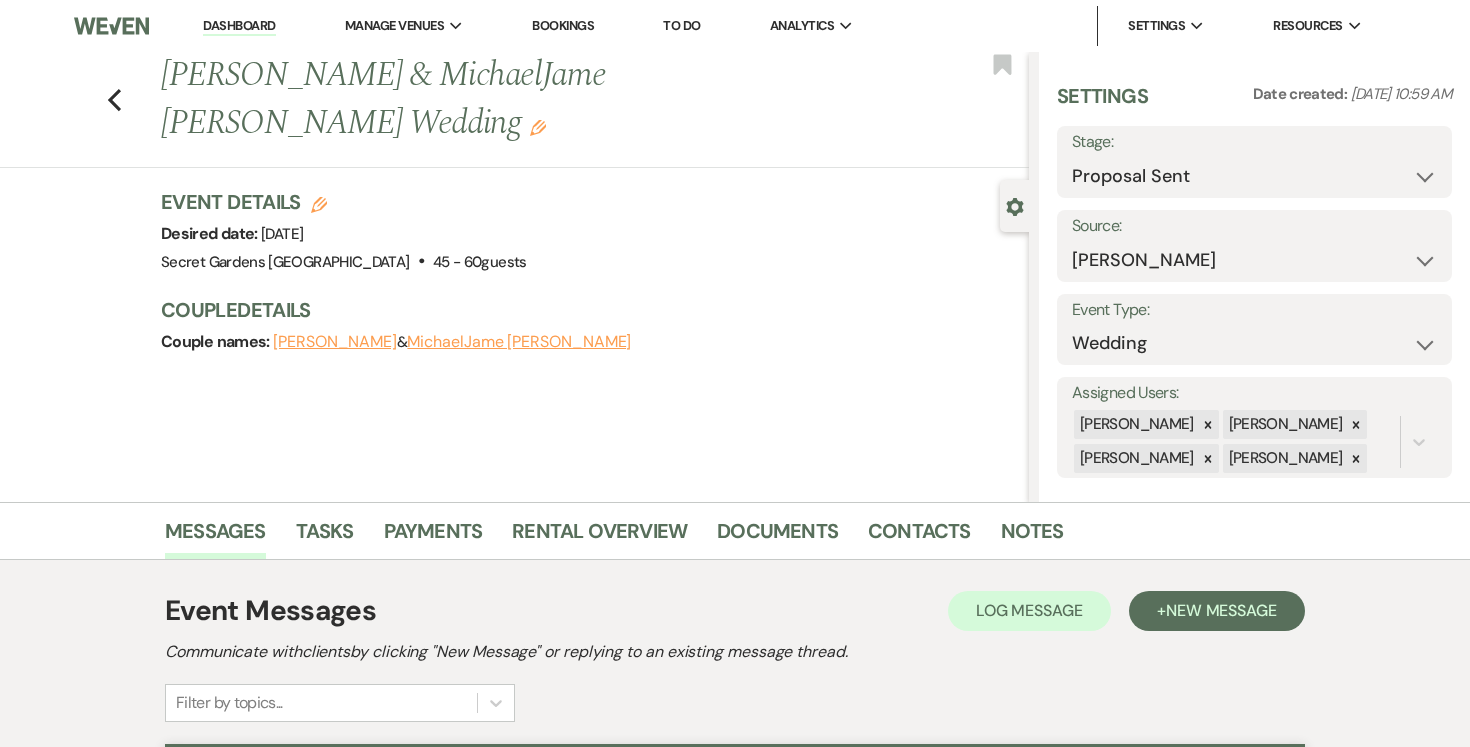 scroll, scrollTop: 18, scrollLeft: 0, axis: vertical 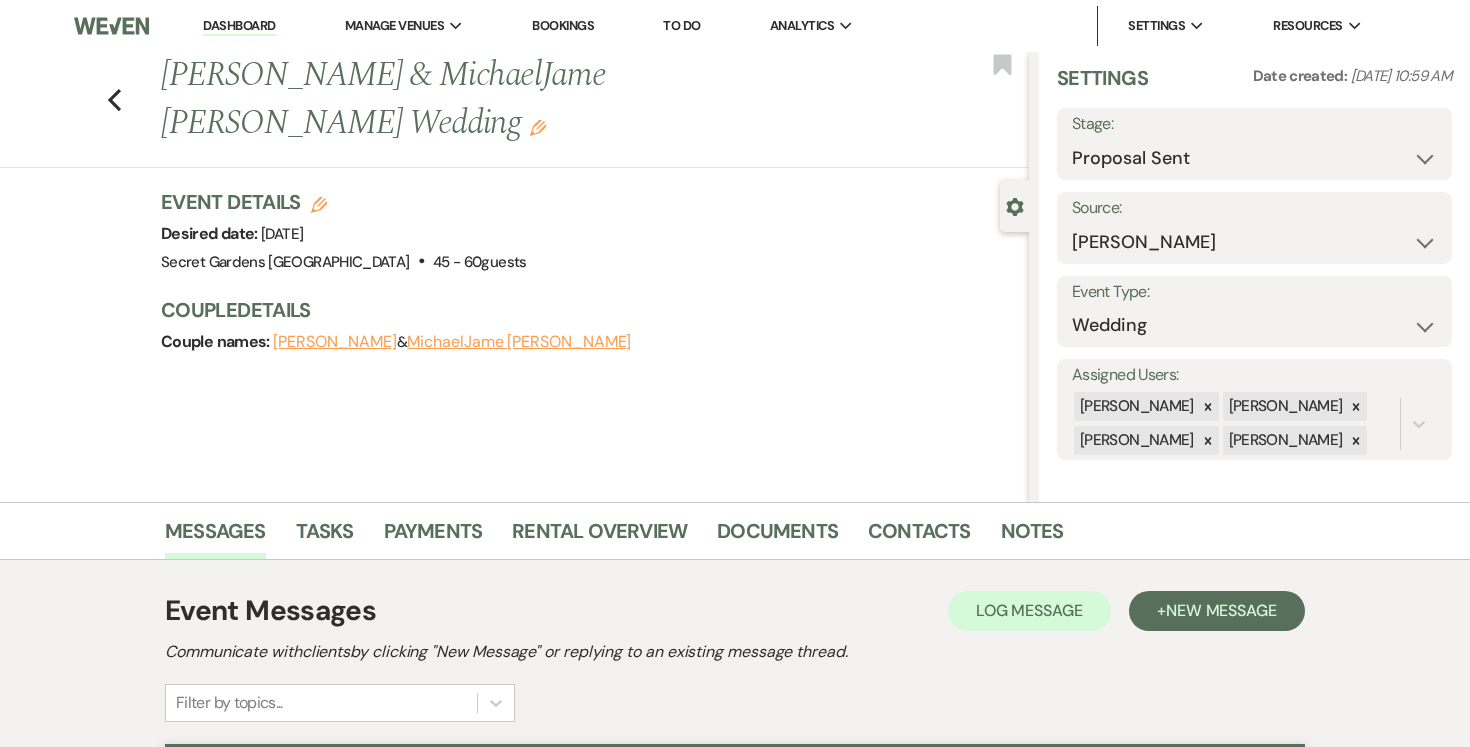 click on "Dashboard" at bounding box center (239, 26) 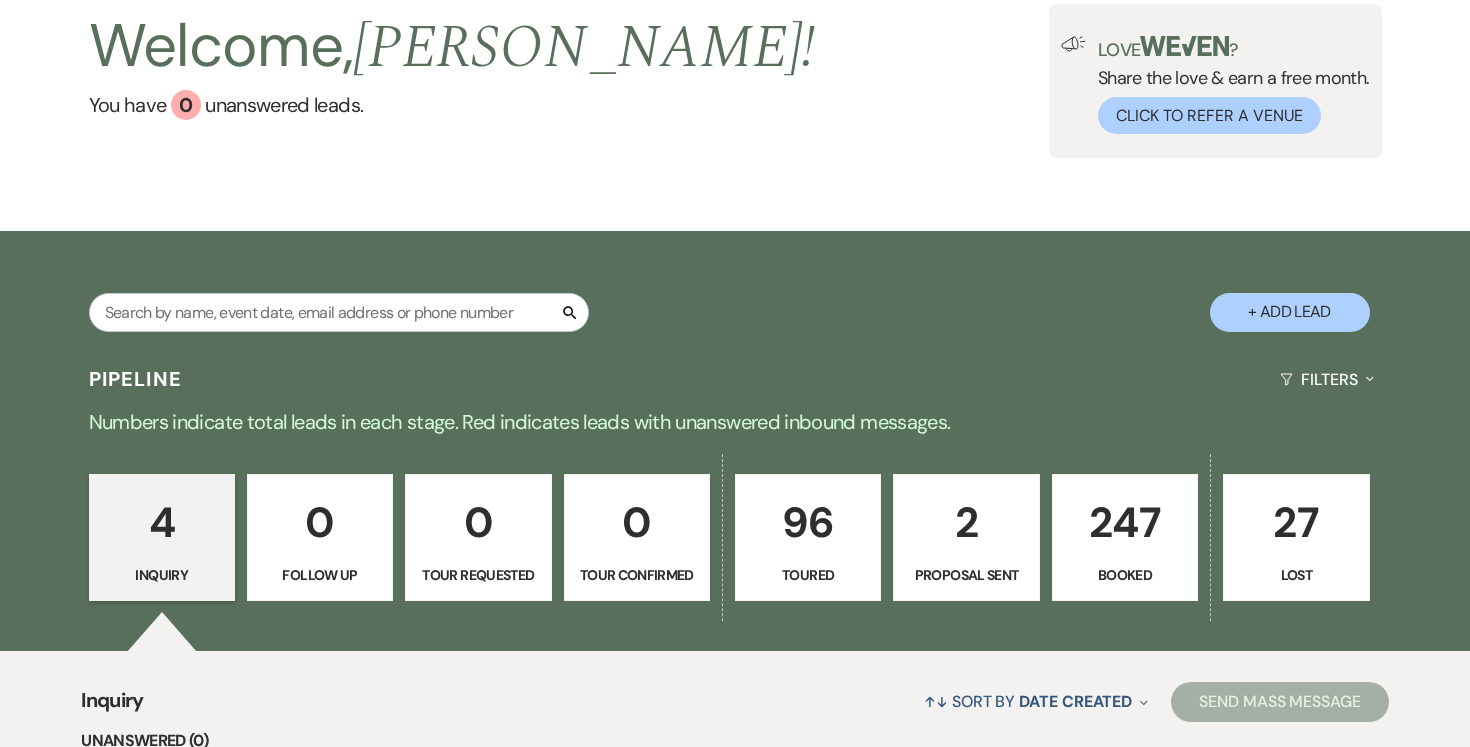 scroll, scrollTop: 132, scrollLeft: 0, axis: vertical 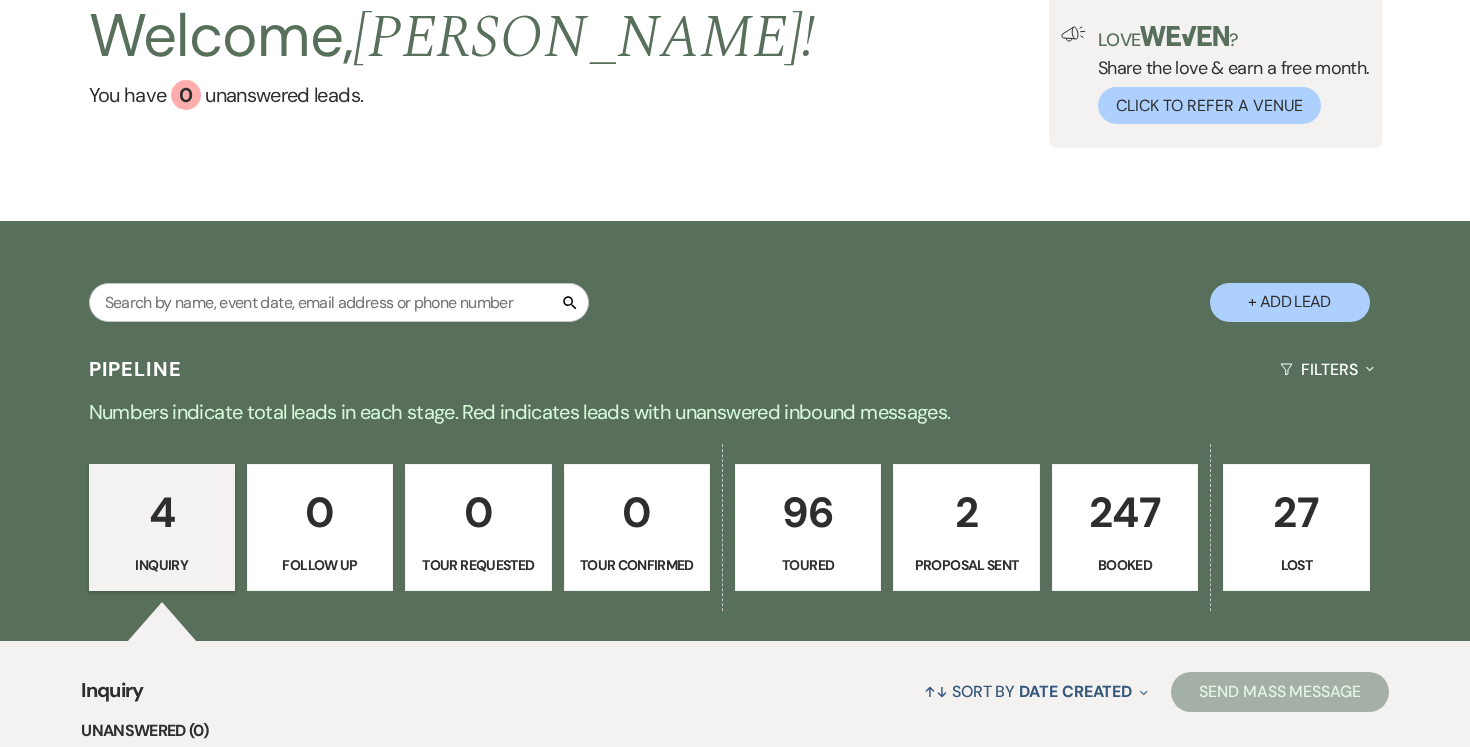 click on "2" at bounding box center (966, 512) 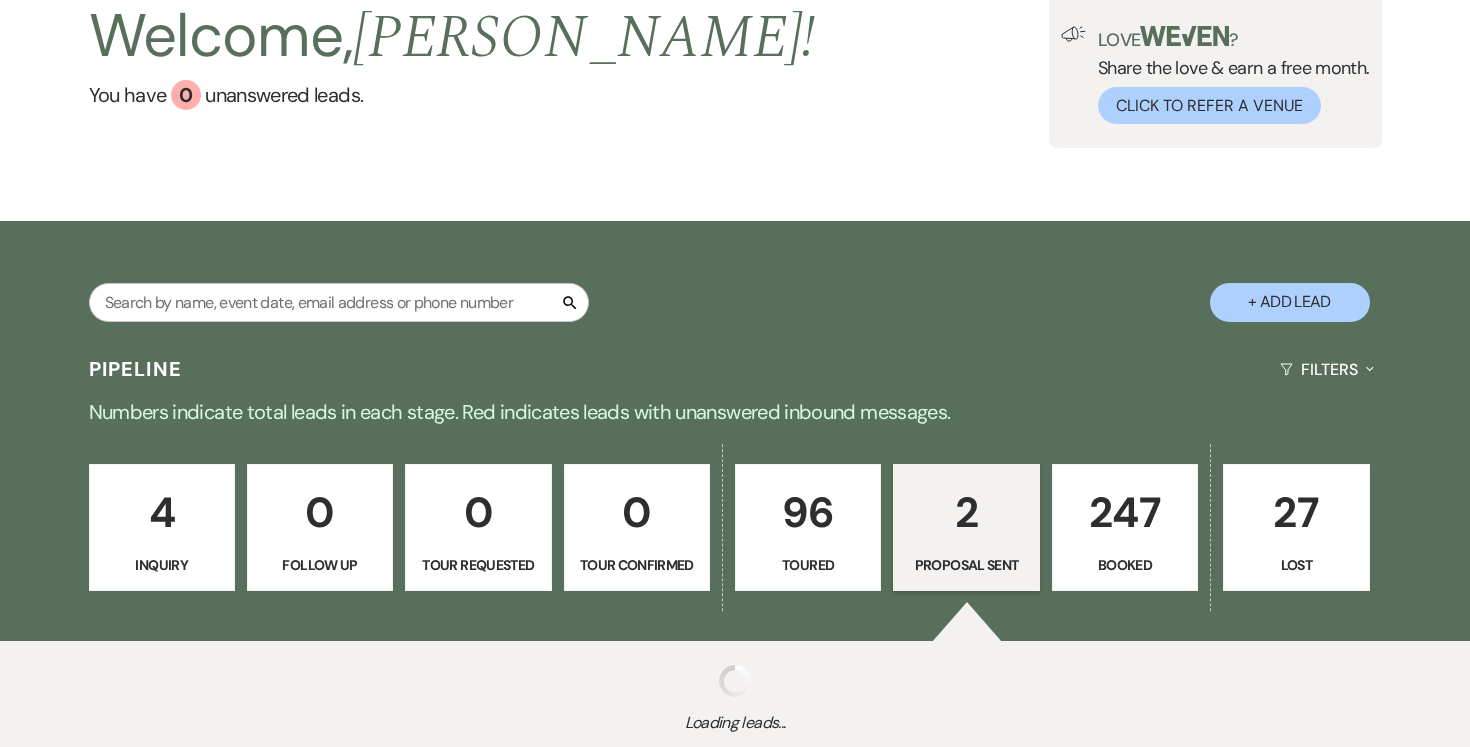 select on "6" 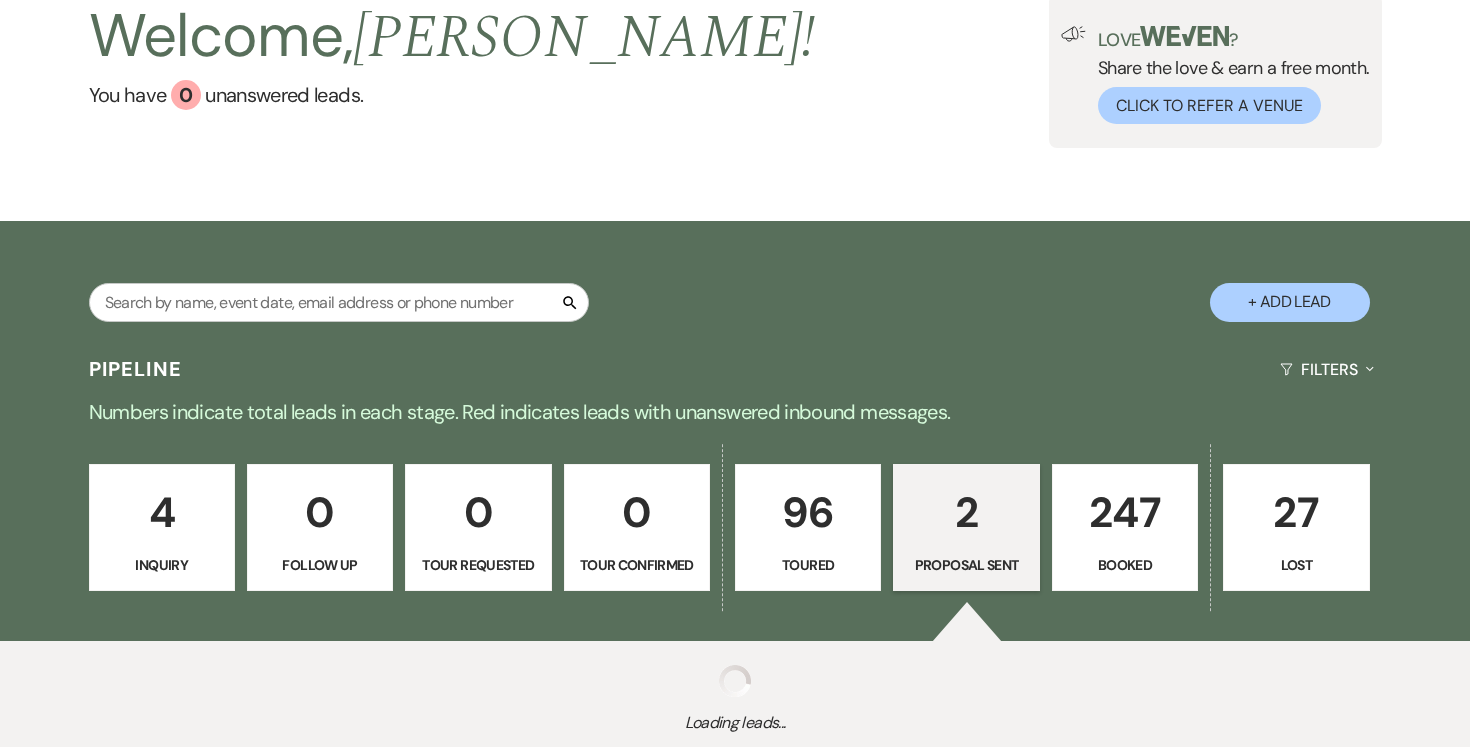 select on "6" 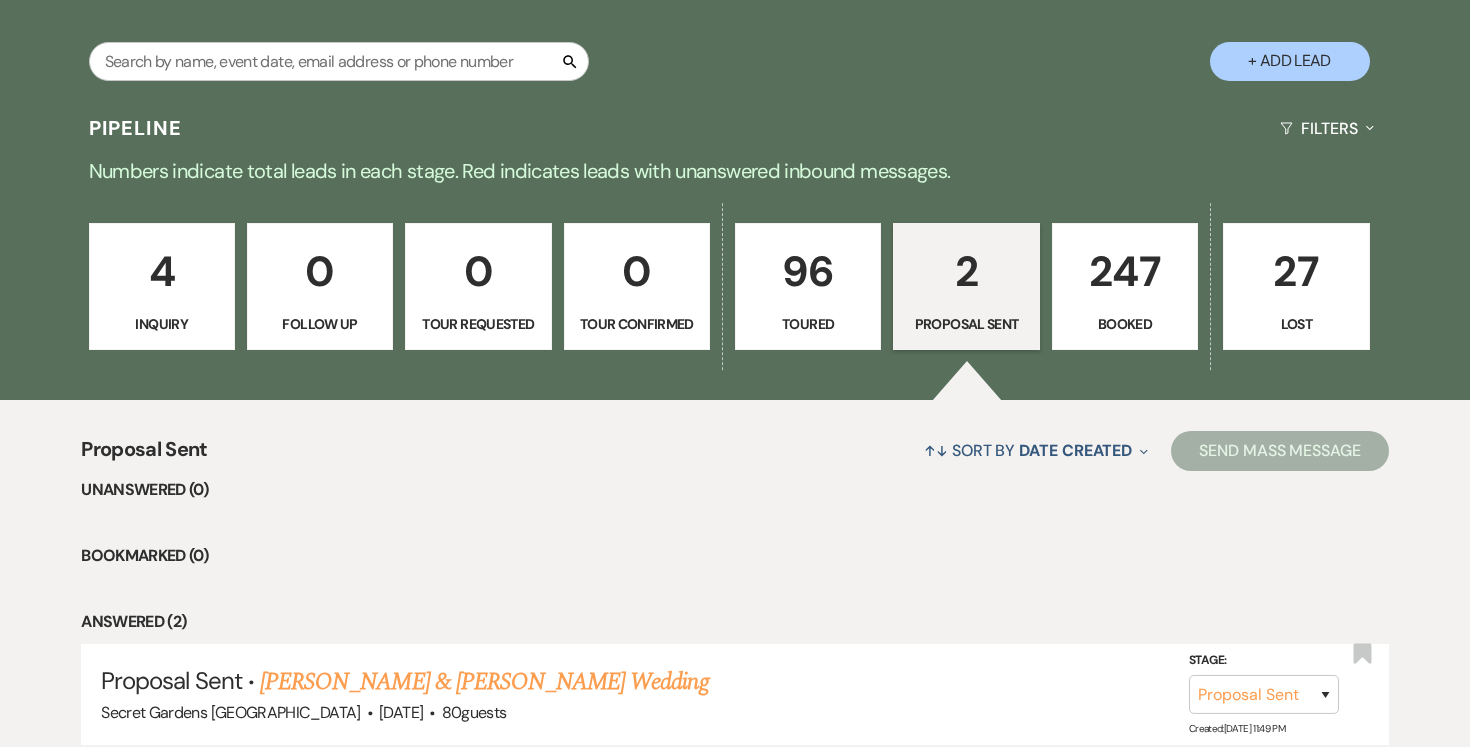 scroll, scrollTop: 607, scrollLeft: 0, axis: vertical 